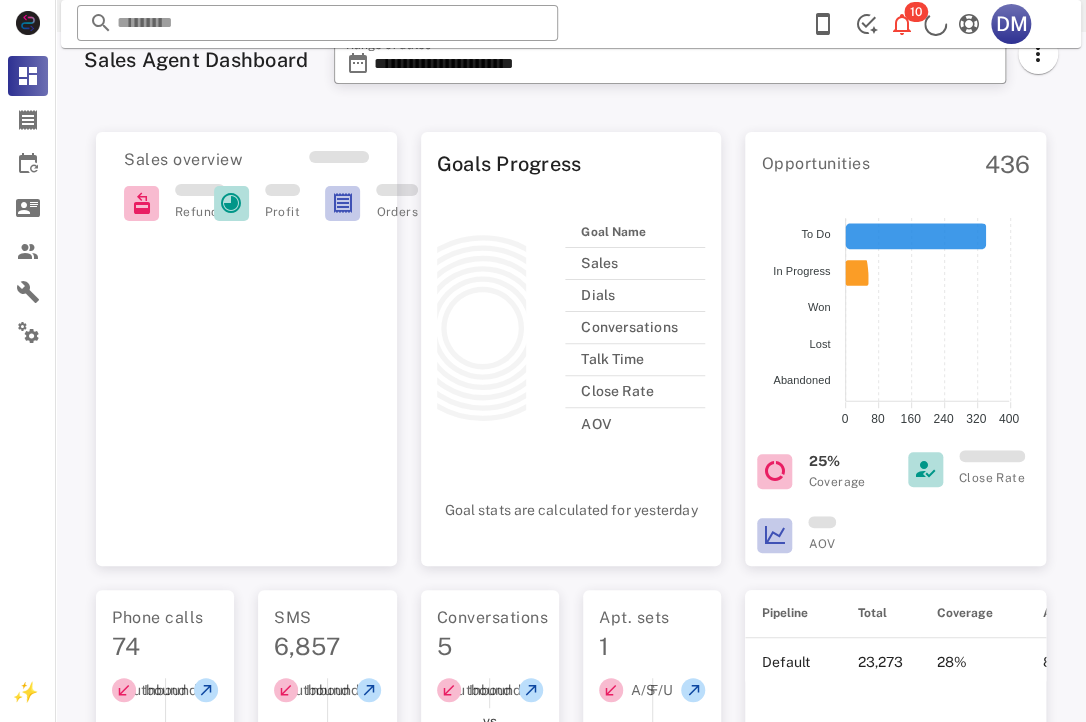 scroll, scrollTop: 16, scrollLeft: 0, axis: vertical 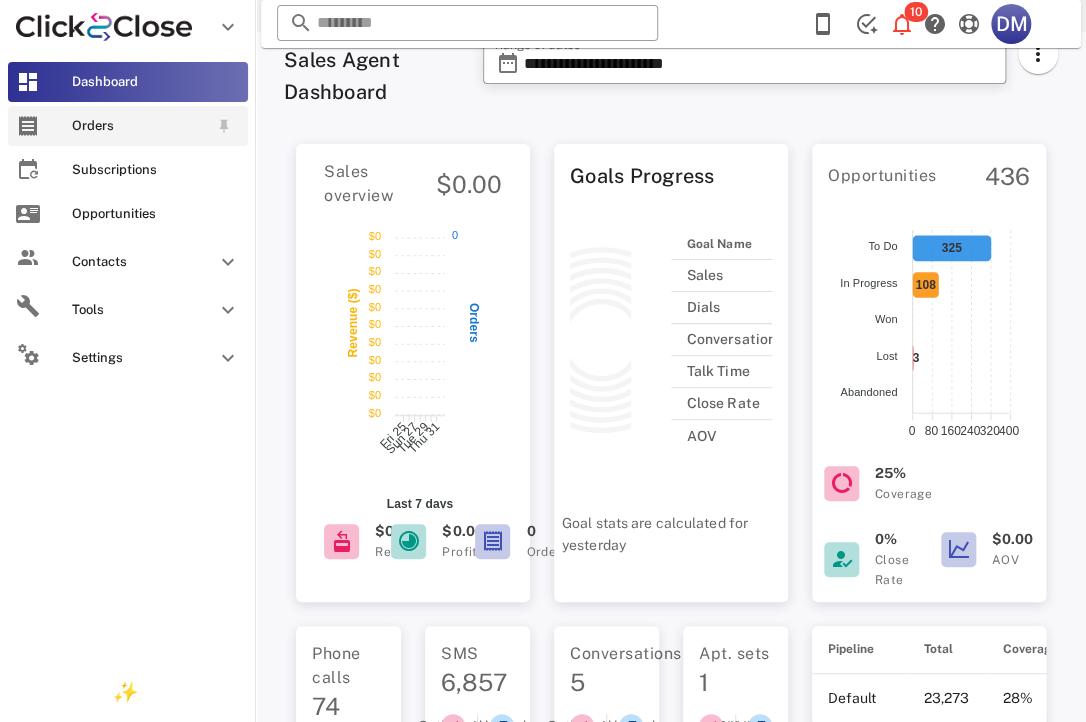 click on "Orders" at bounding box center (128, 126) 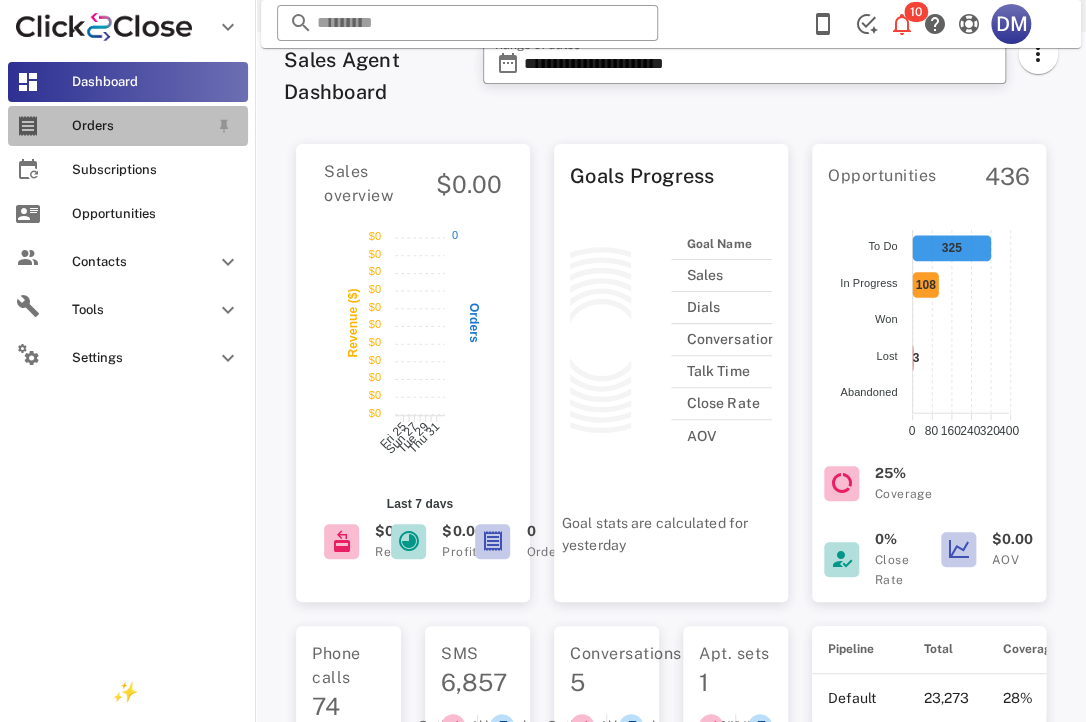 scroll, scrollTop: 0, scrollLeft: 0, axis: both 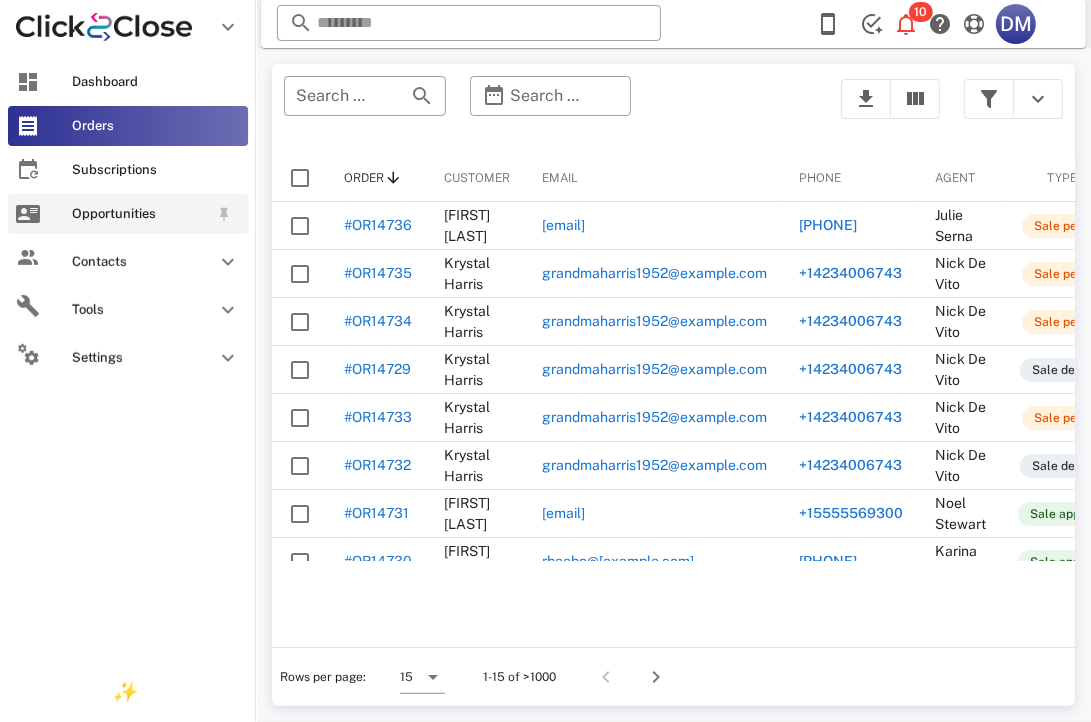 click on "Opportunities" at bounding box center (140, 214) 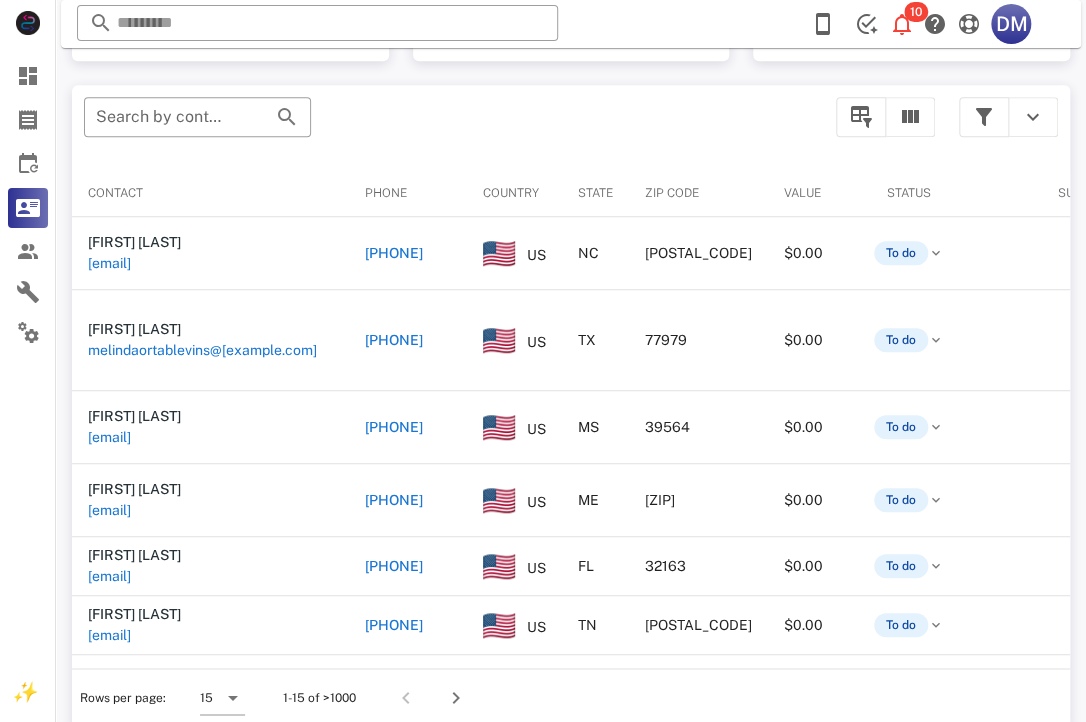 scroll, scrollTop: 364, scrollLeft: 0, axis: vertical 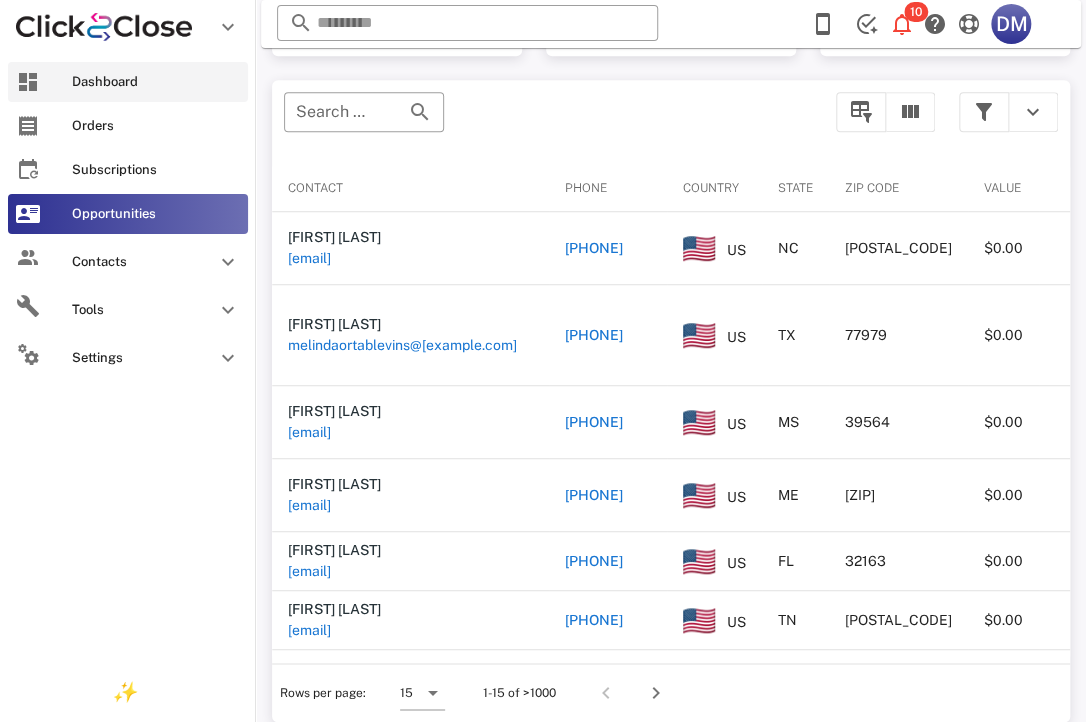 click on "Dashboard" at bounding box center (128, 82) 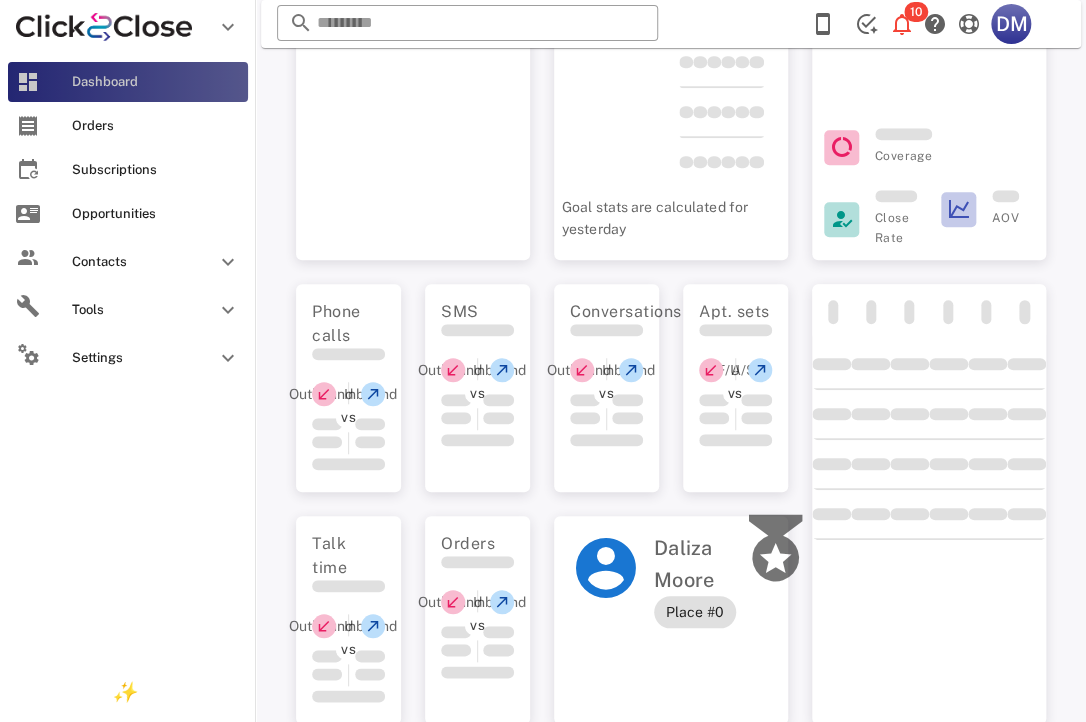 scroll, scrollTop: 0, scrollLeft: 0, axis: both 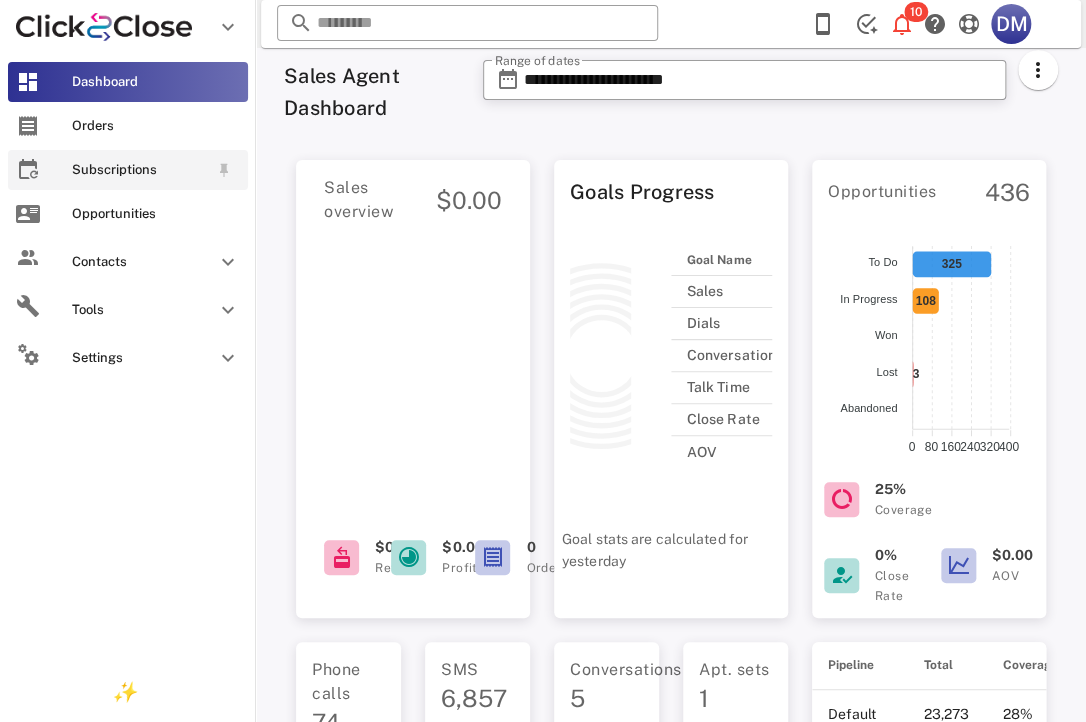 click on "Subscriptions" at bounding box center (140, 170) 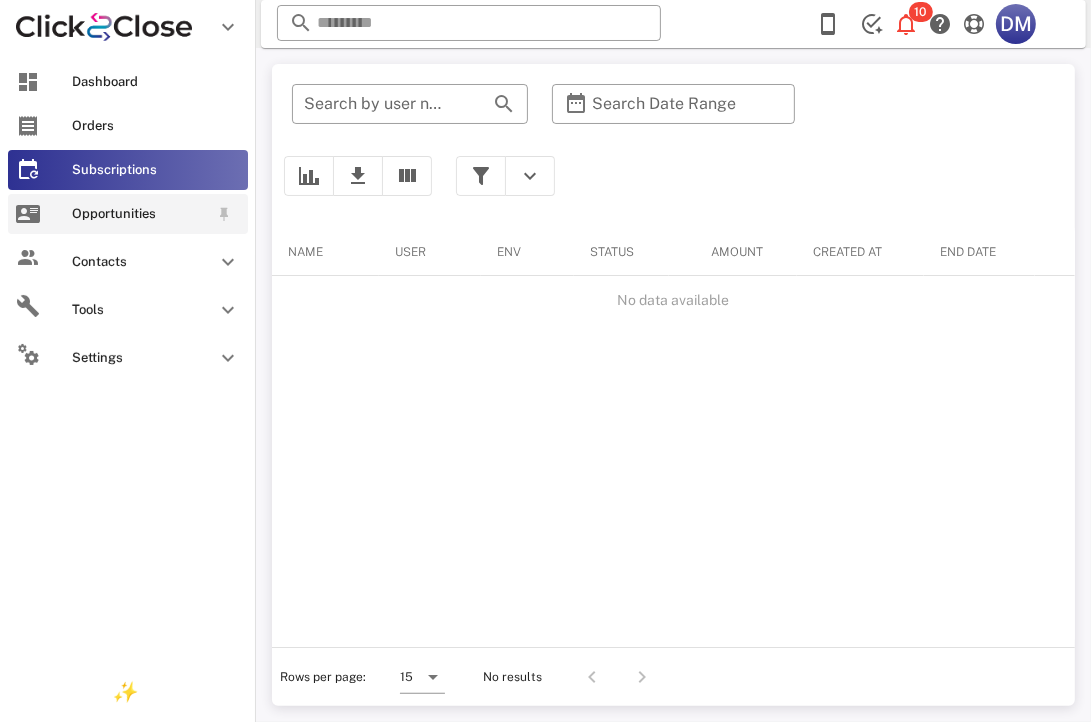 click on "Opportunities" at bounding box center (140, 214) 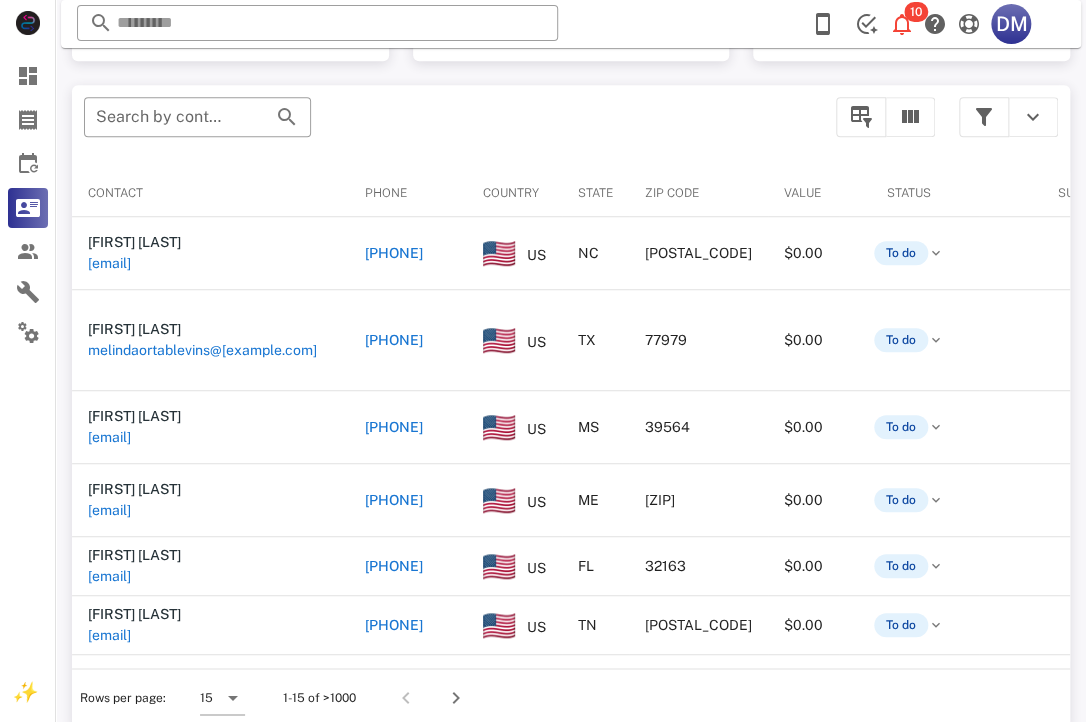 scroll, scrollTop: 380, scrollLeft: 0, axis: vertical 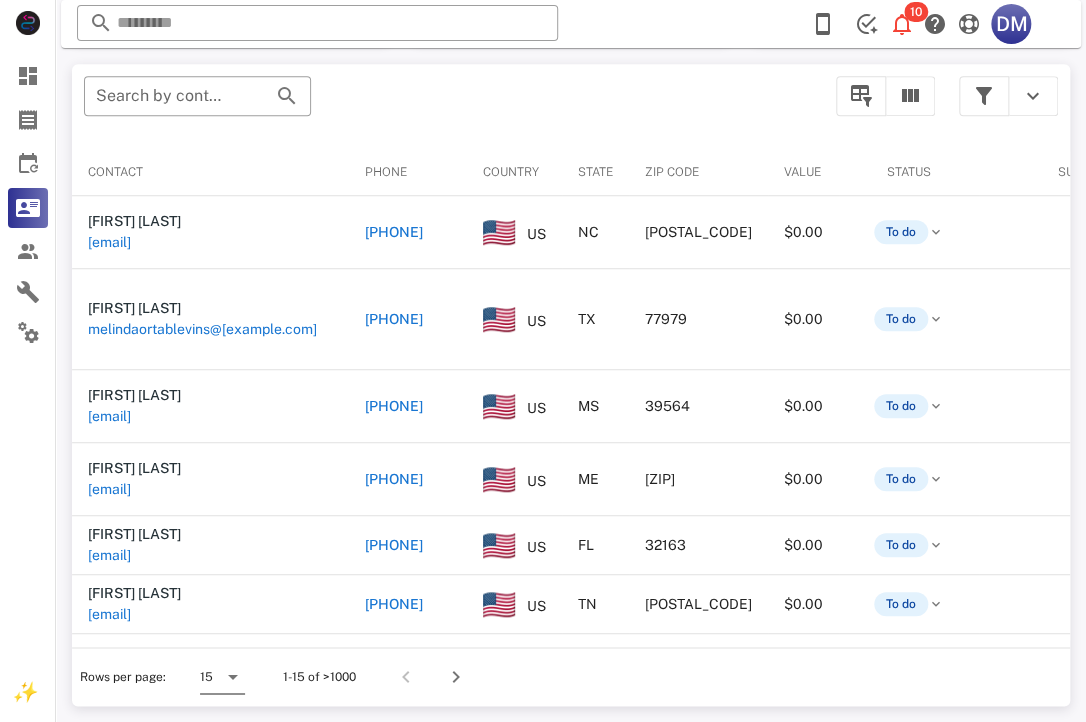 click at bounding box center (233, 677) 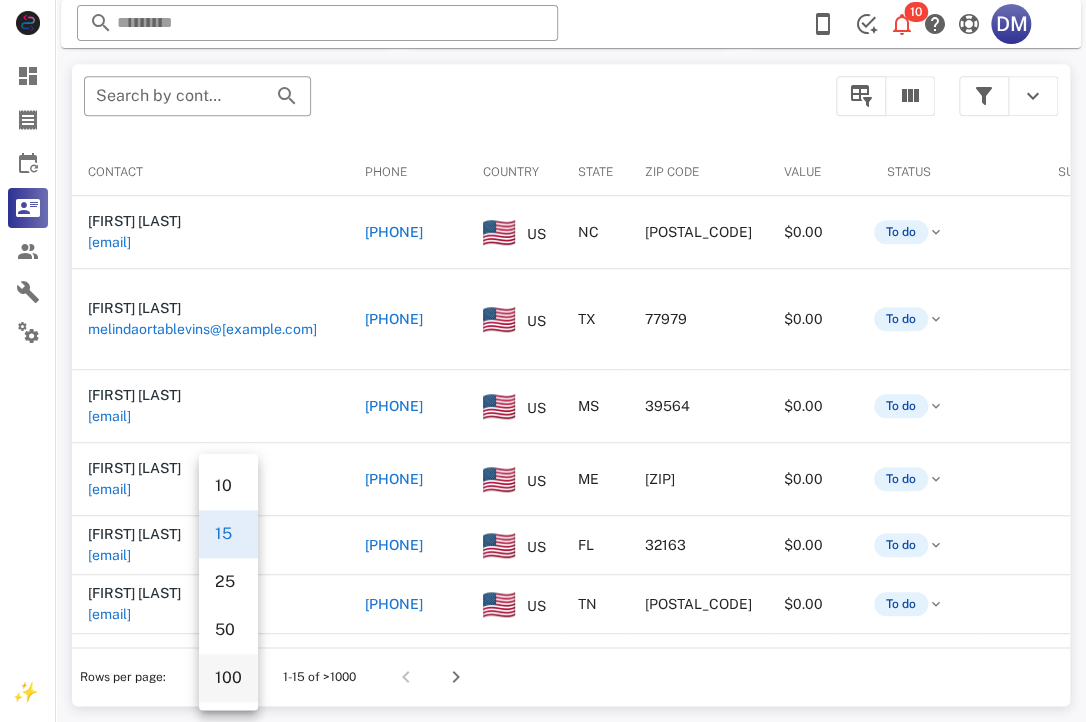 click on "100" at bounding box center [228, 677] 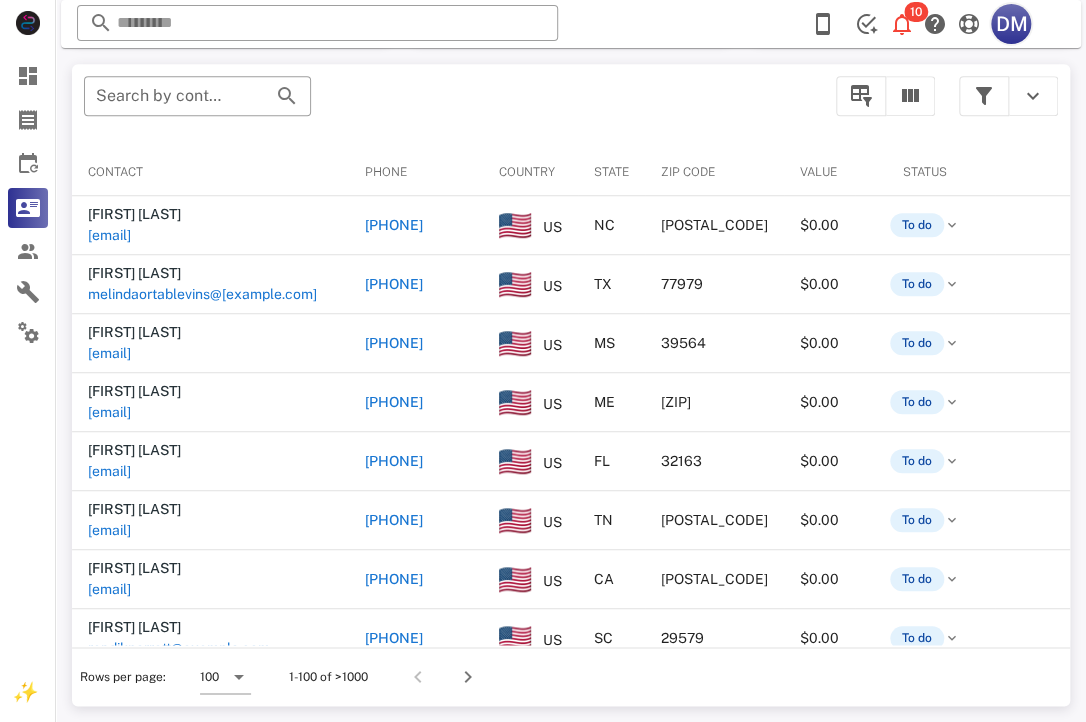 scroll, scrollTop: 373, scrollLeft: 0, axis: vertical 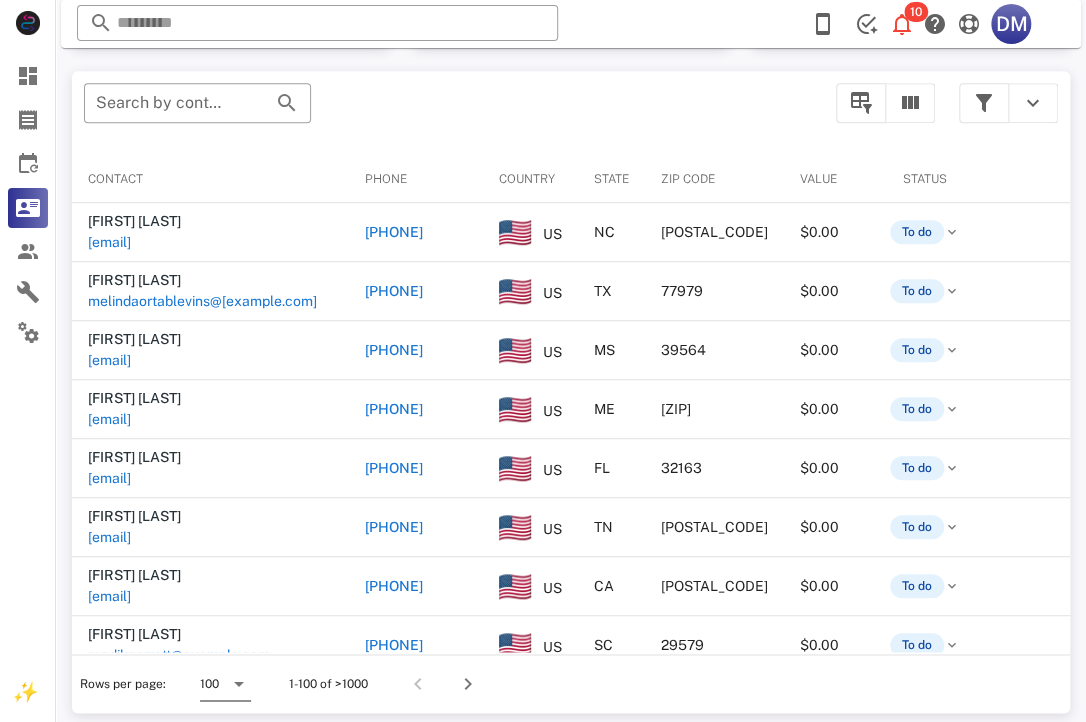 click at bounding box center [239, 684] 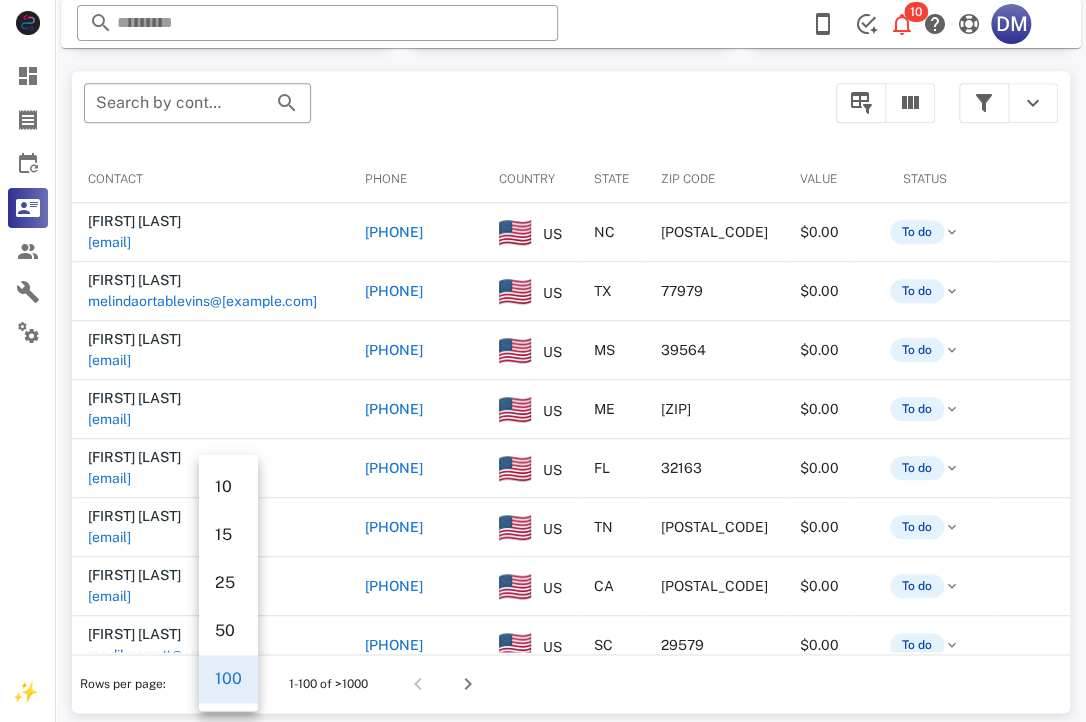click on "​ Search by contact name, email or phone" at bounding box center (448, 113) 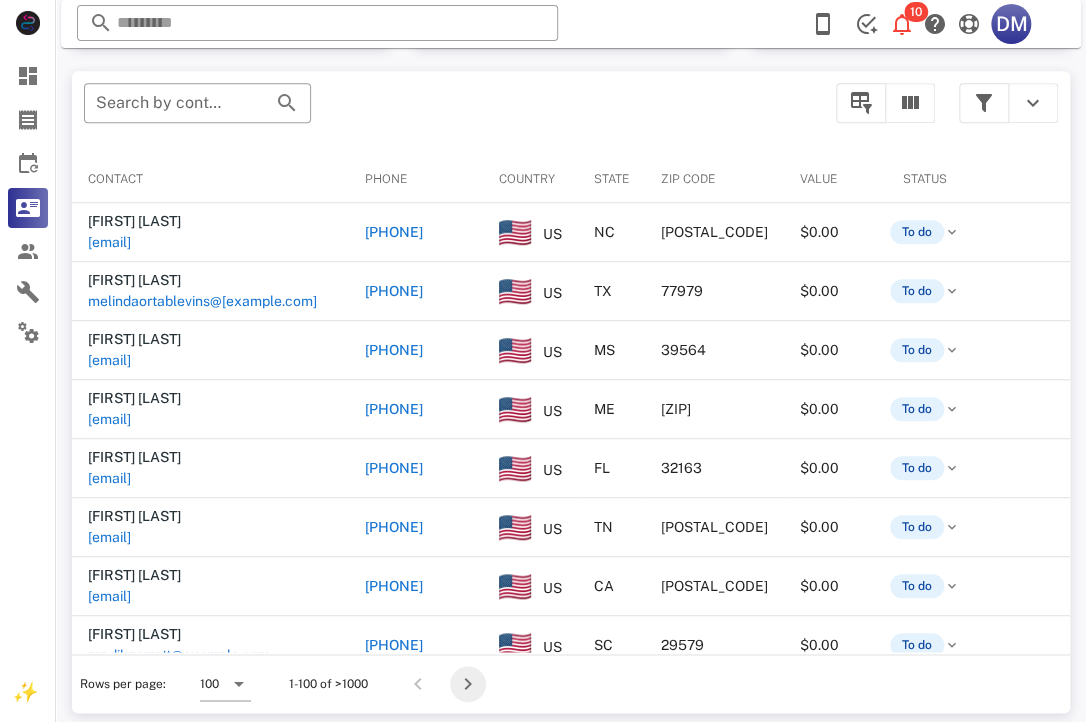 click at bounding box center (468, 684) 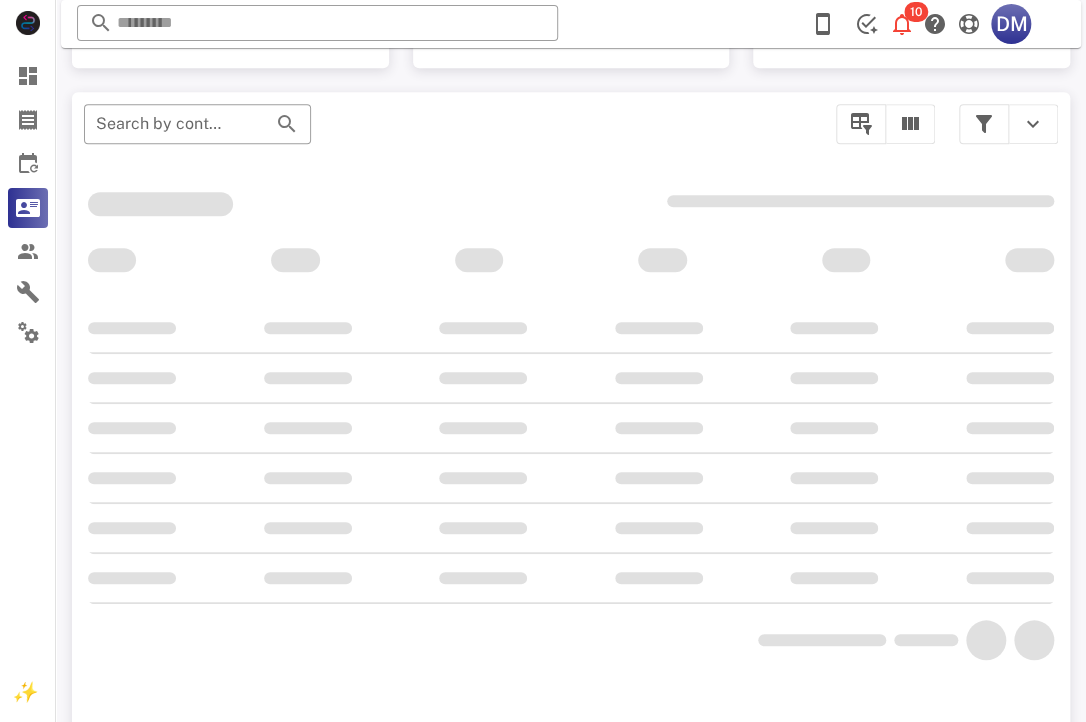 scroll, scrollTop: 373, scrollLeft: 0, axis: vertical 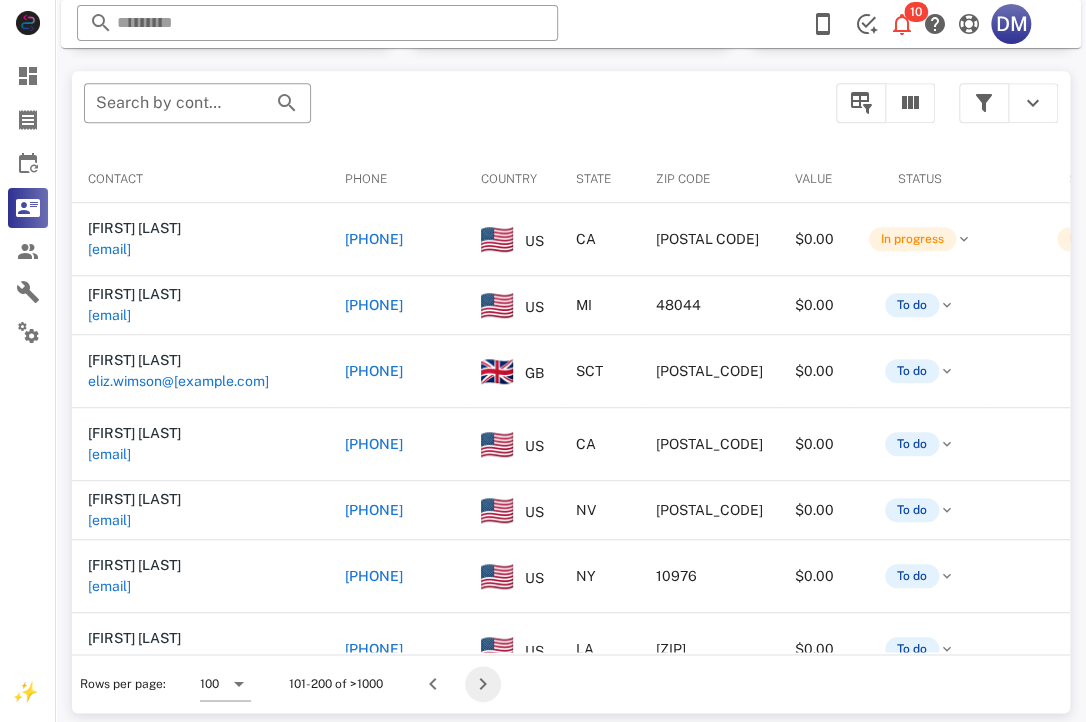 click at bounding box center (483, 684) 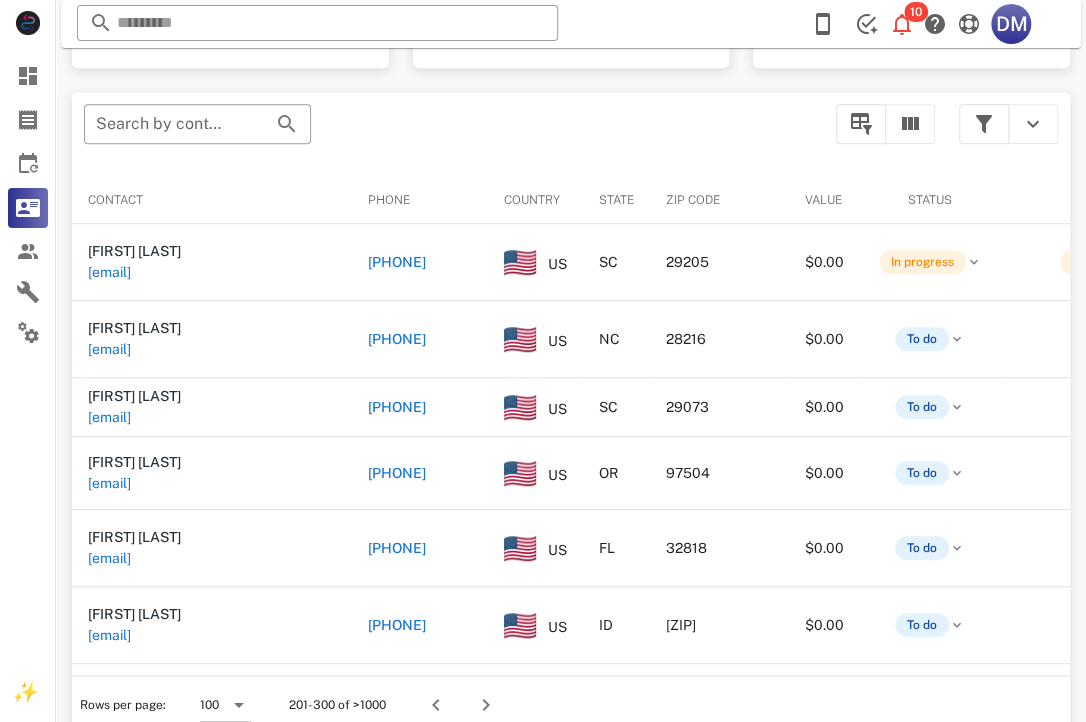 scroll, scrollTop: 373, scrollLeft: 0, axis: vertical 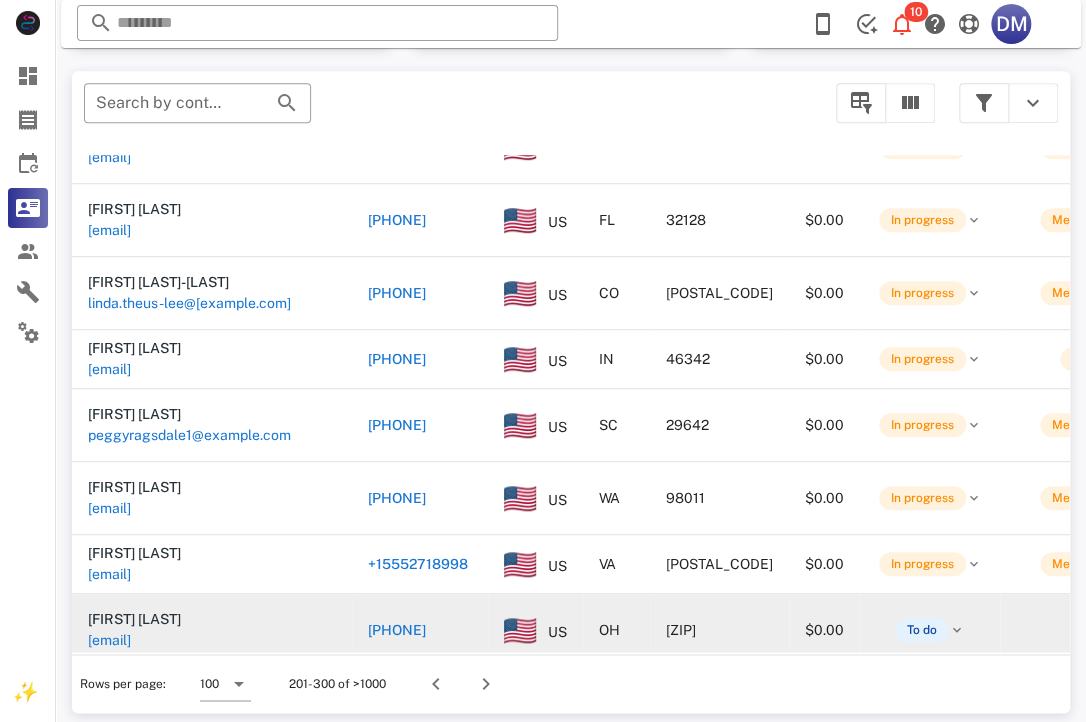 click on "[PHONE]" at bounding box center (397, 630) 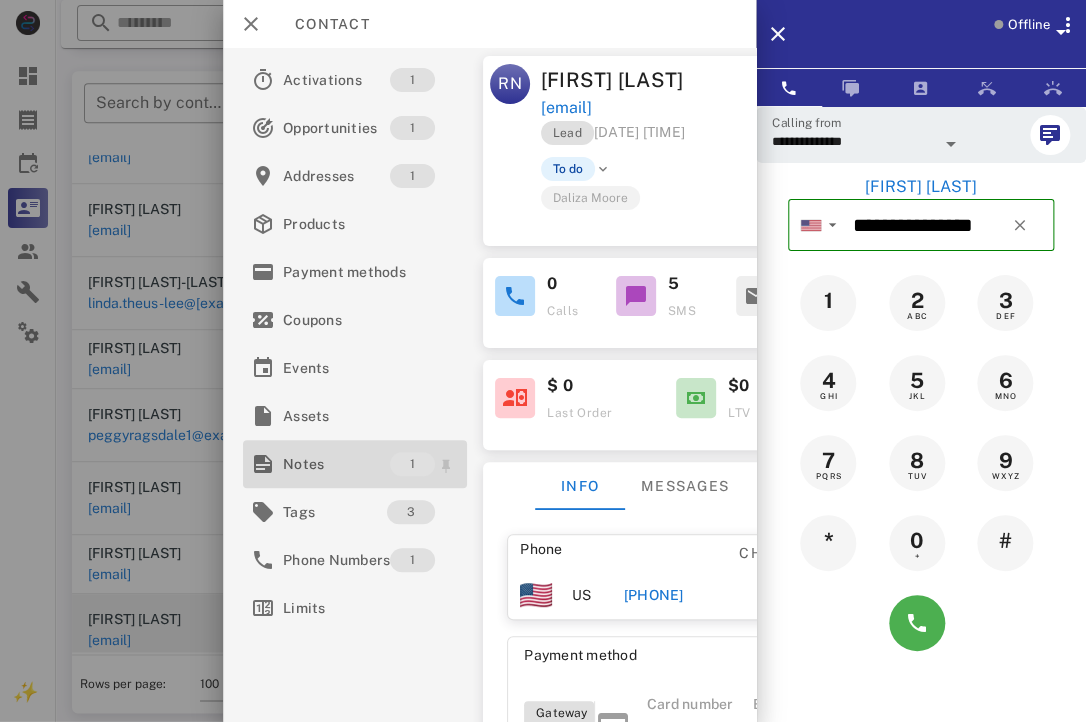 click on "Notes" at bounding box center (336, 464) 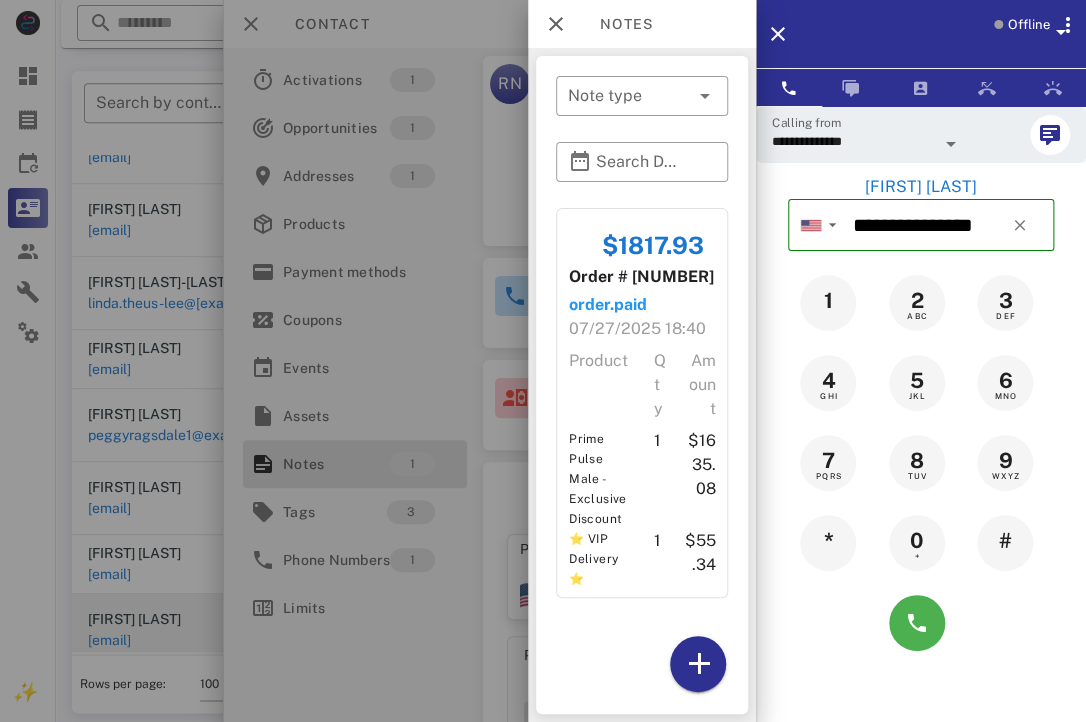 click at bounding box center (543, 361) 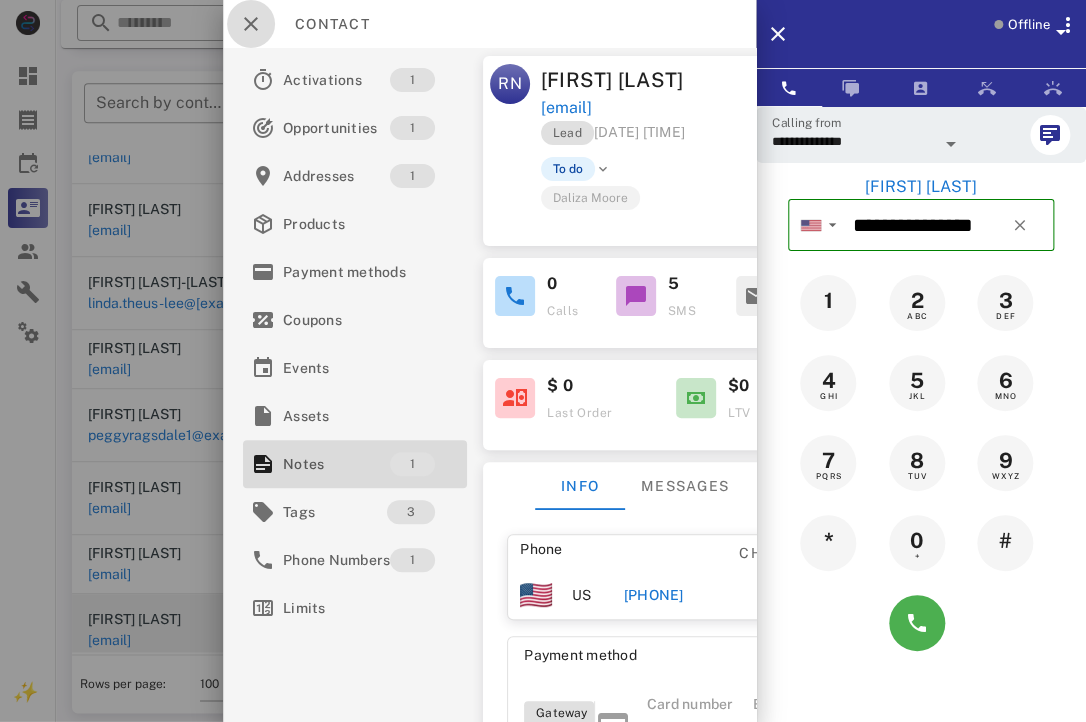 click at bounding box center [251, 24] 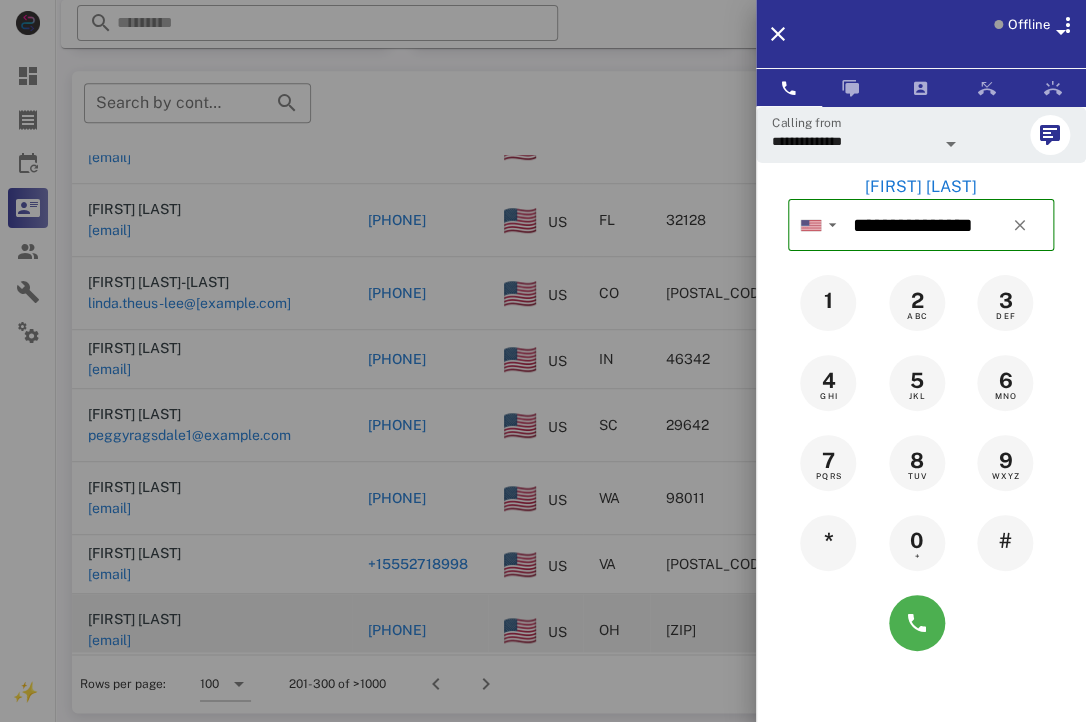 click at bounding box center [543, 361] 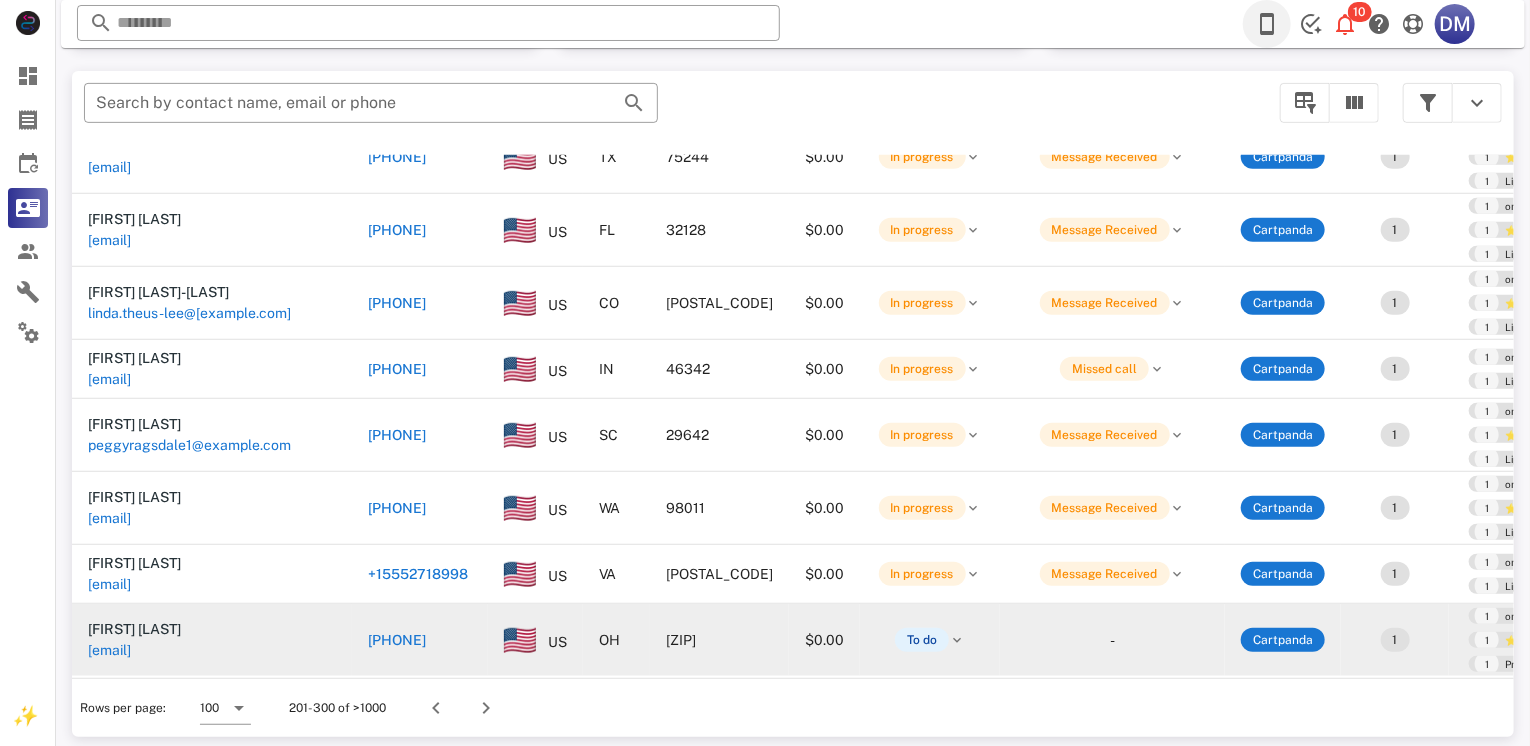 scroll, scrollTop: 6732, scrollLeft: 0, axis: vertical 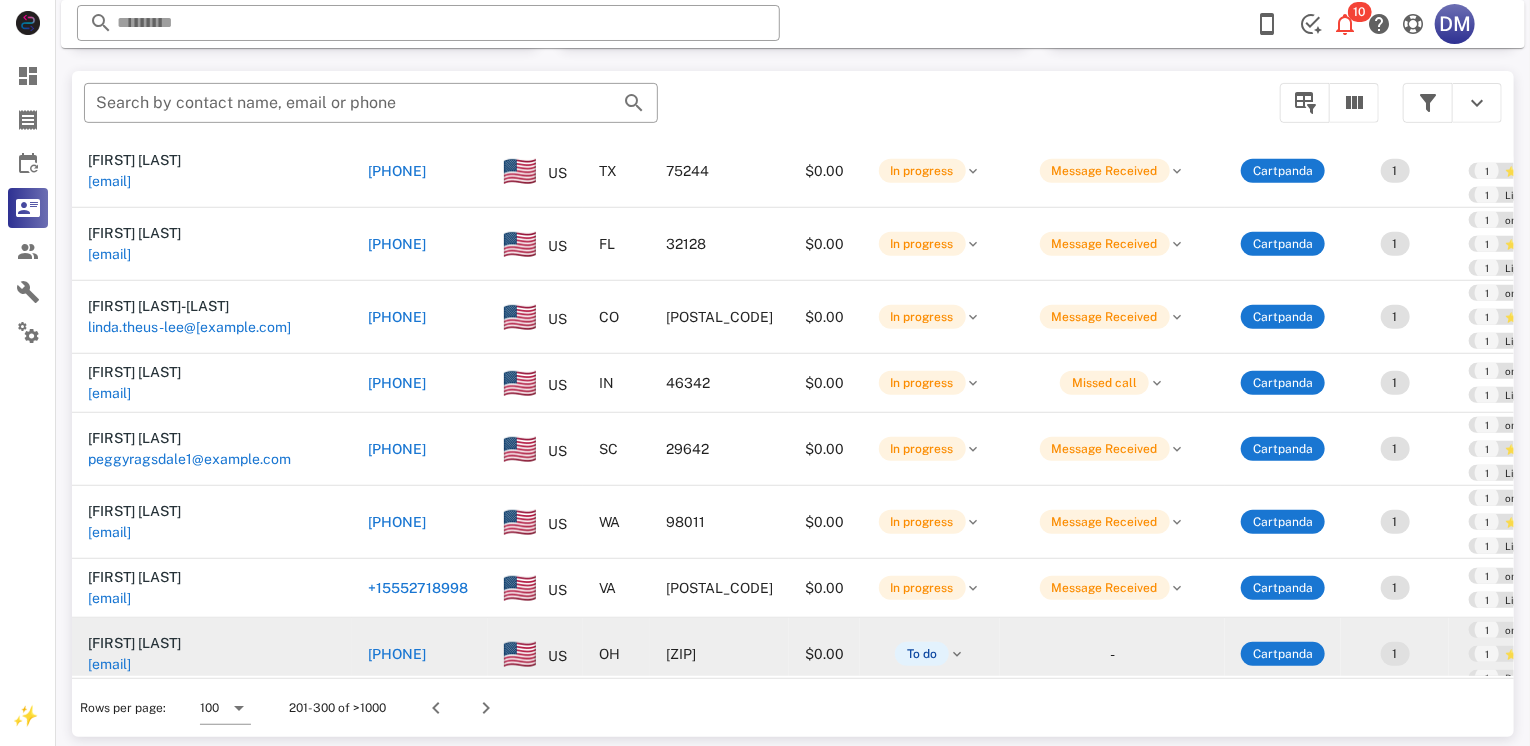 click on "[PHONE]" at bounding box center (397, 654) 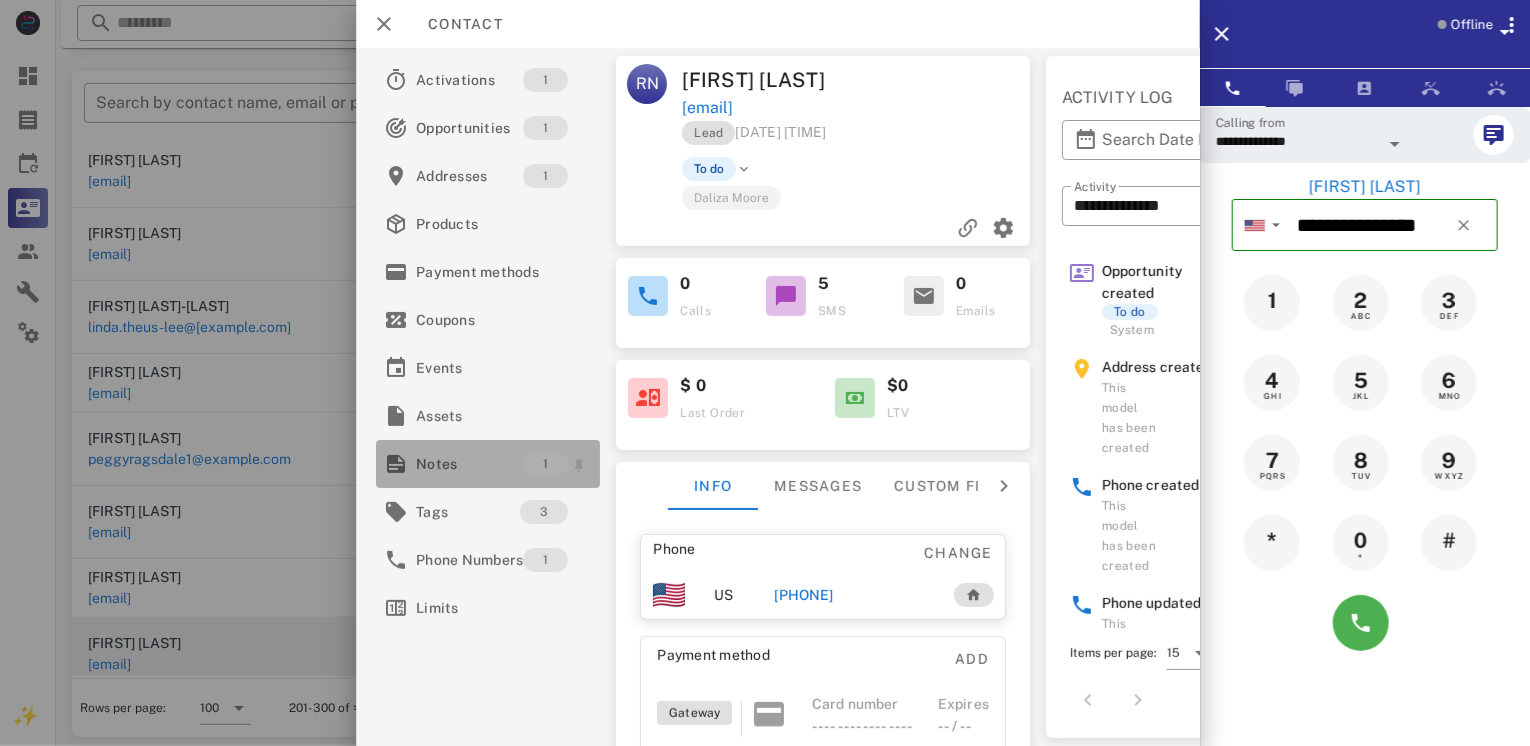 click on "Notes" at bounding box center [469, 464] 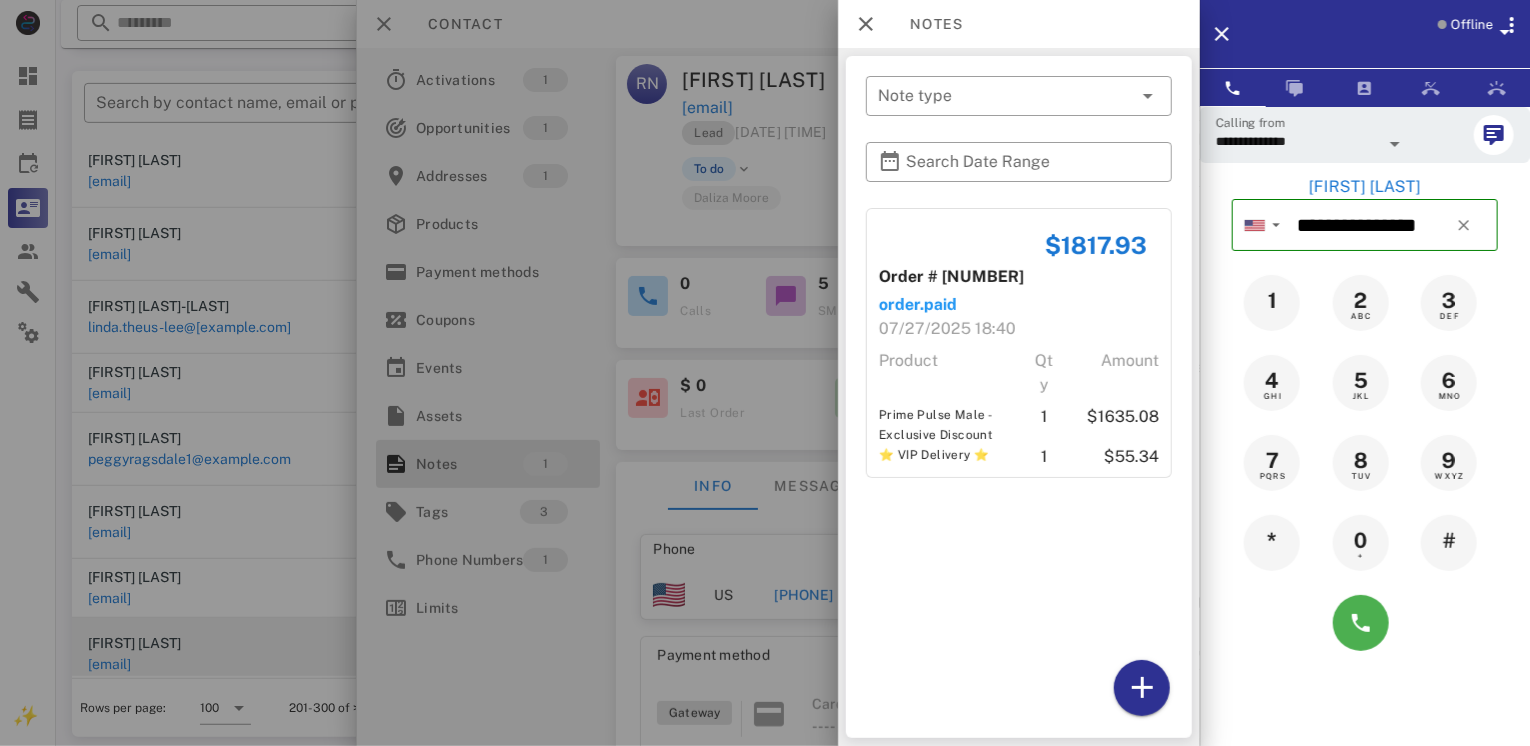 click at bounding box center (765, 373) 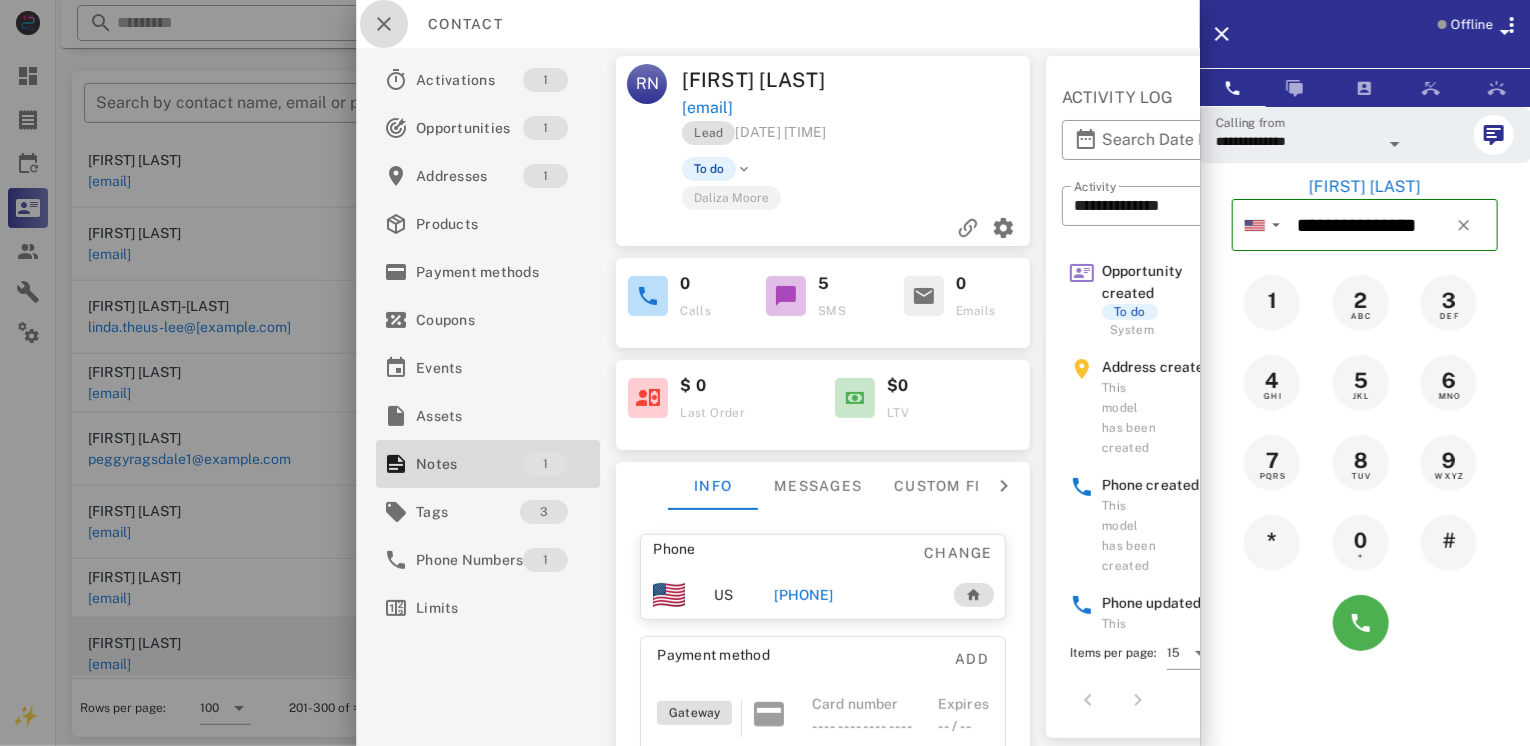 click at bounding box center (384, 24) 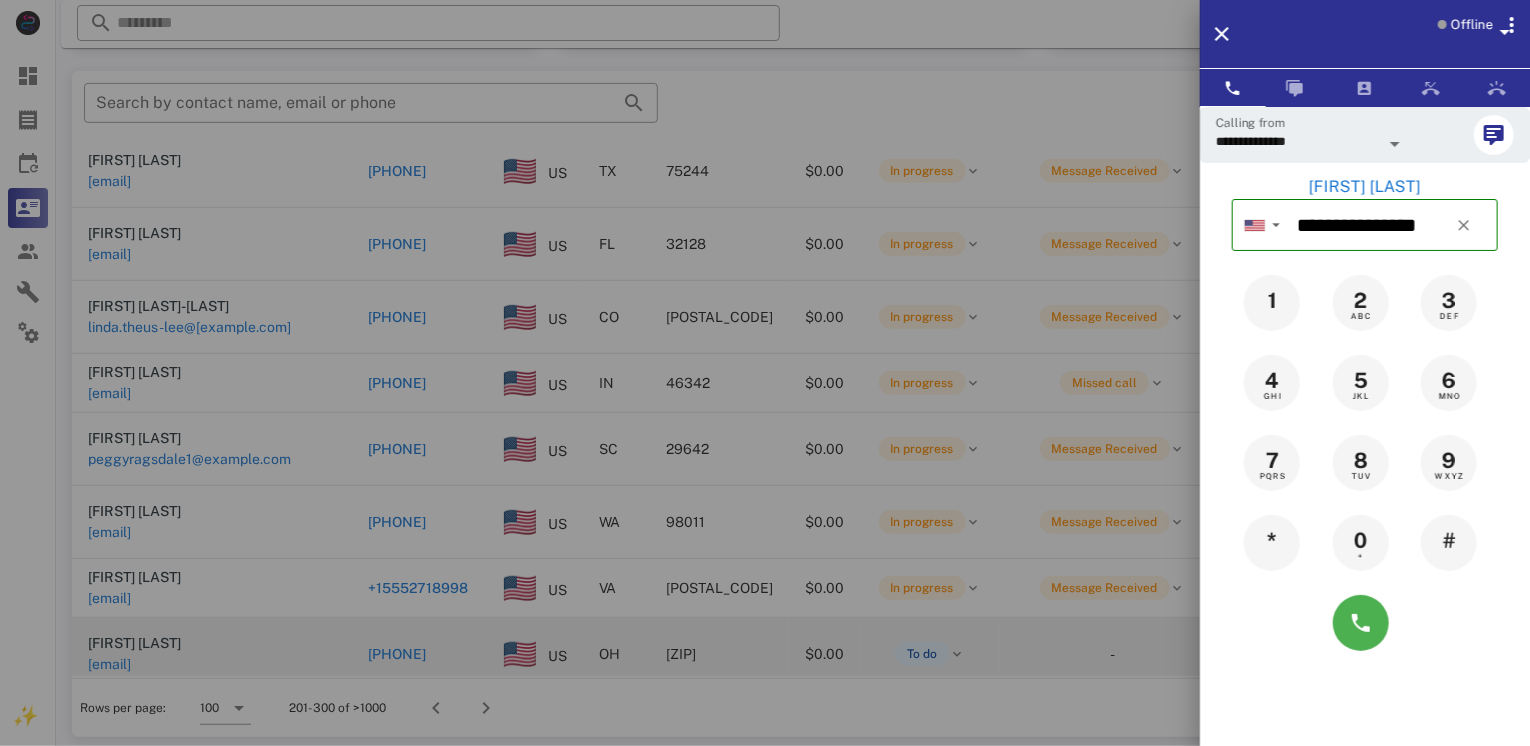 click at bounding box center (765, 373) 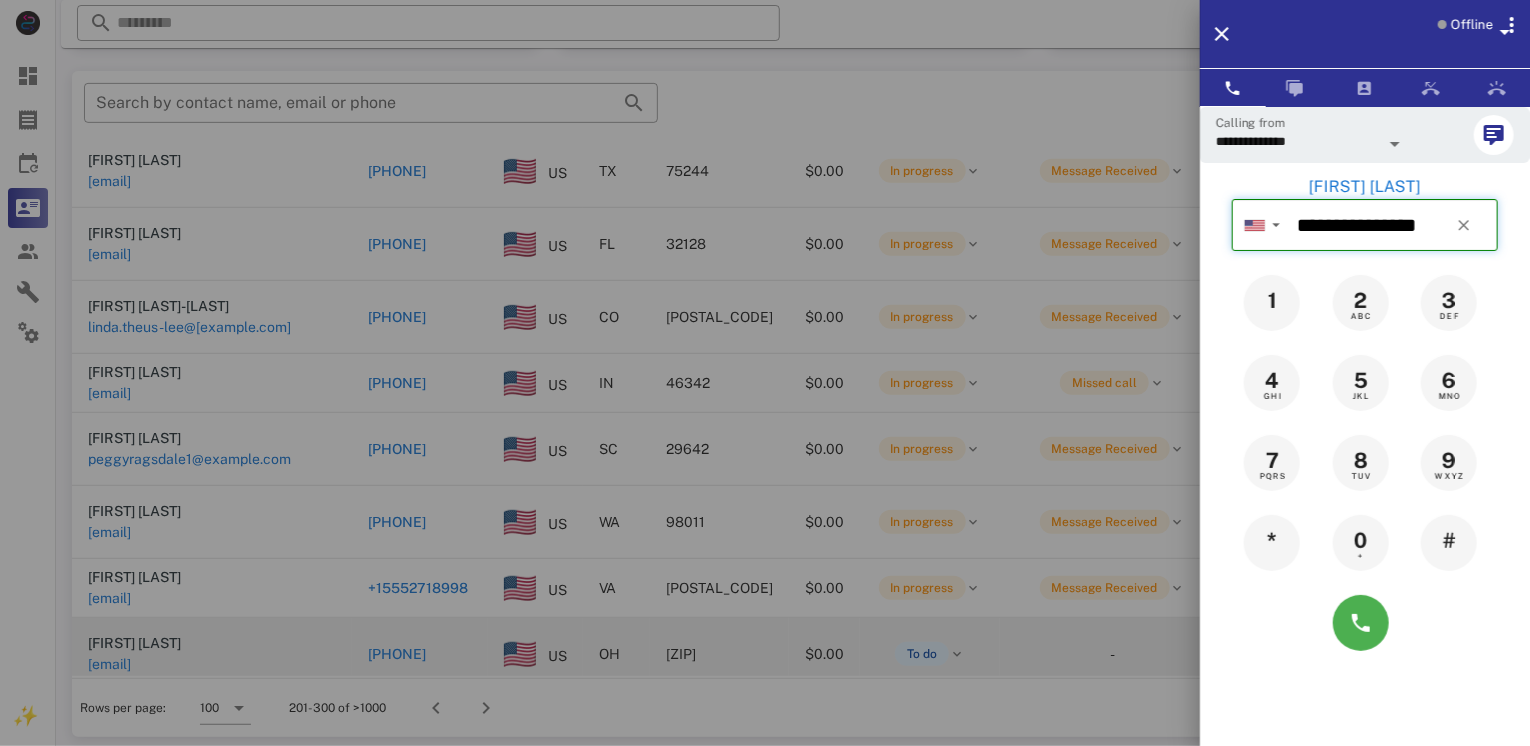 type 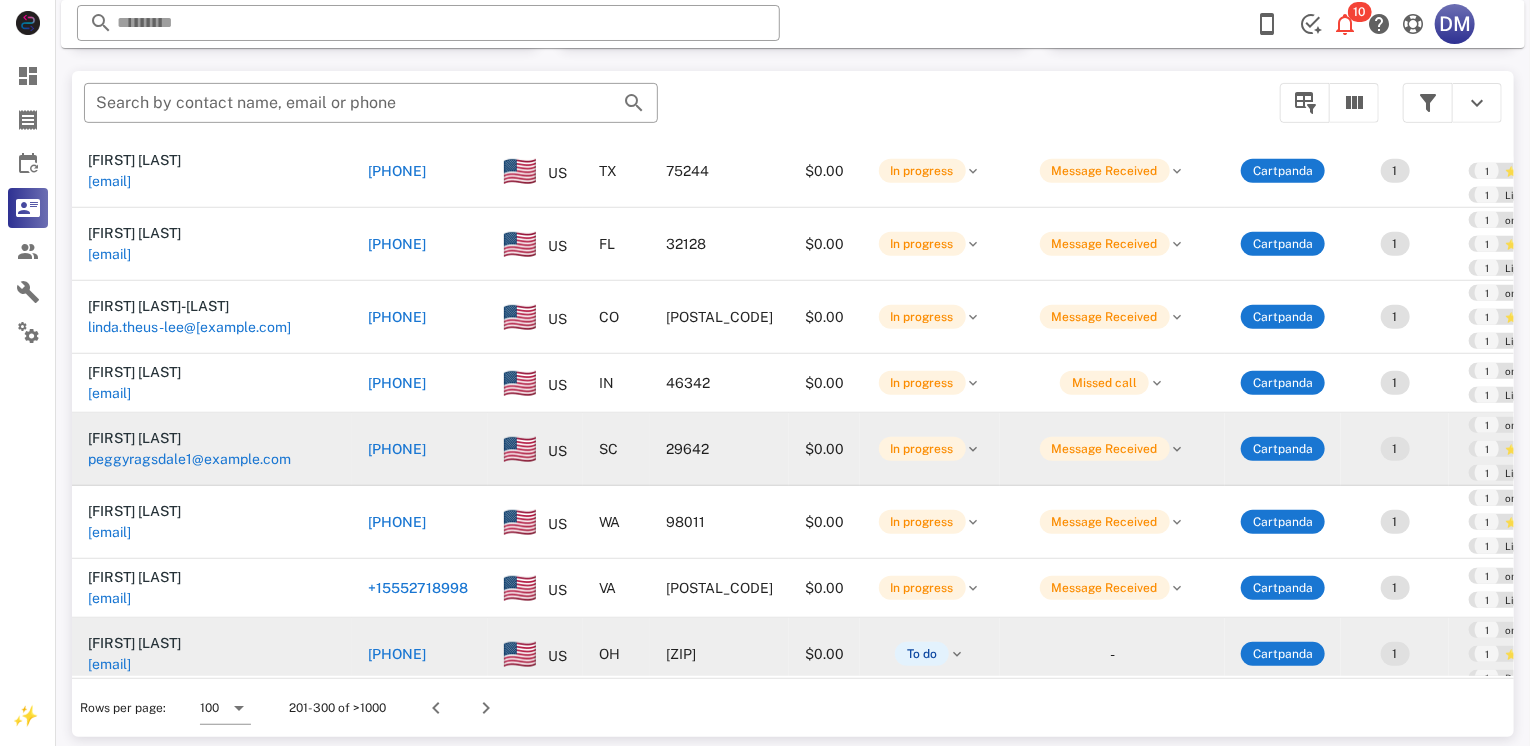 scroll, scrollTop: 380, scrollLeft: 0, axis: vertical 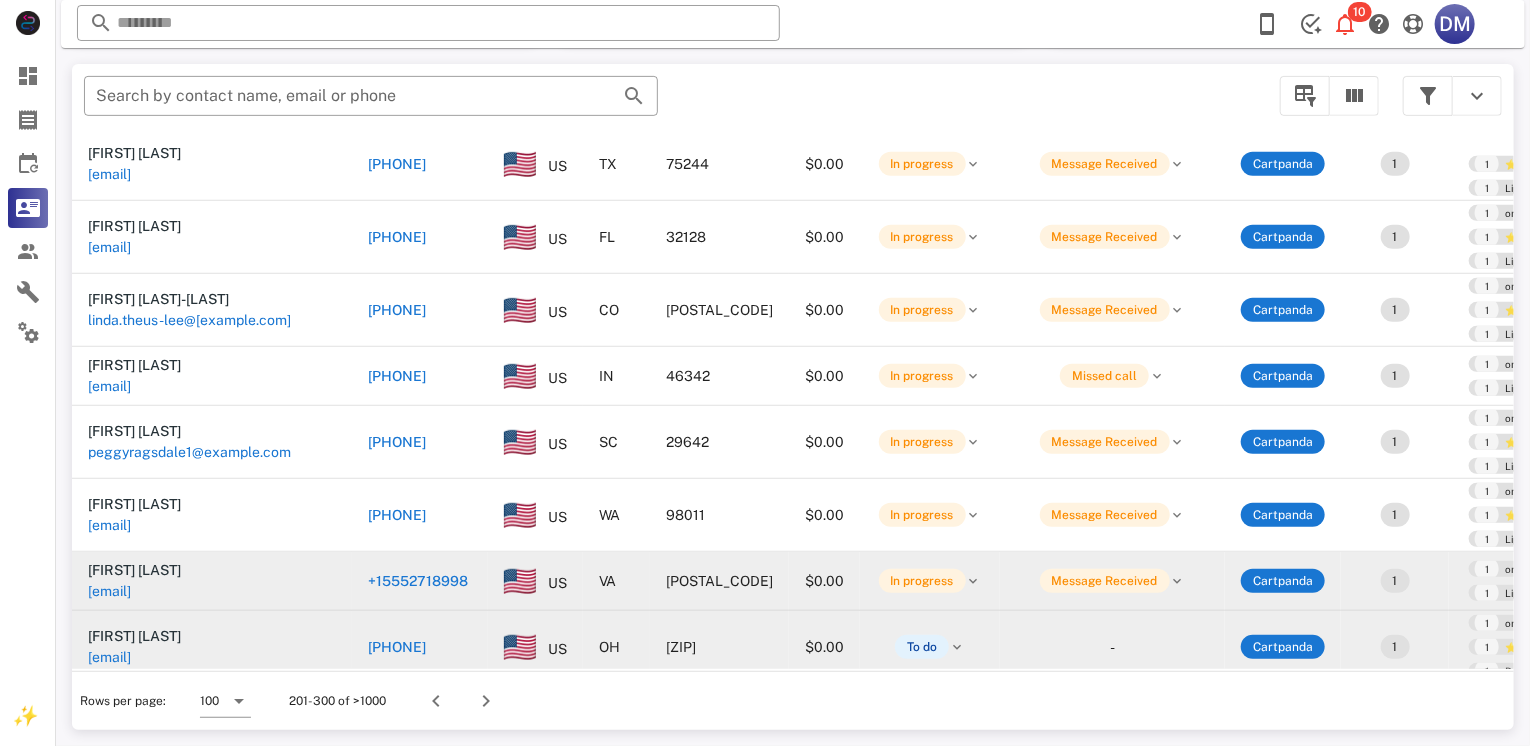 click on "+15552718998" at bounding box center [418, 581] 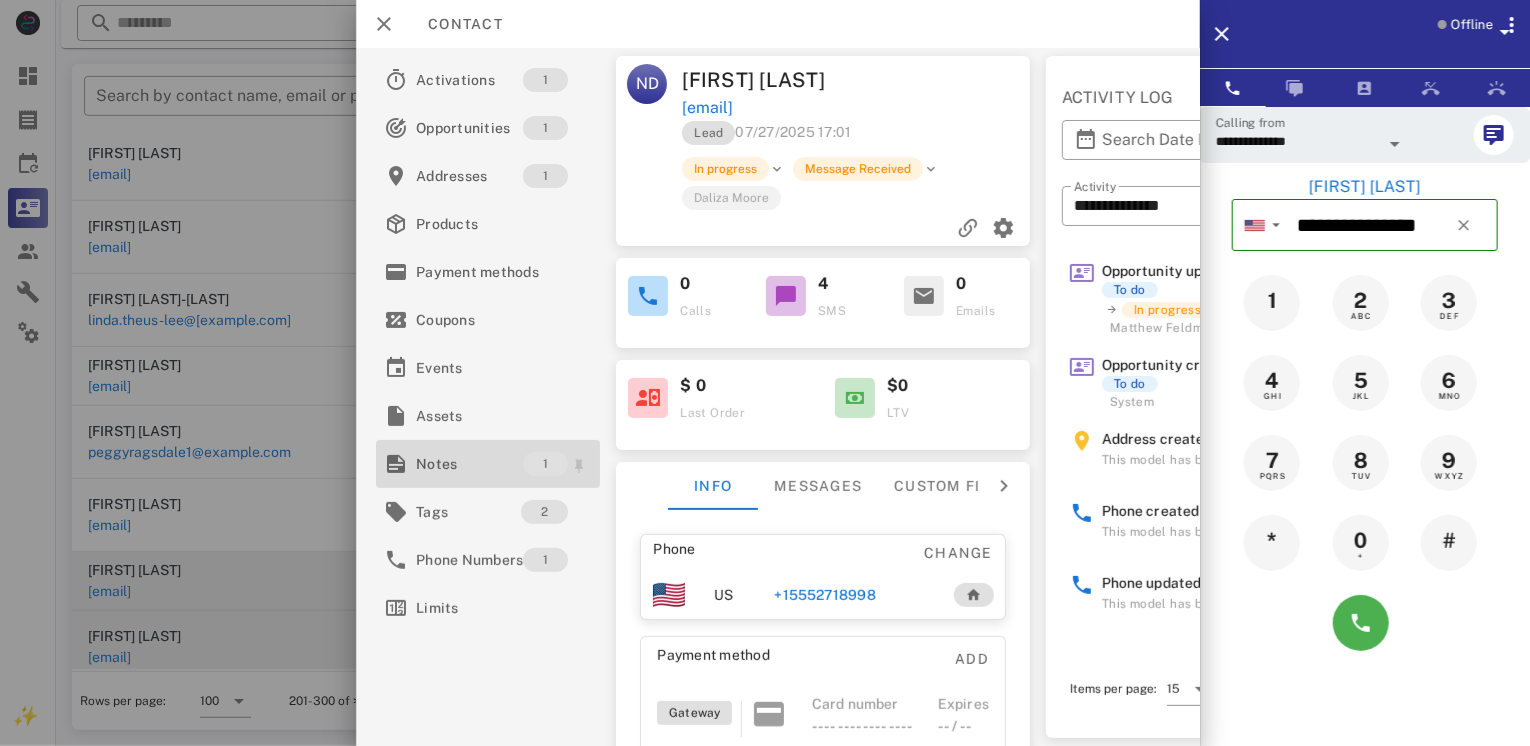 click on "Notes" at bounding box center (469, 464) 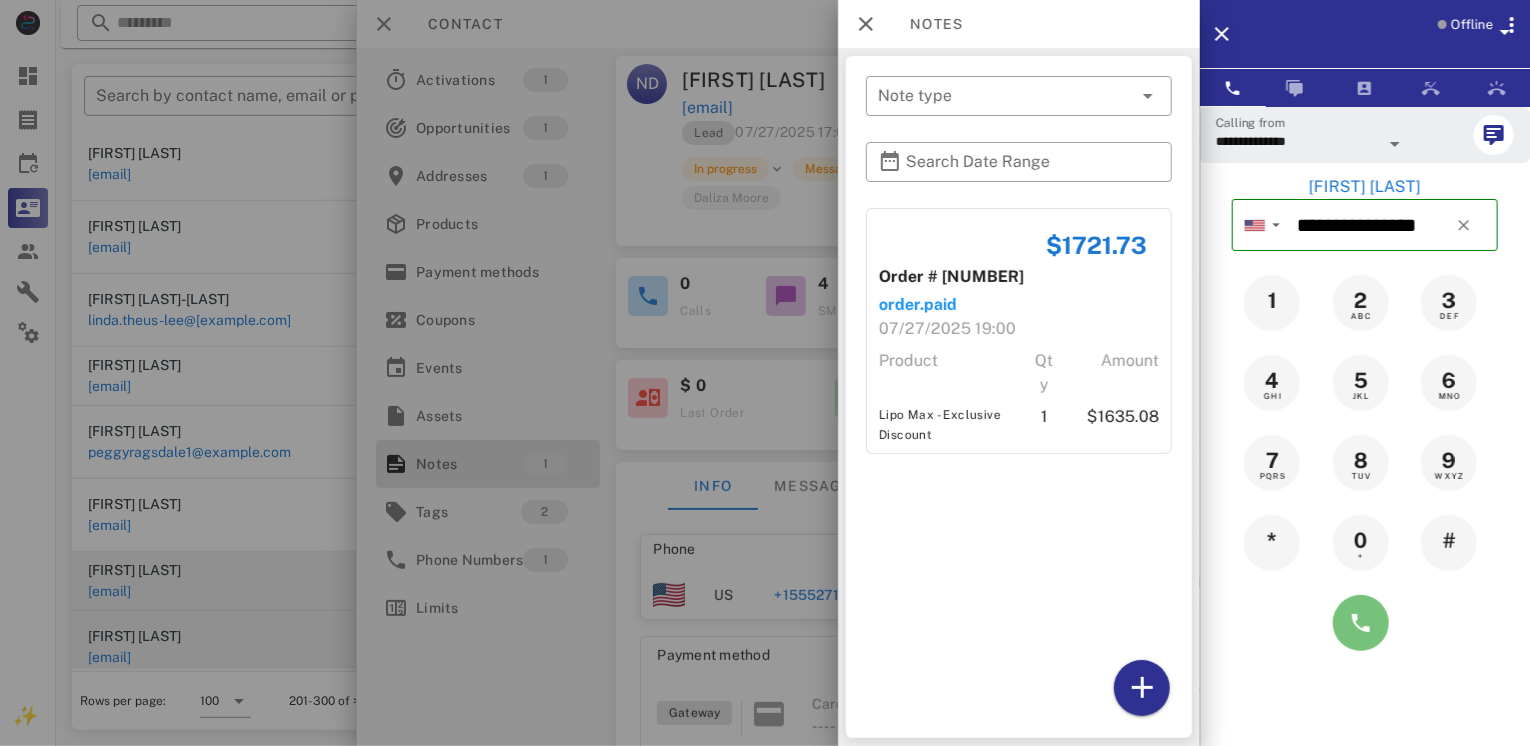 click at bounding box center (1361, 623) 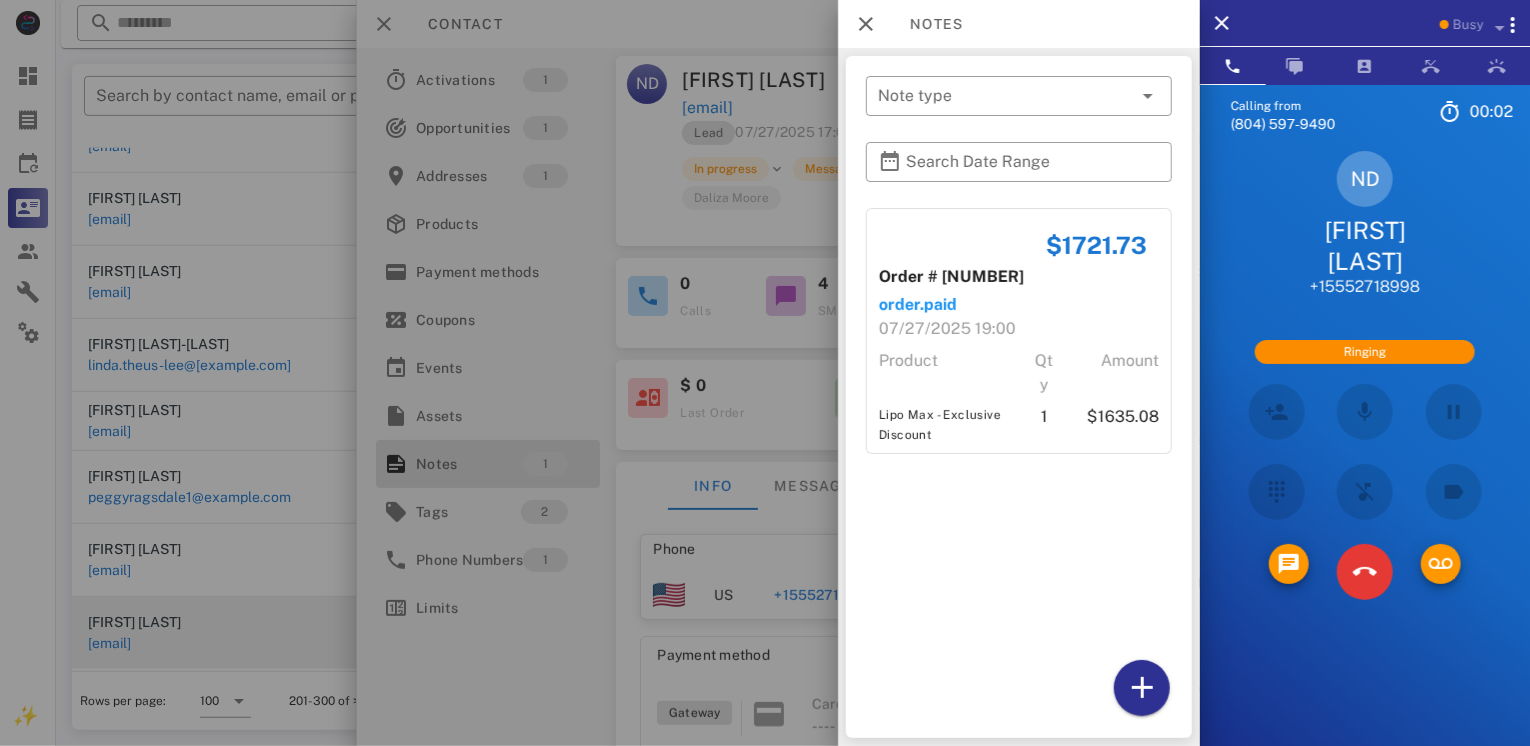 scroll, scrollTop: 6673, scrollLeft: 0, axis: vertical 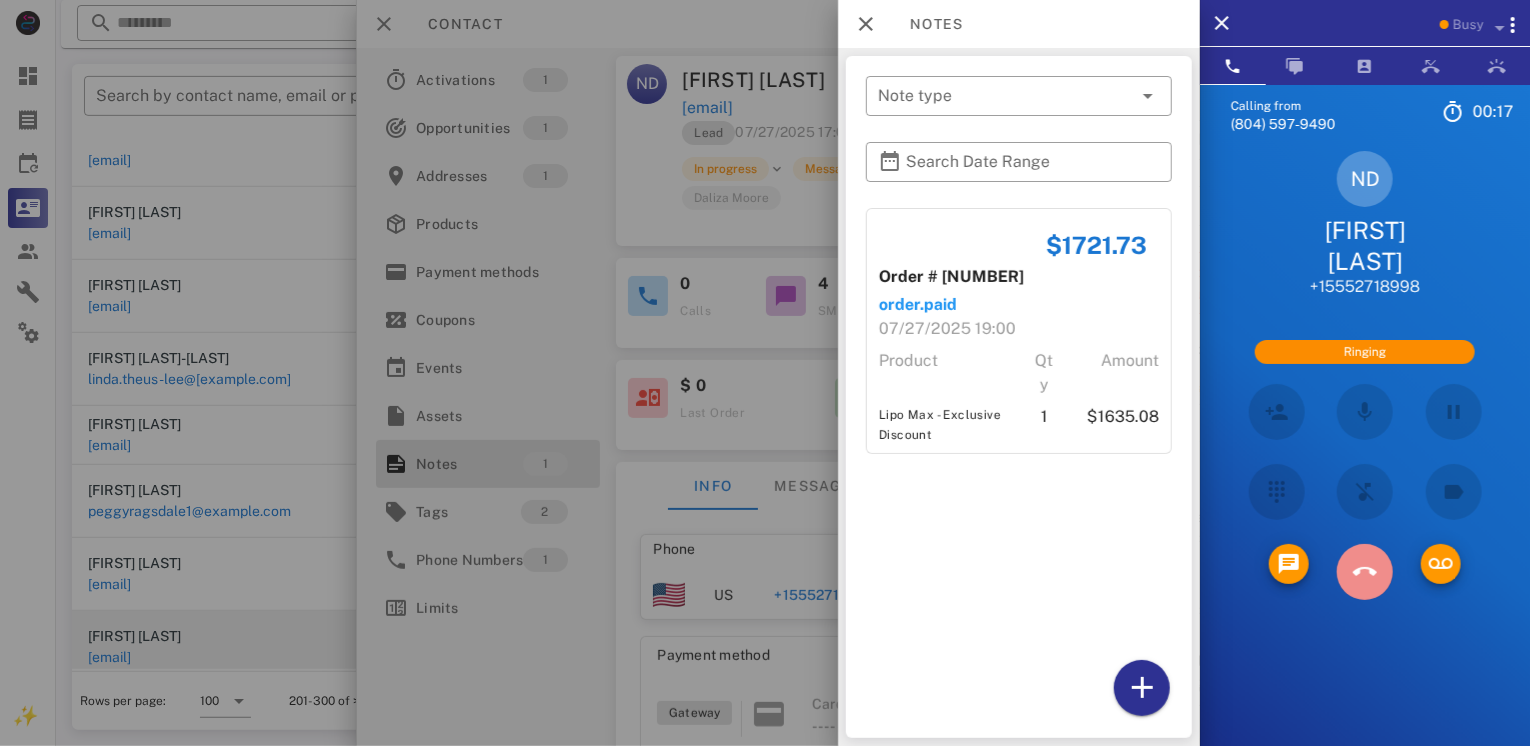 click at bounding box center (1365, 572) 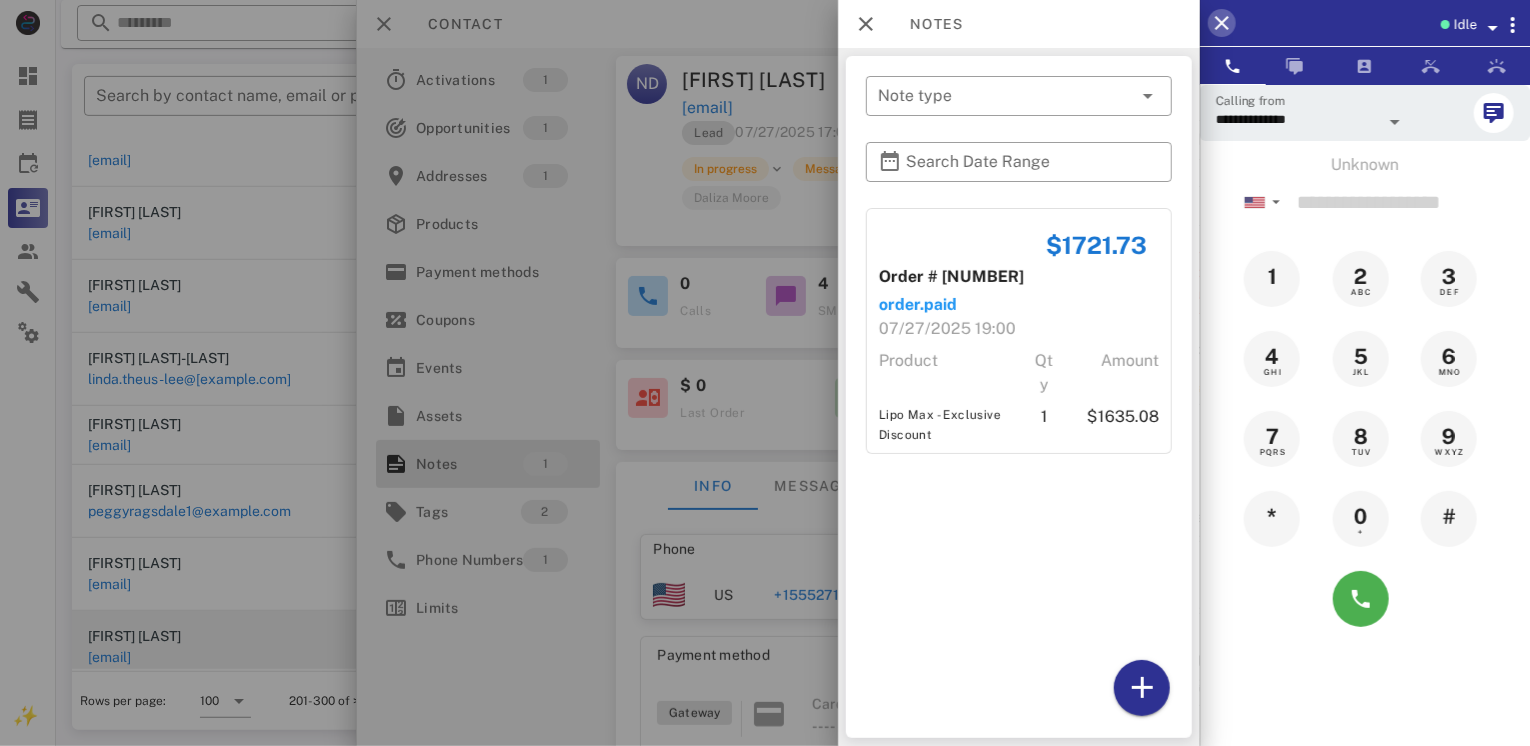 click at bounding box center (1222, 23) 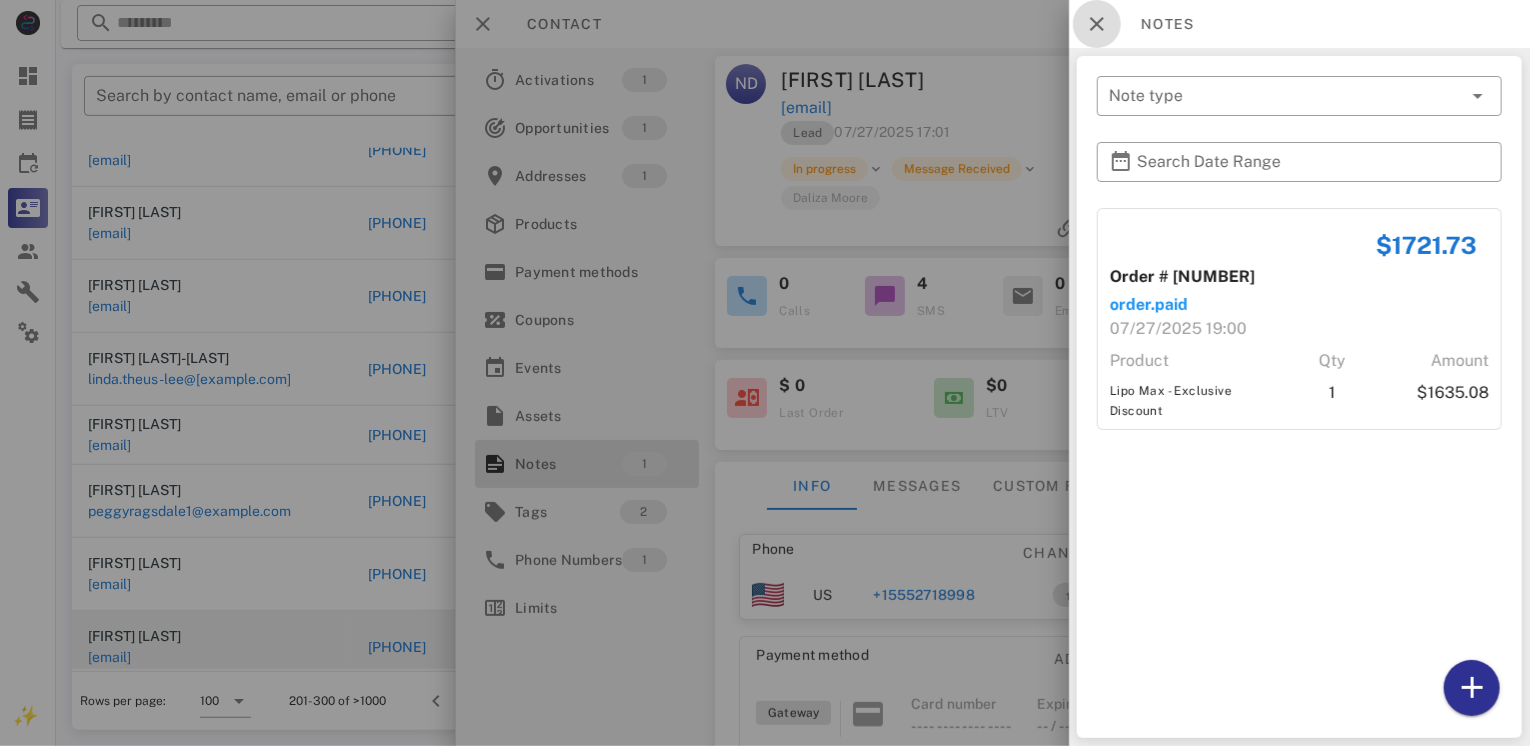 click at bounding box center [1097, 24] 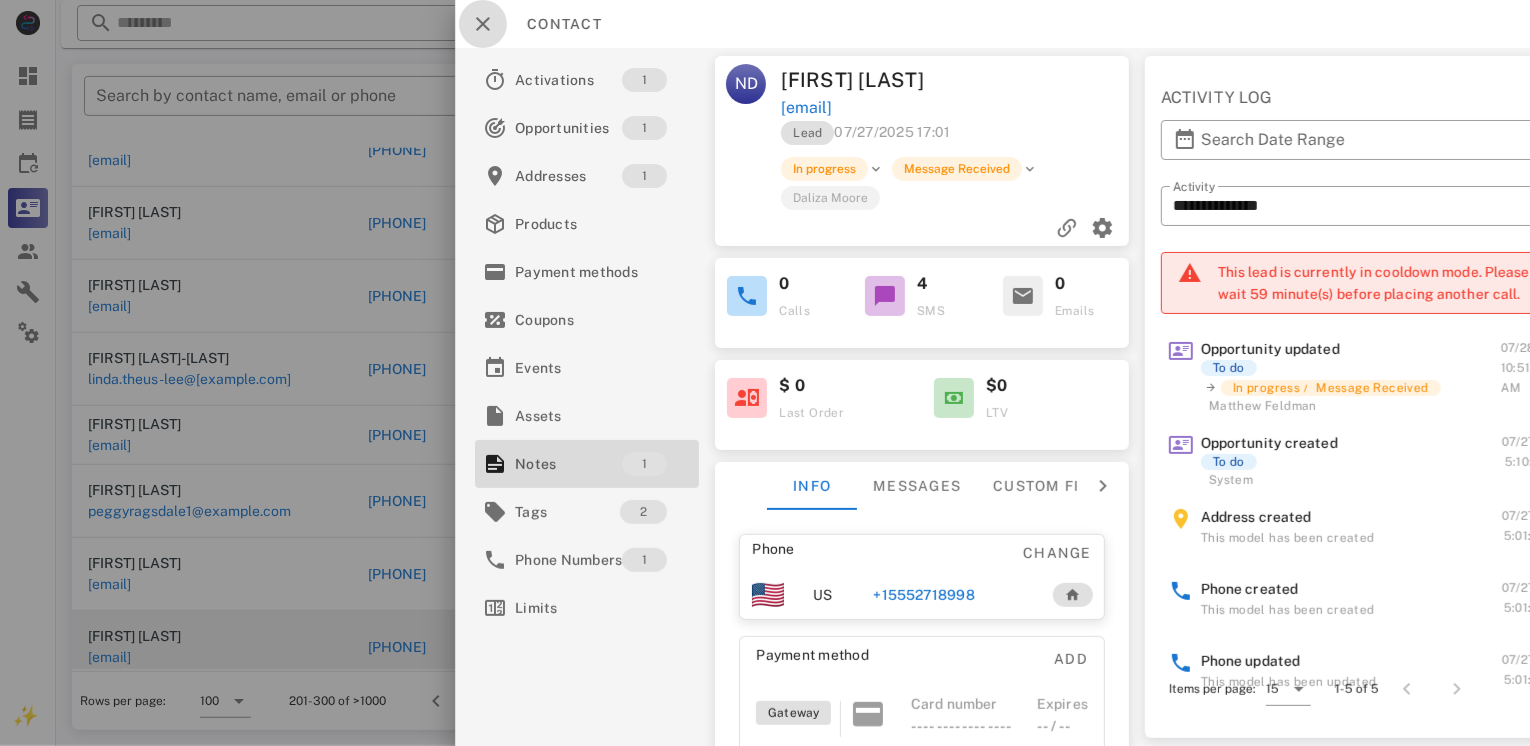 click at bounding box center [483, 24] 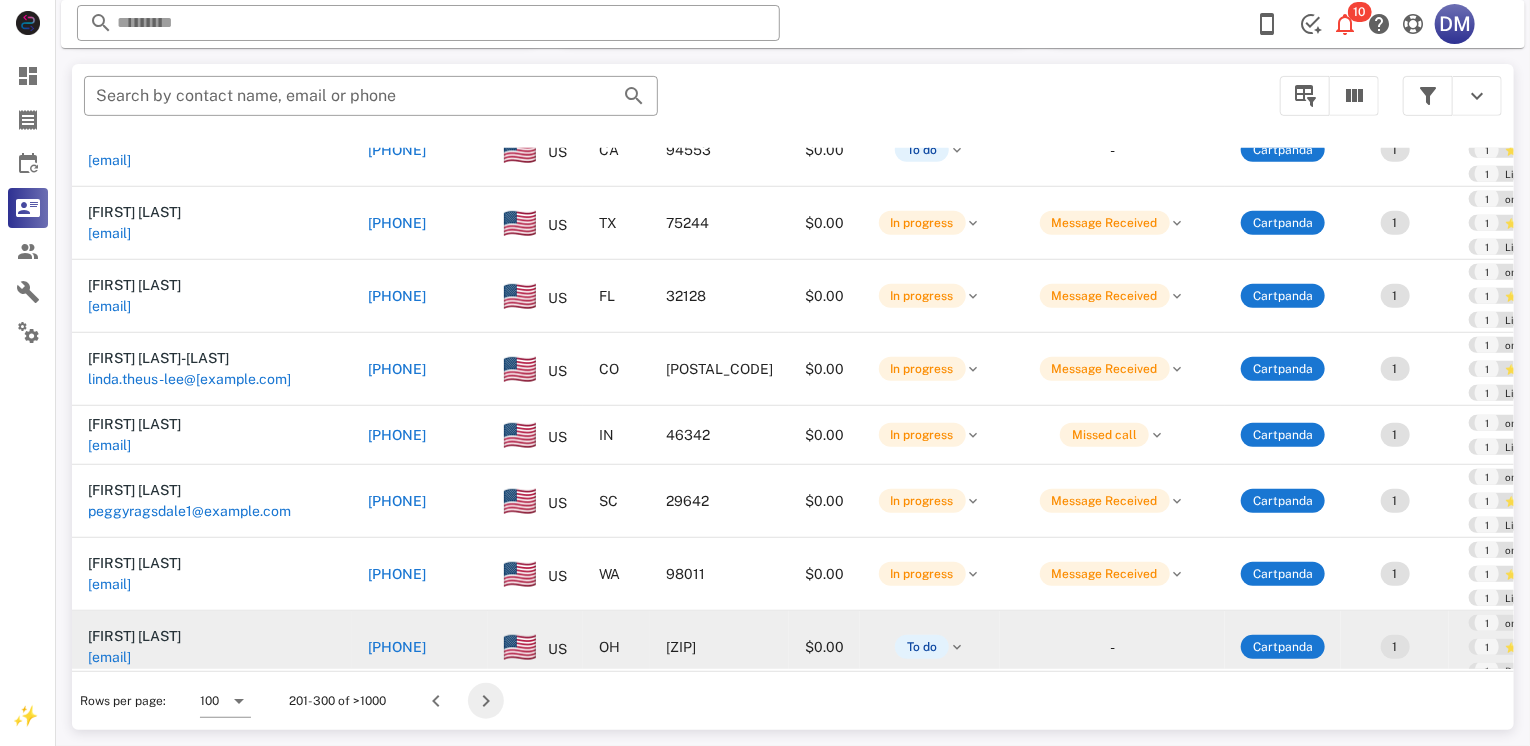 click at bounding box center [486, 701] 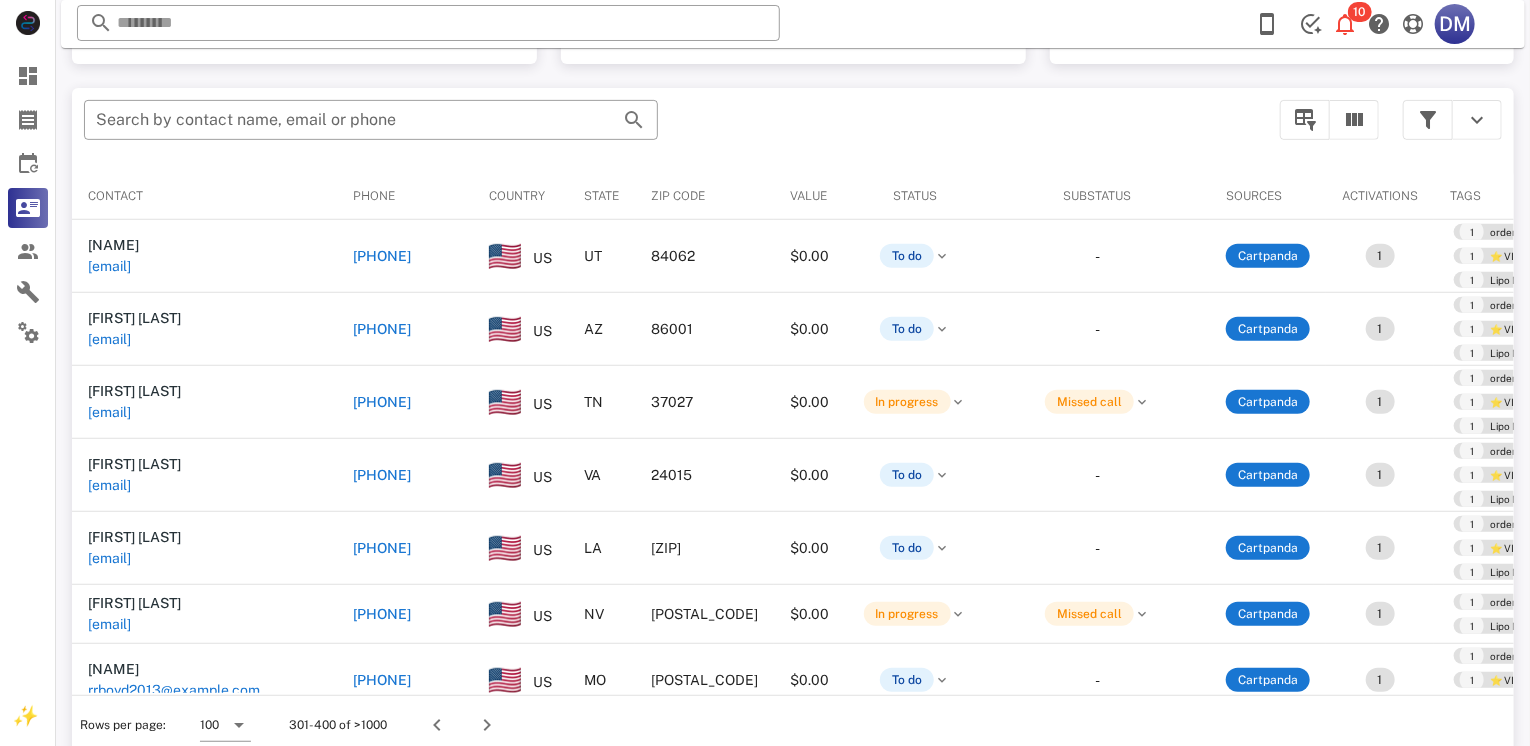 scroll, scrollTop: 380, scrollLeft: 0, axis: vertical 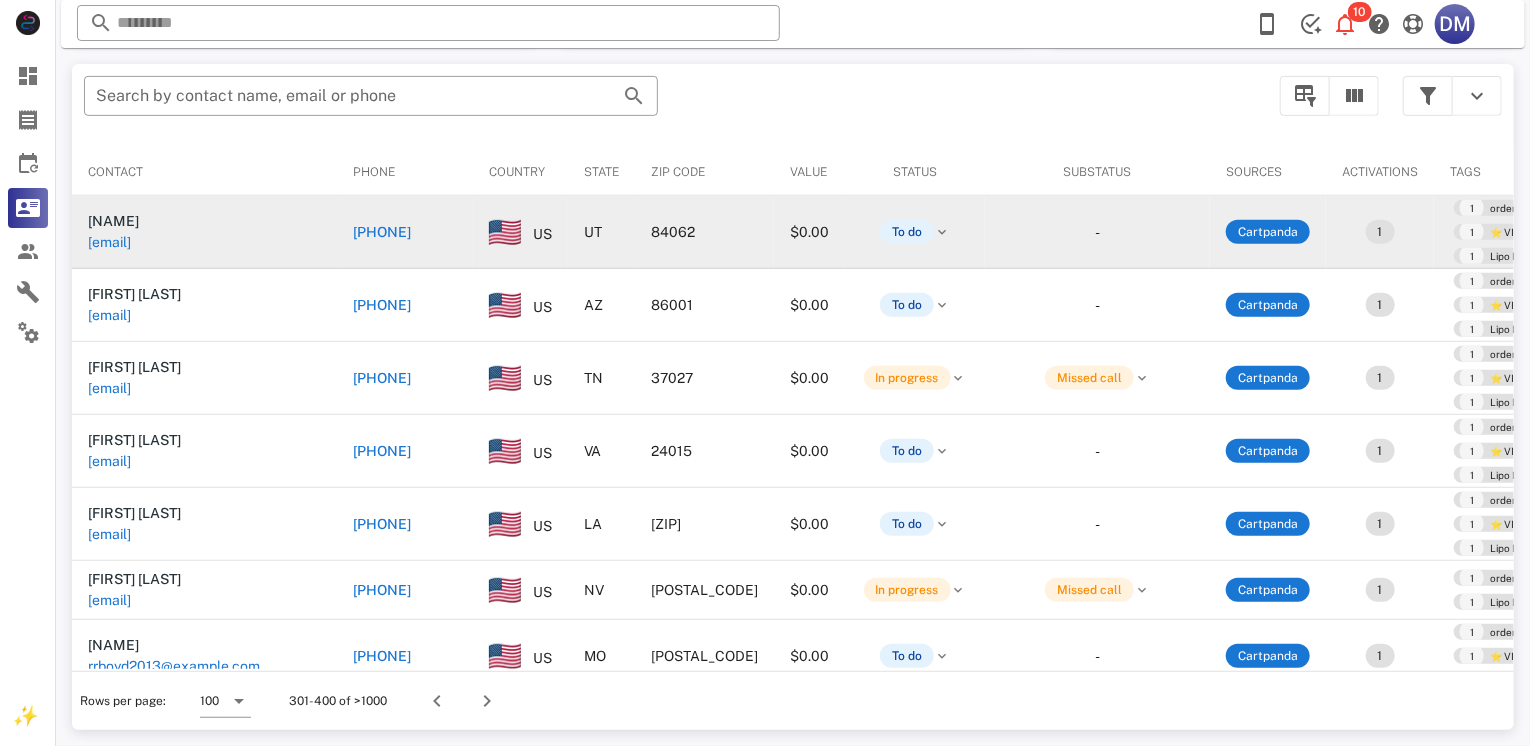click on "[PHONE]" at bounding box center (382, 232) 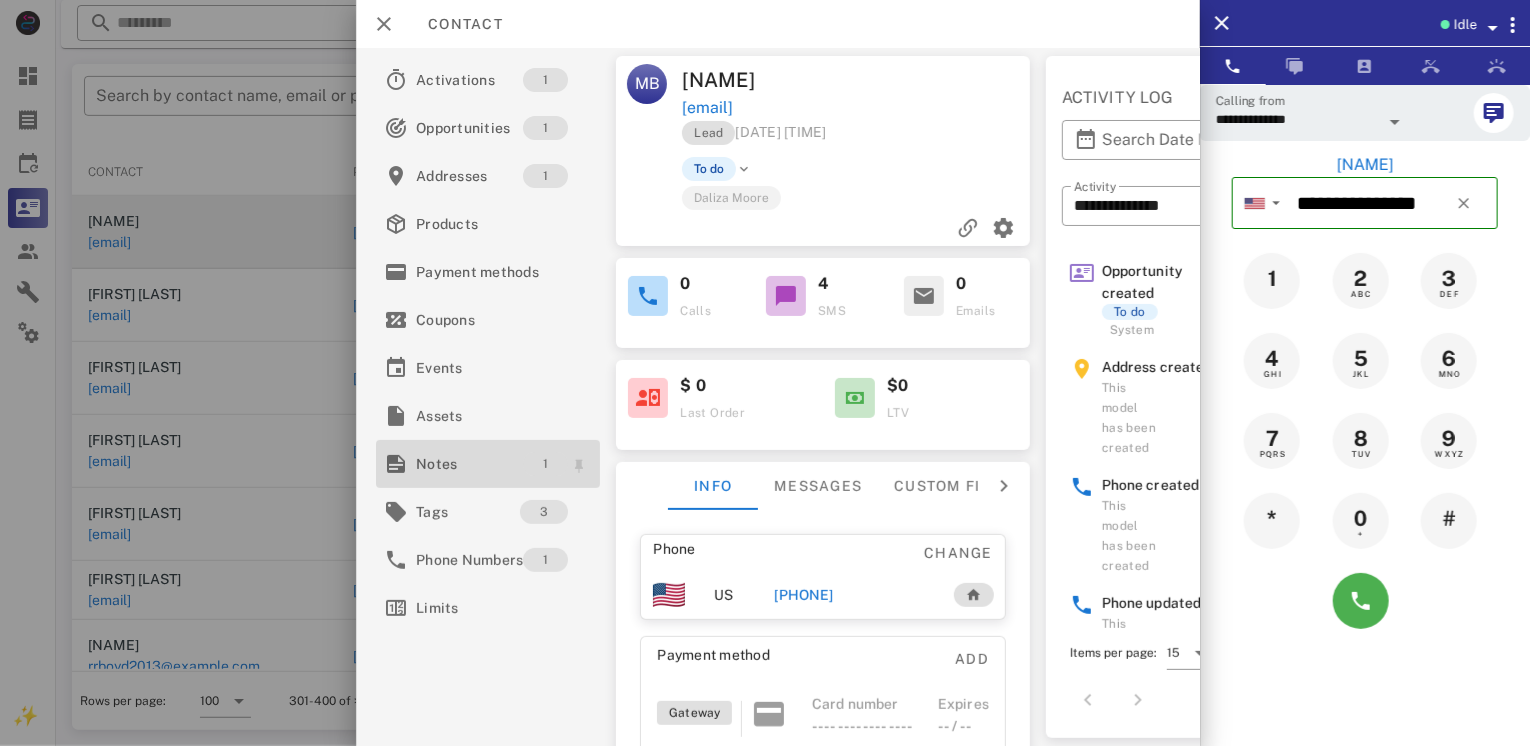 click on "1" at bounding box center [545, 464] 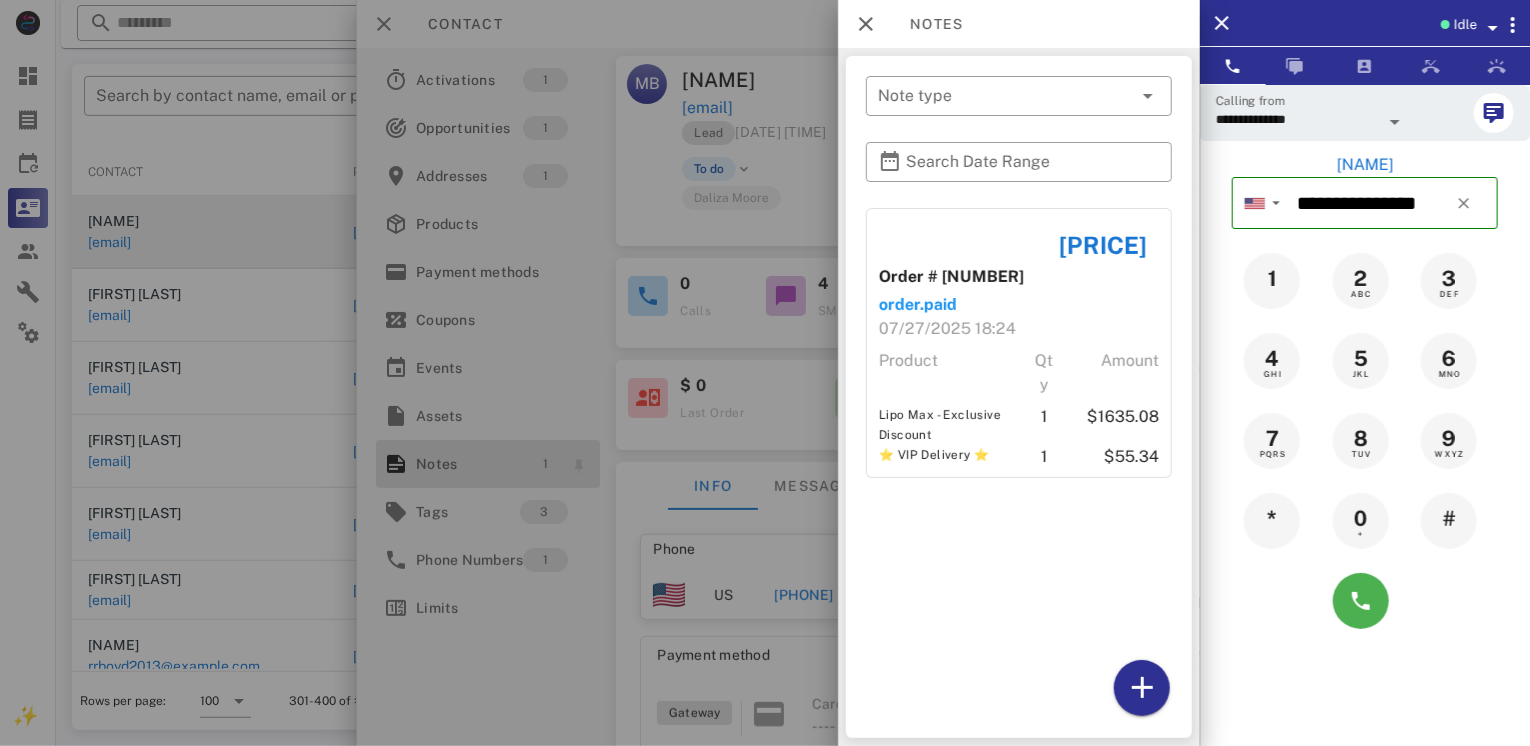 click at bounding box center [765, 373] 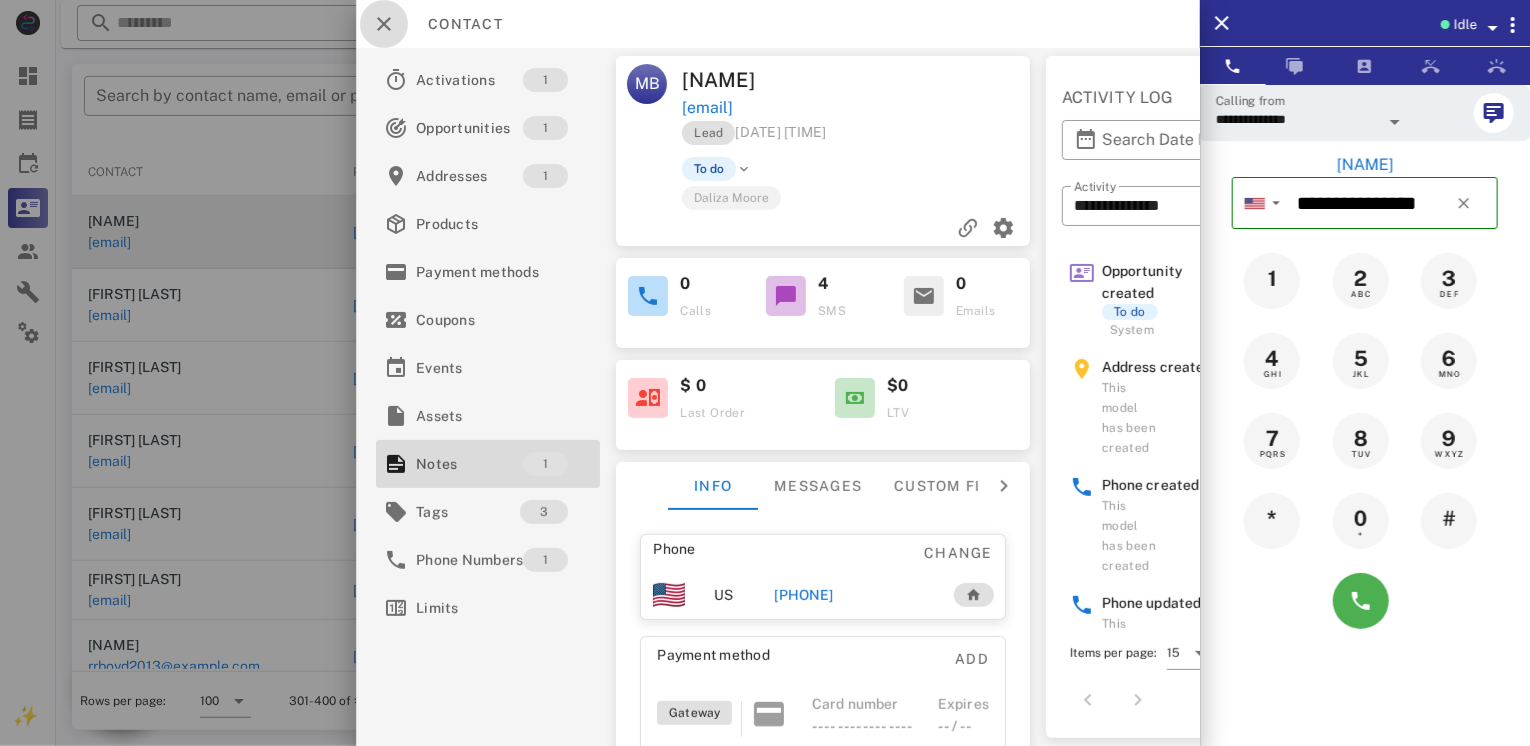 click at bounding box center [384, 24] 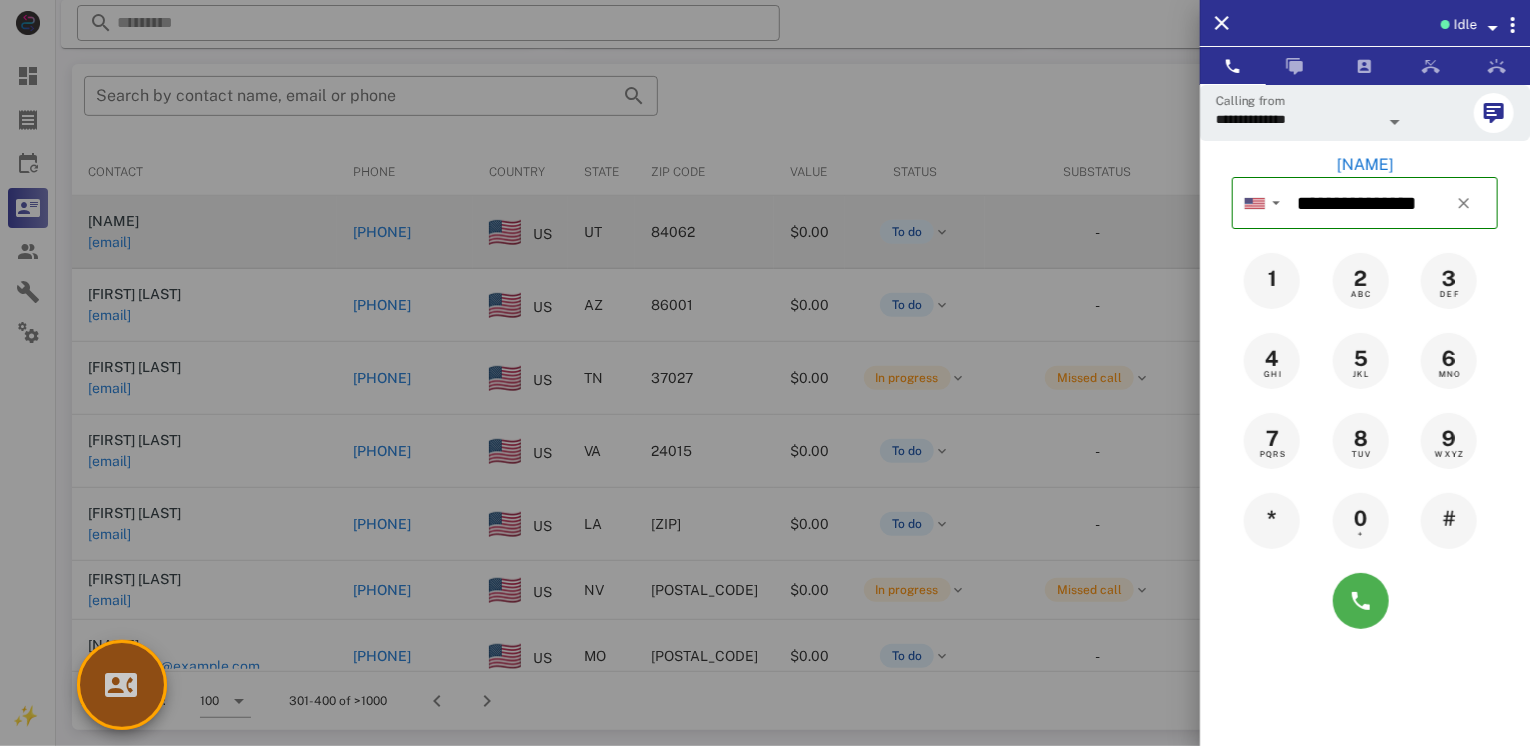 click at bounding box center [122, 685] 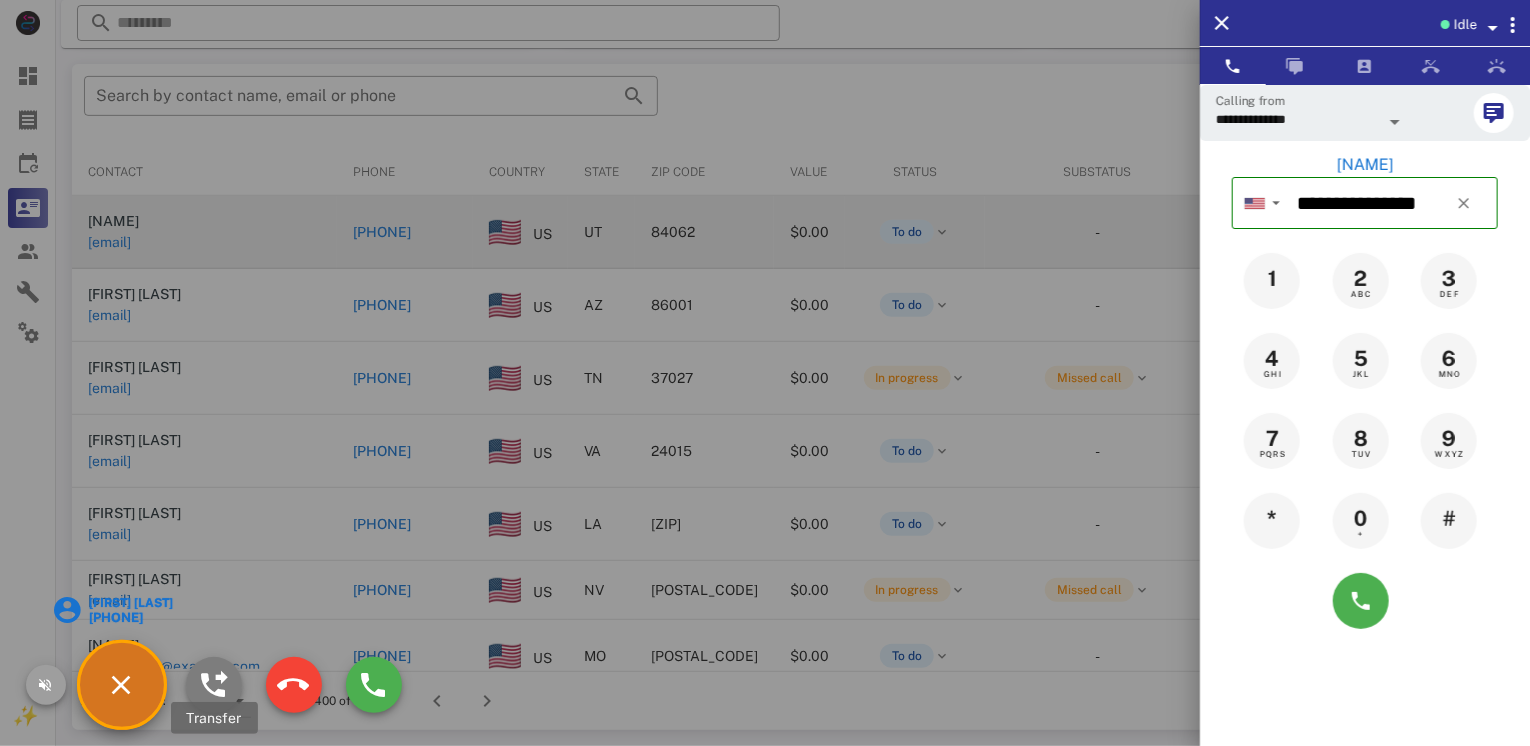 click at bounding box center [214, 685] 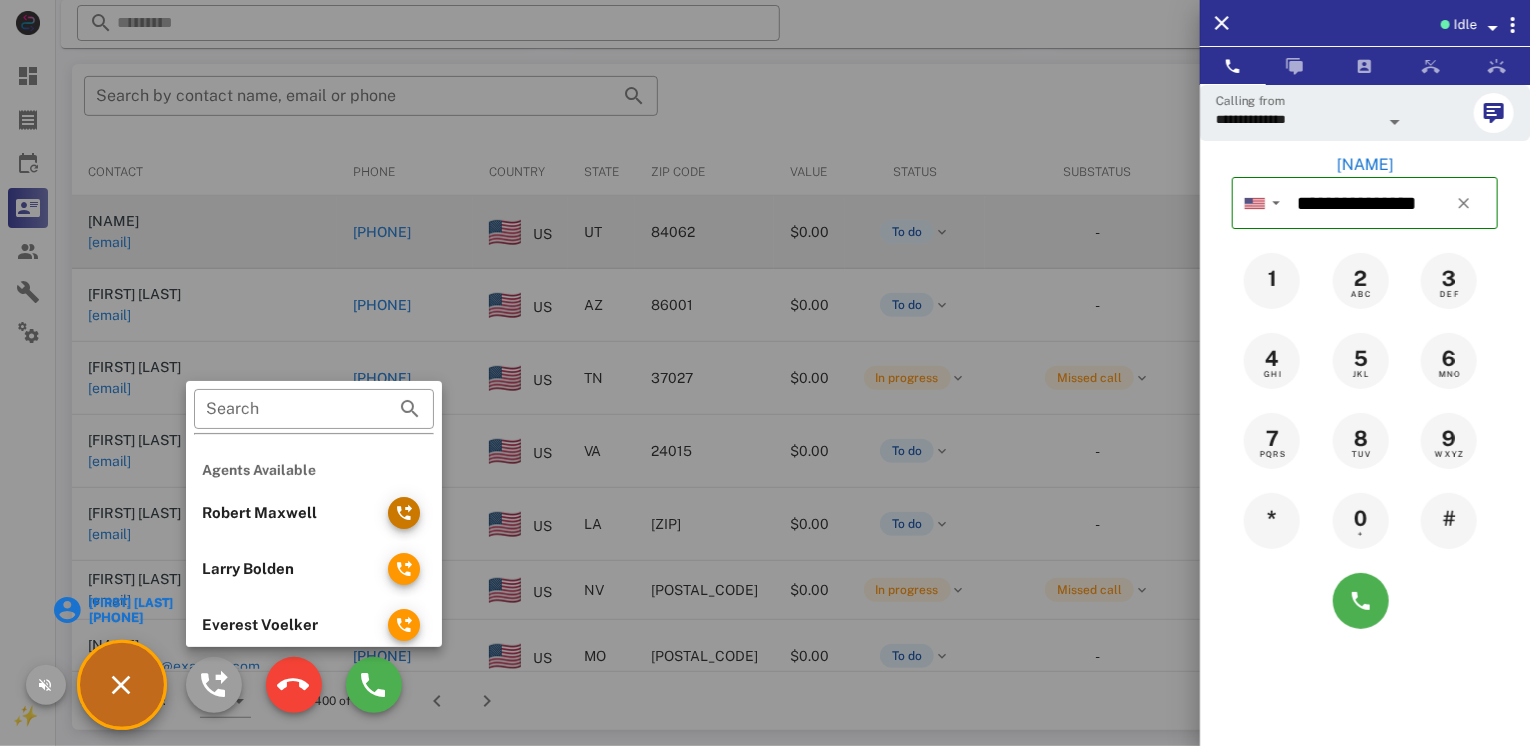 click at bounding box center [404, 513] 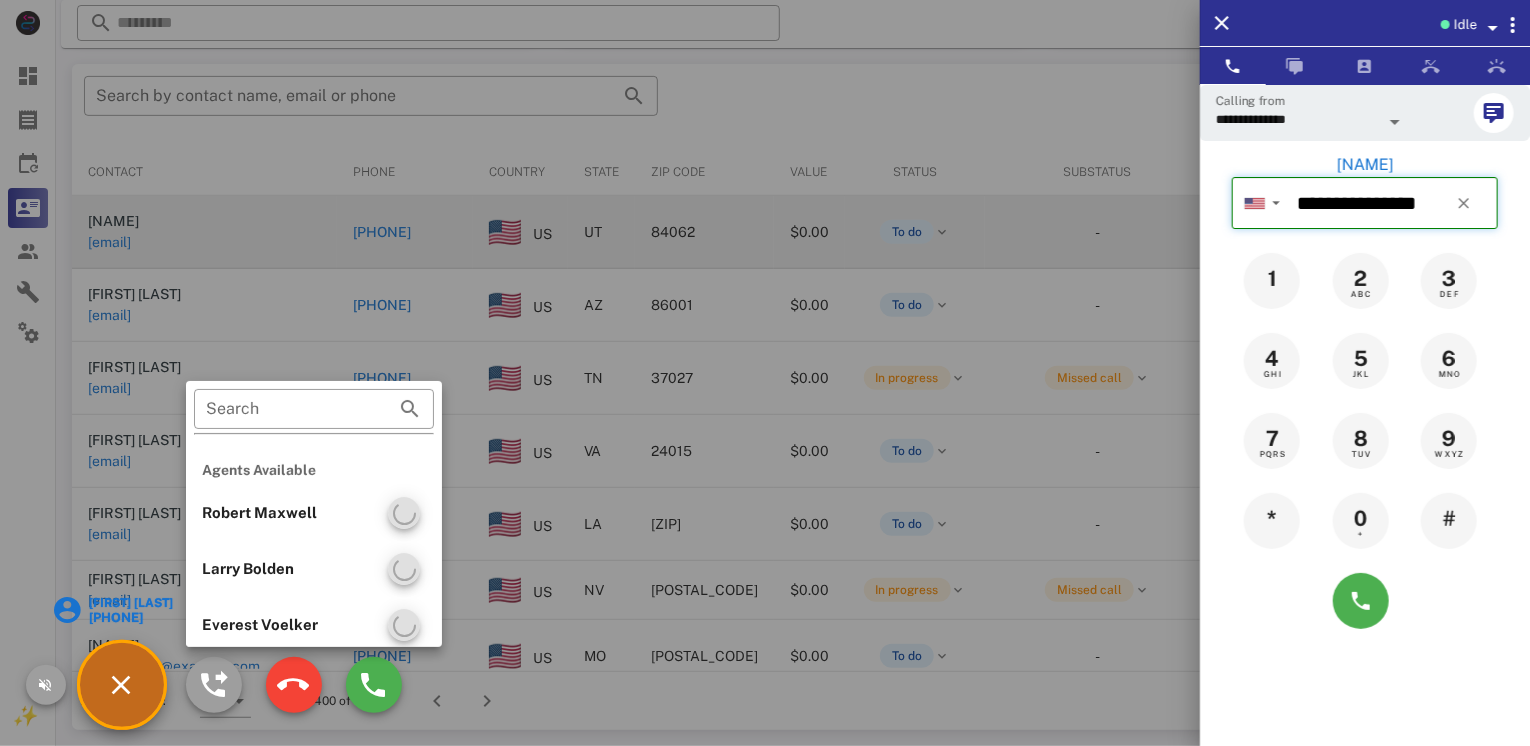 type 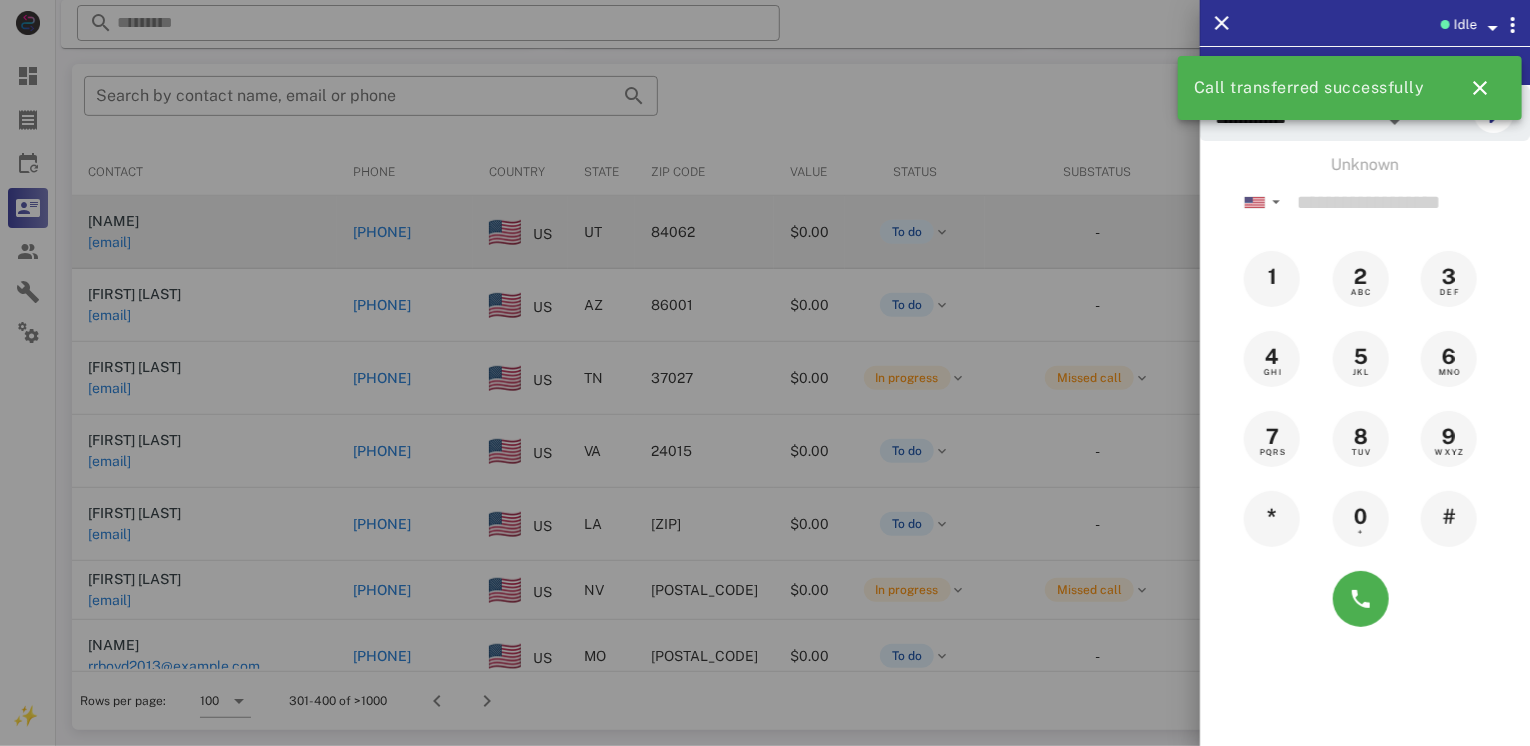 click at bounding box center (765, 373) 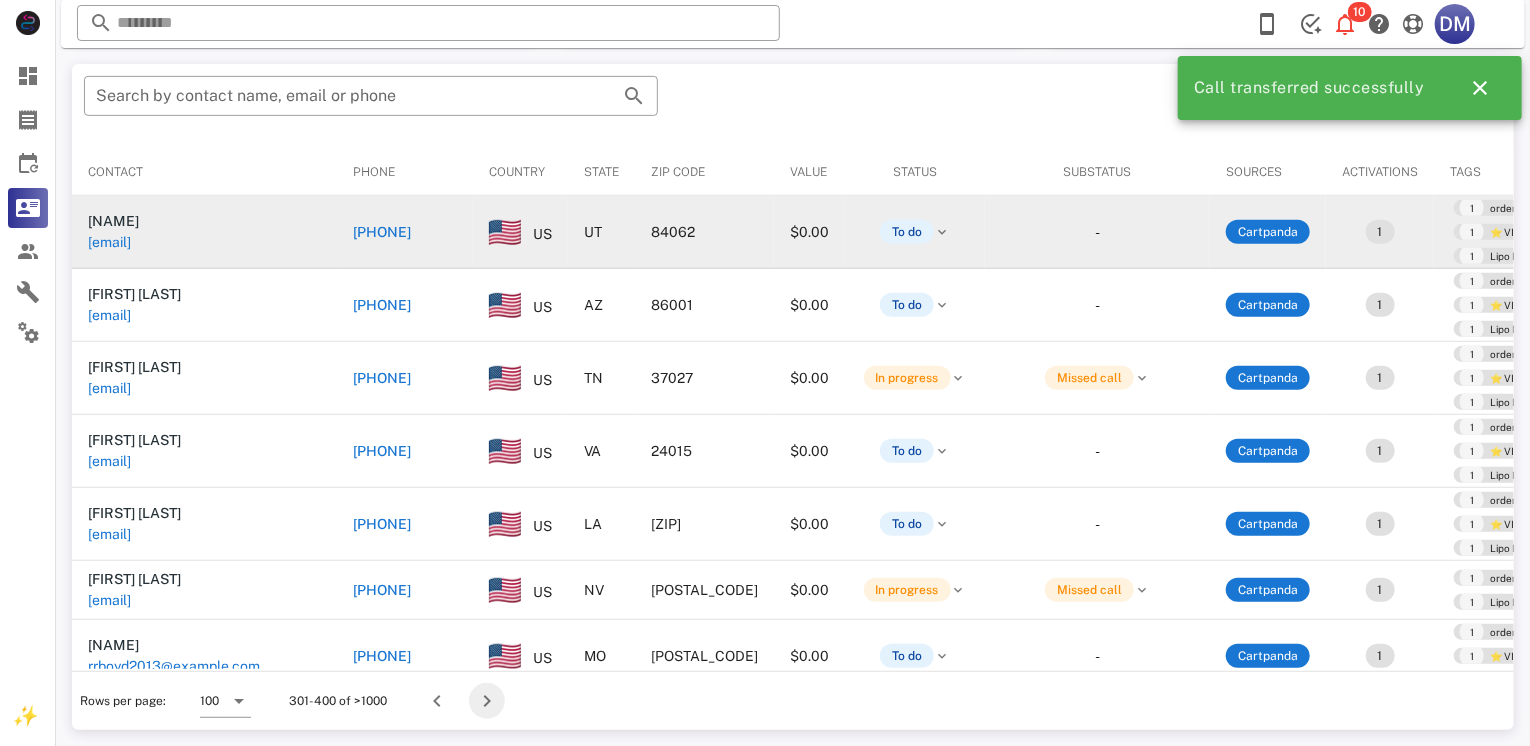 click at bounding box center (487, 701) 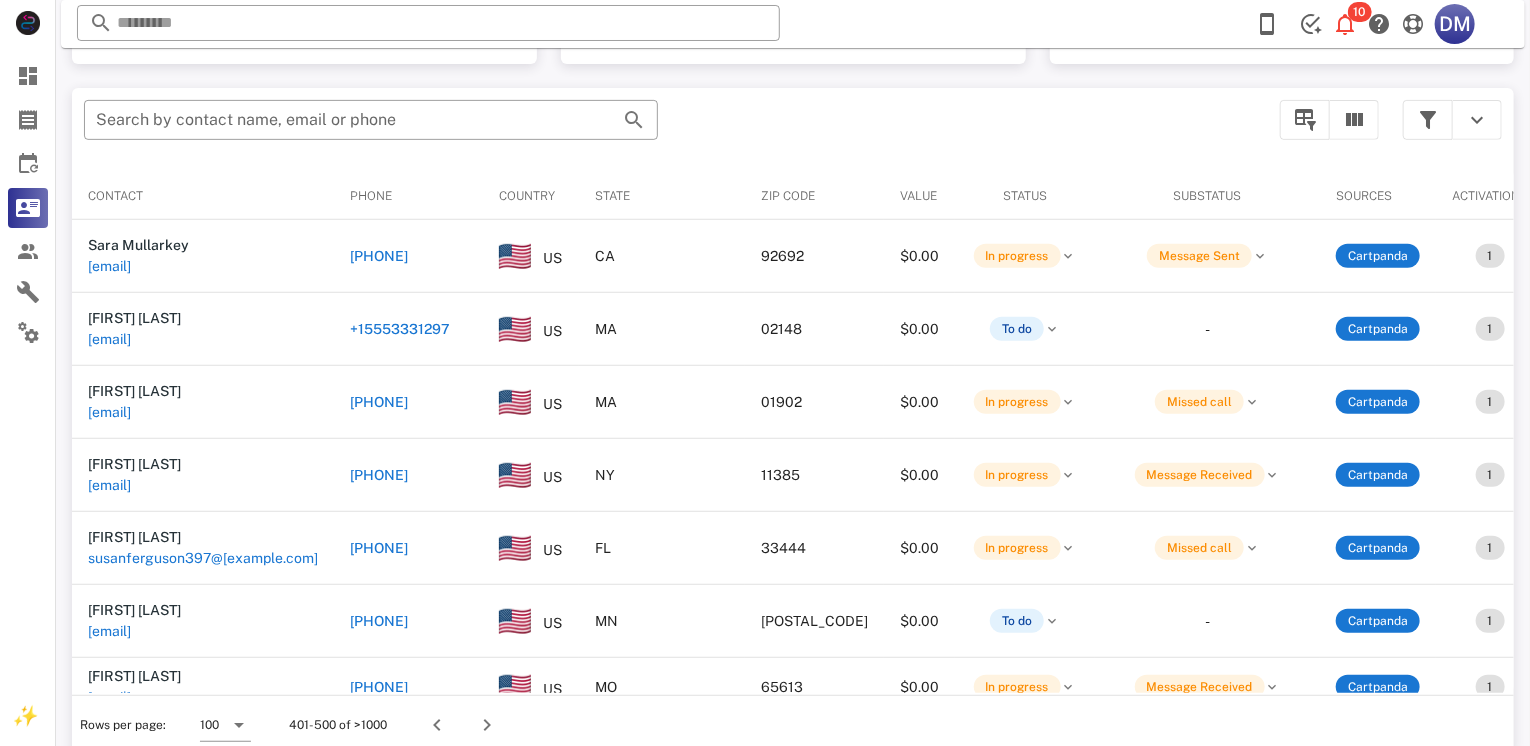 scroll, scrollTop: 380, scrollLeft: 0, axis: vertical 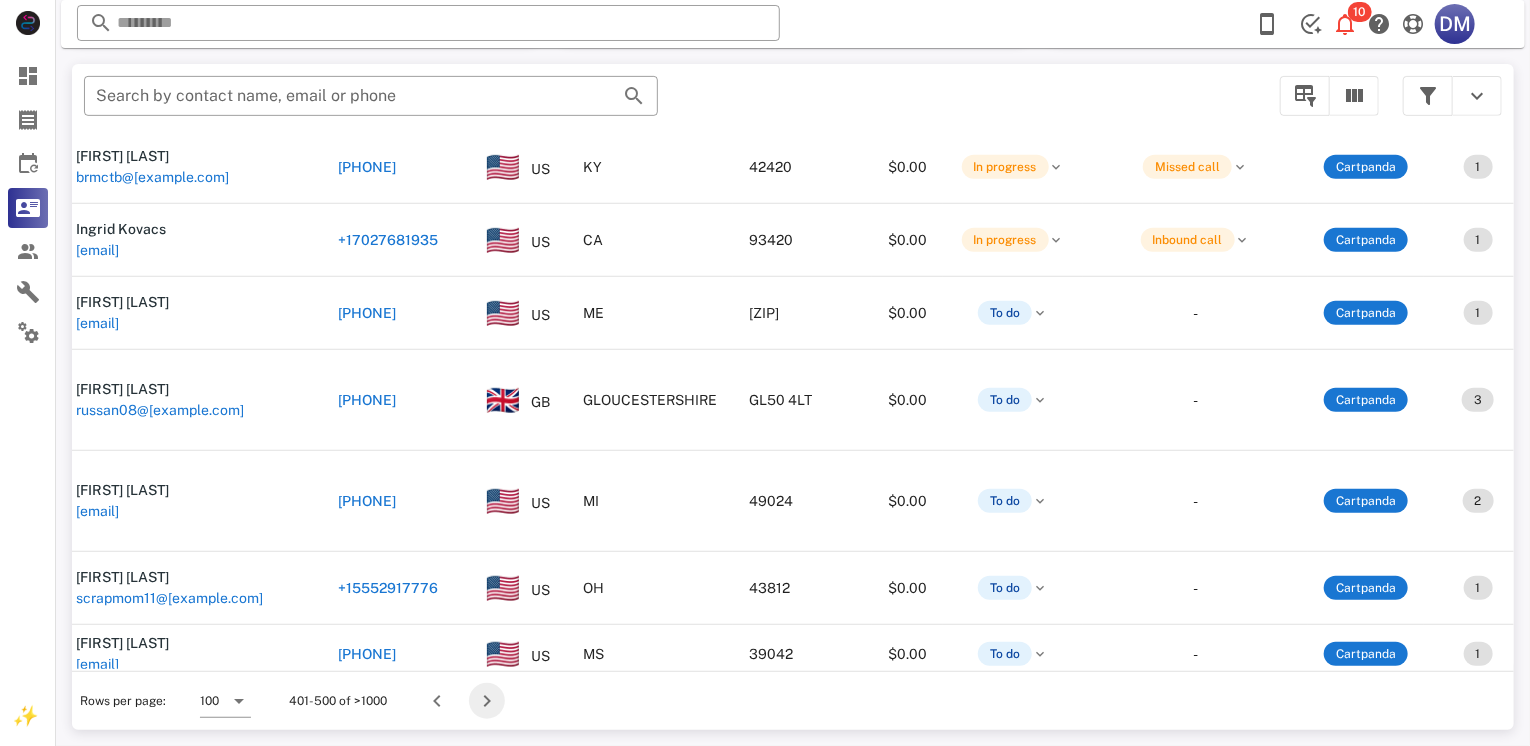 click at bounding box center (487, 701) 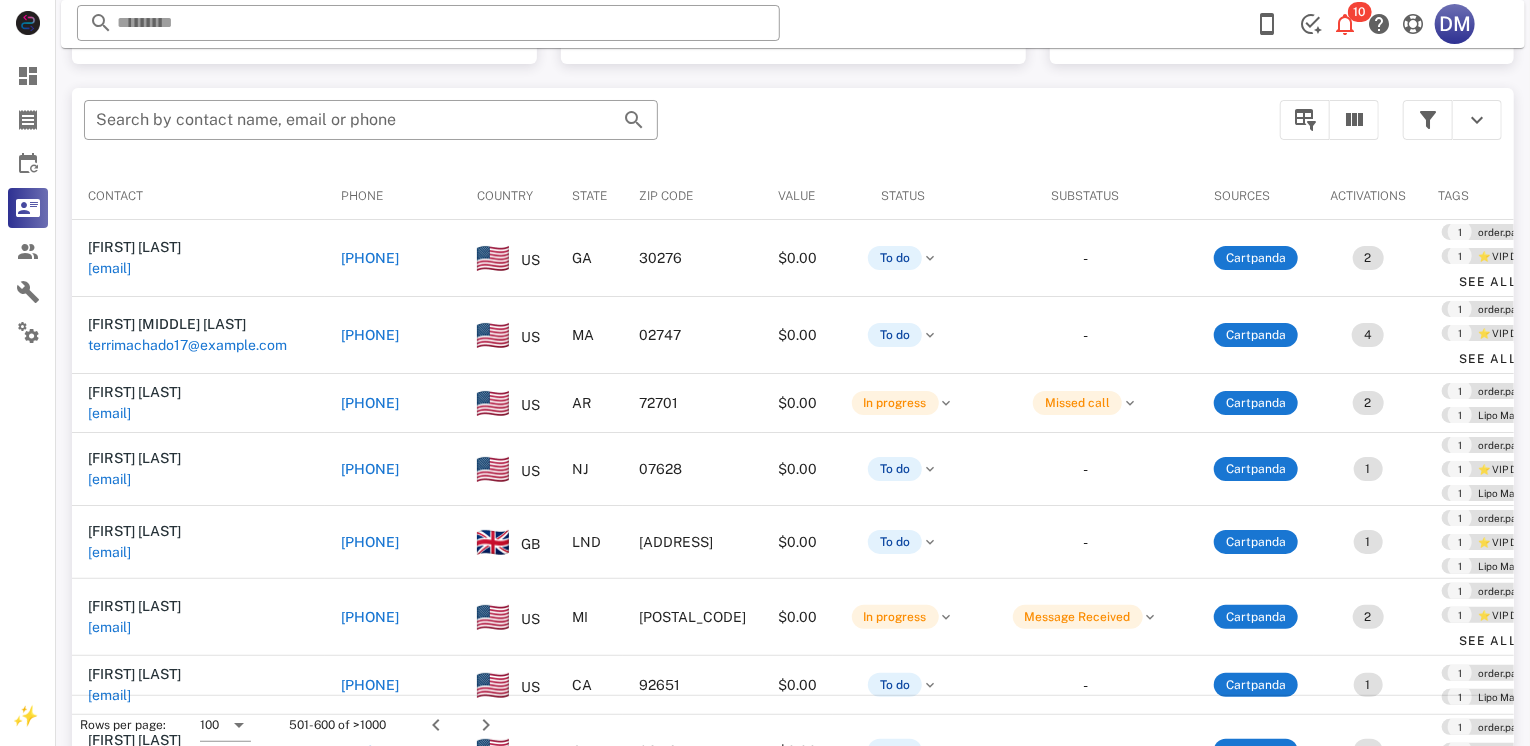 scroll, scrollTop: 380, scrollLeft: 0, axis: vertical 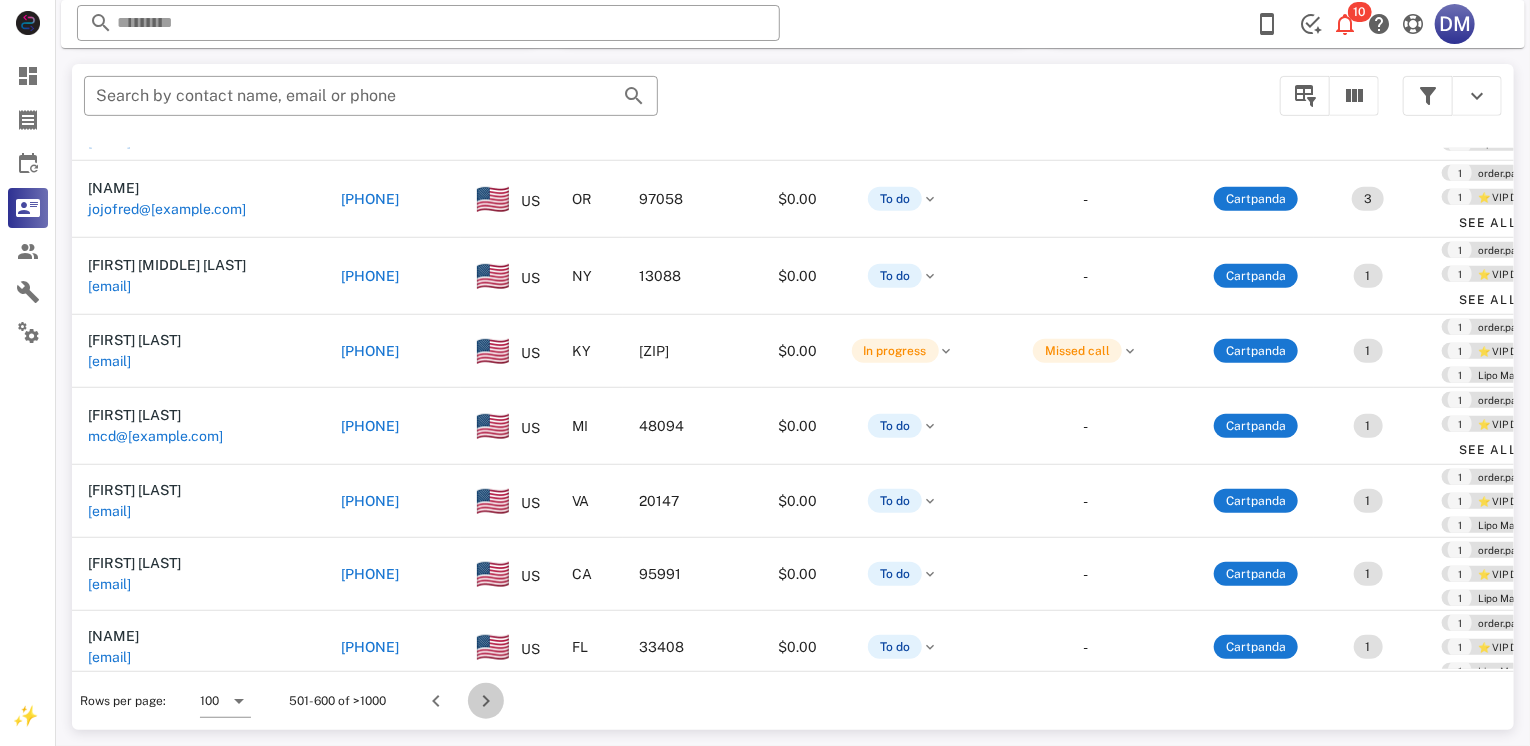 click at bounding box center [486, 701] 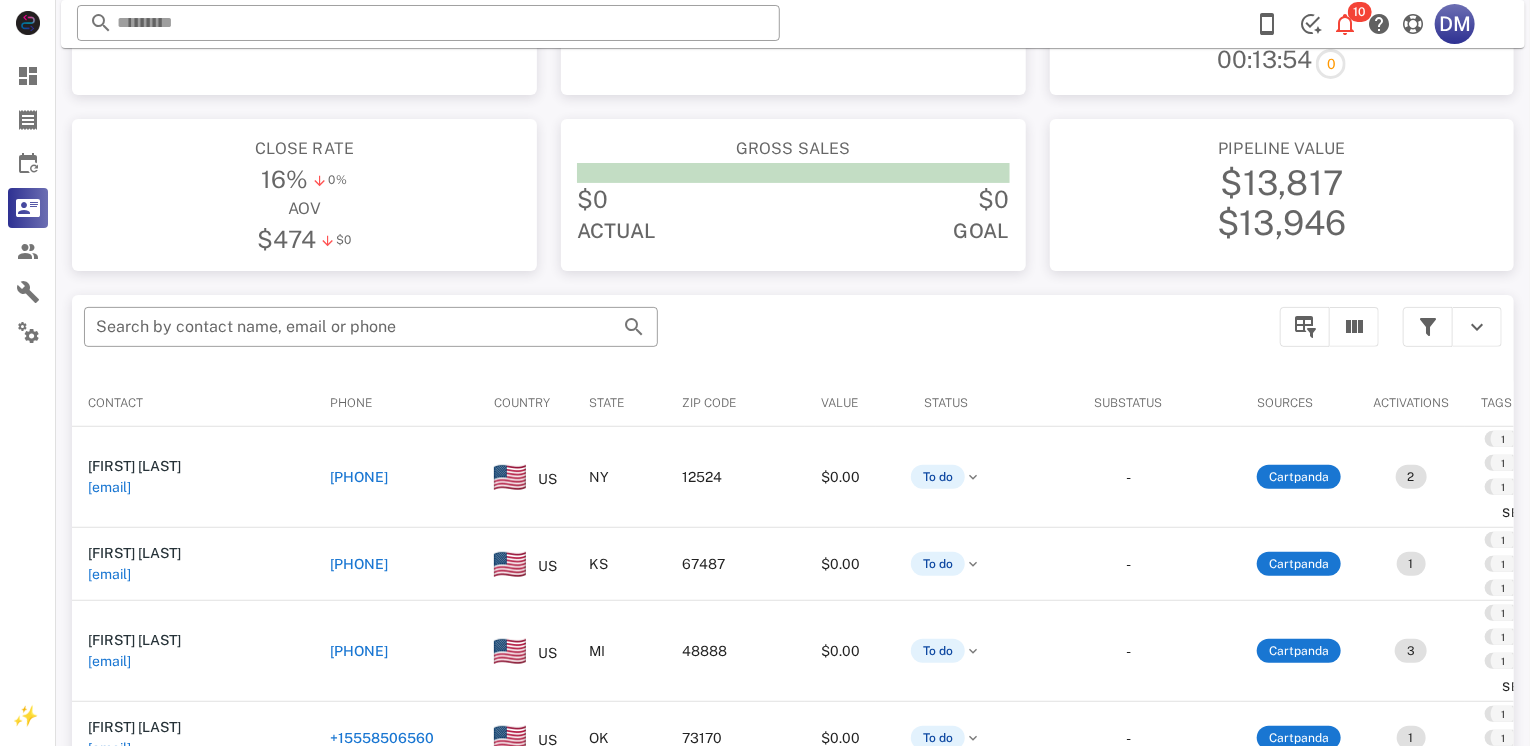scroll, scrollTop: 380, scrollLeft: 0, axis: vertical 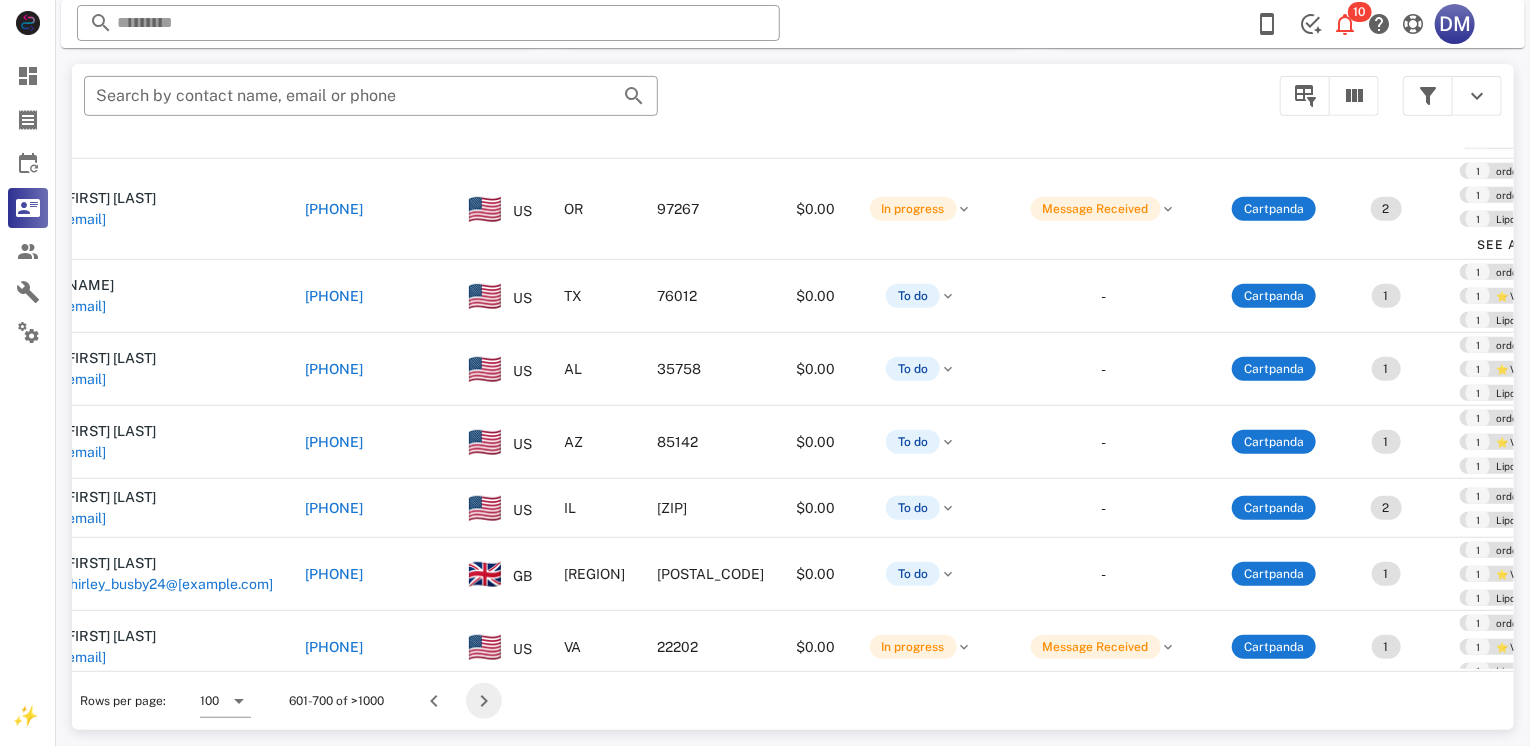 click at bounding box center [484, 701] 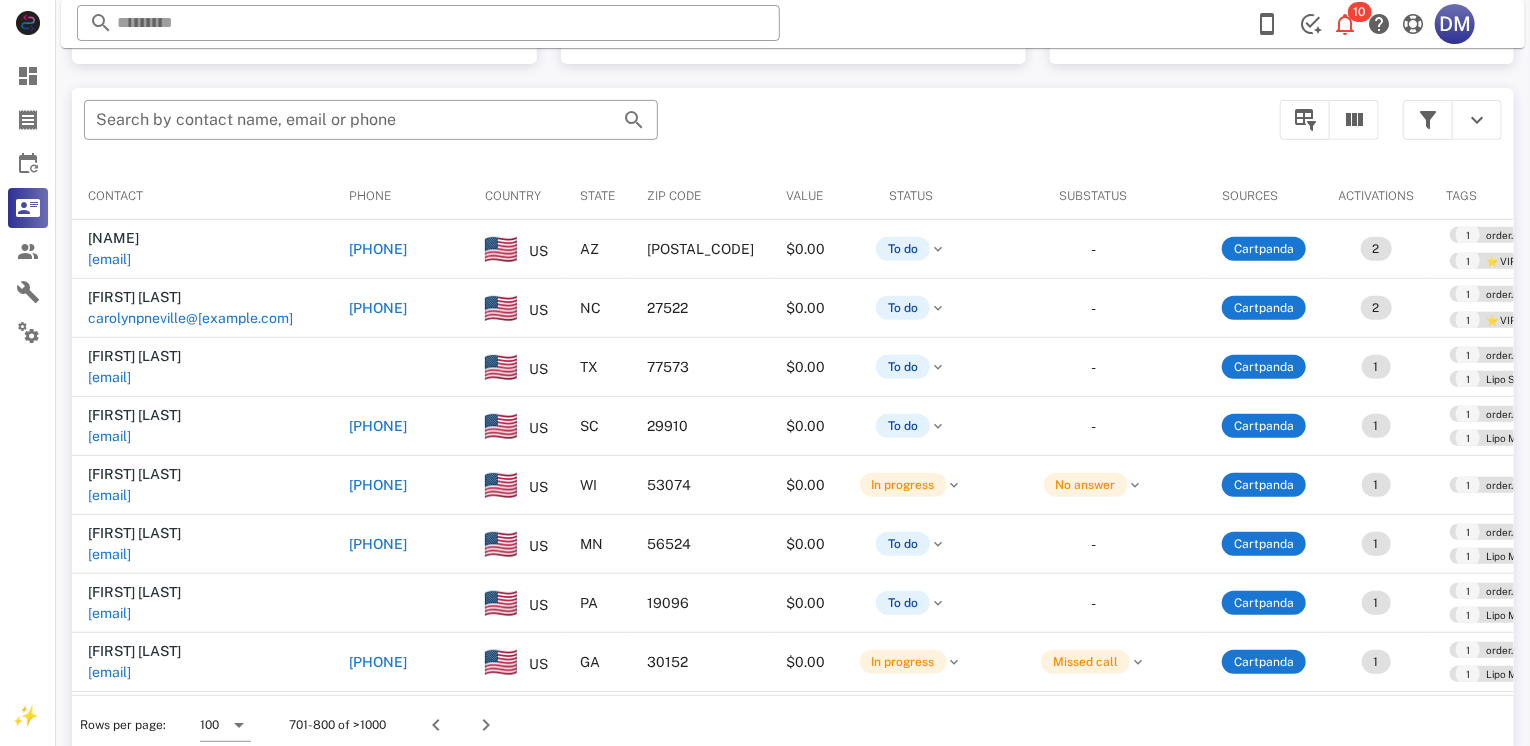 scroll, scrollTop: 380, scrollLeft: 0, axis: vertical 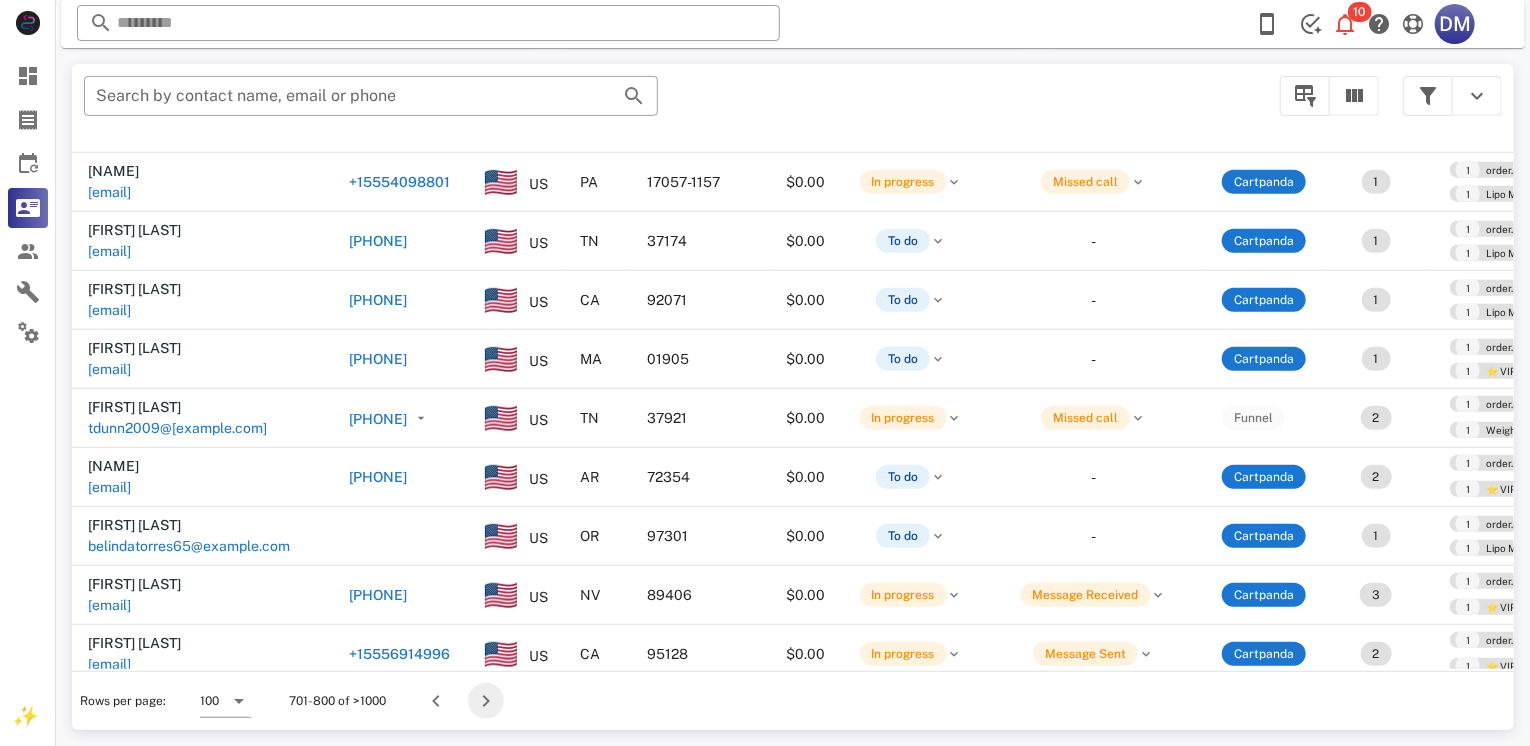 click at bounding box center [486, 701] 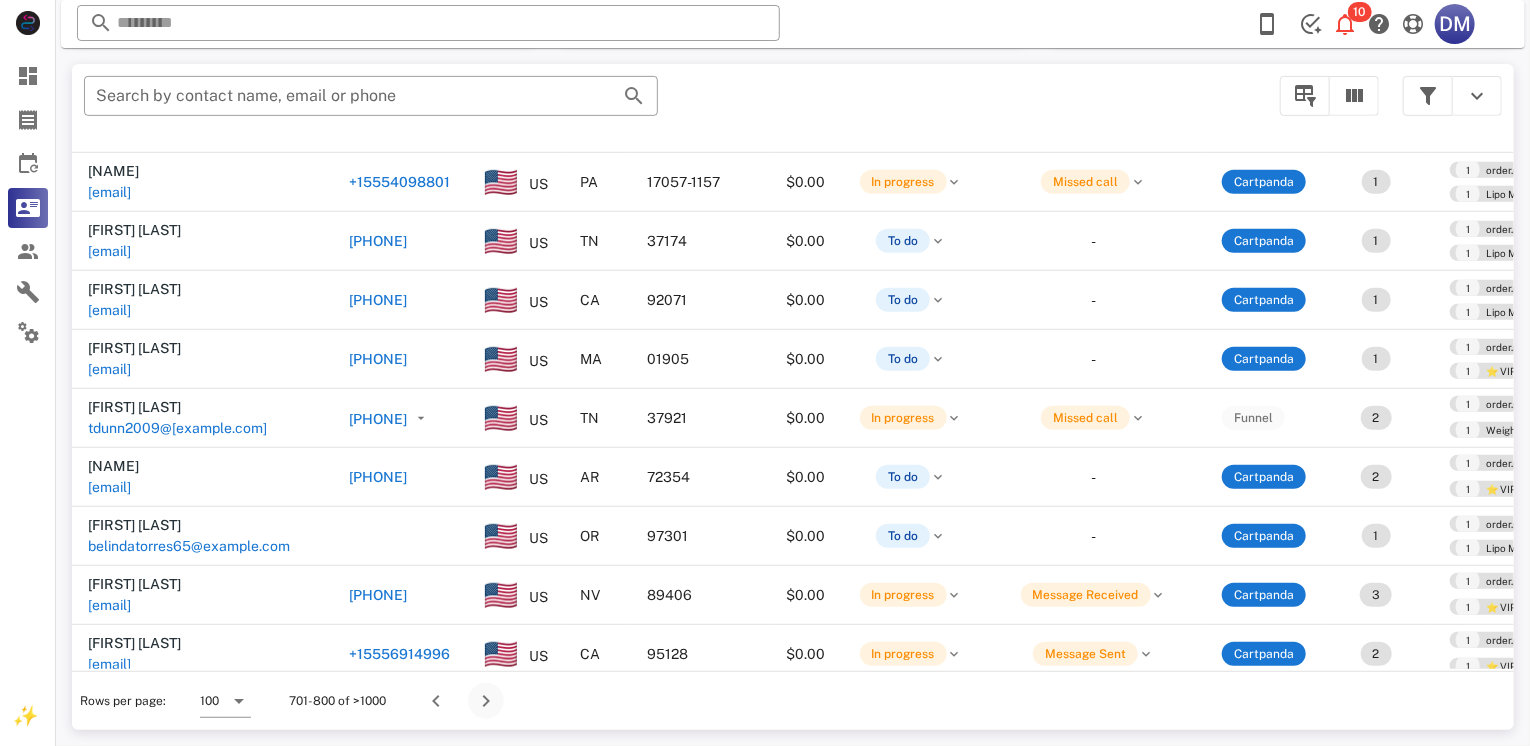 click on "Contact Phone Country State Zip code Value Status Substatus Sources Activations Tags Created at [FIRST] [LAST] [EMAIL] [PHONE] US [STATE] [ZIP] $0.00 To do - Cartpanda 2 1 order.paid 1 order.upsell 1 ⭐ VIP Delivery ⭐ See All [DATE] [TIME] [FIRST] [LAST] [EMAIL] [PHONE] US [STATE] [ZIP] $0.00 To do - Cartpanda 2 1 order.paid 1 order.upsell 1 ⭐ VIP Delivery ⭐ See All [DATE] [TIME] [FIRST] [LAST] [EMAIL] US [STATE] [ZIP] $0.00 To do - Cartpanda 1 1 order.paid 1 ⭐ VIP Delivery ⭐ 1 Lipo Slim - Exclusive Discount [DATE] [TIME] [FIRST] [LAST] [EMAIL] [PHONE] US [STATE] [ZIP] $0.00 To do - Cartpanda 1 1 order.paid 1 ⭐ VIP Delivery ⭐ 1 Lipo Max - Exclusive Discount [DATE] [TIME] [FIRST] [LAST] [EMAIL] [PHONE] US [STATE] [ZIP] $0.00 In progress No answer Cartpanda 1 1 order.paid 1" at bounding box center [793, 397] 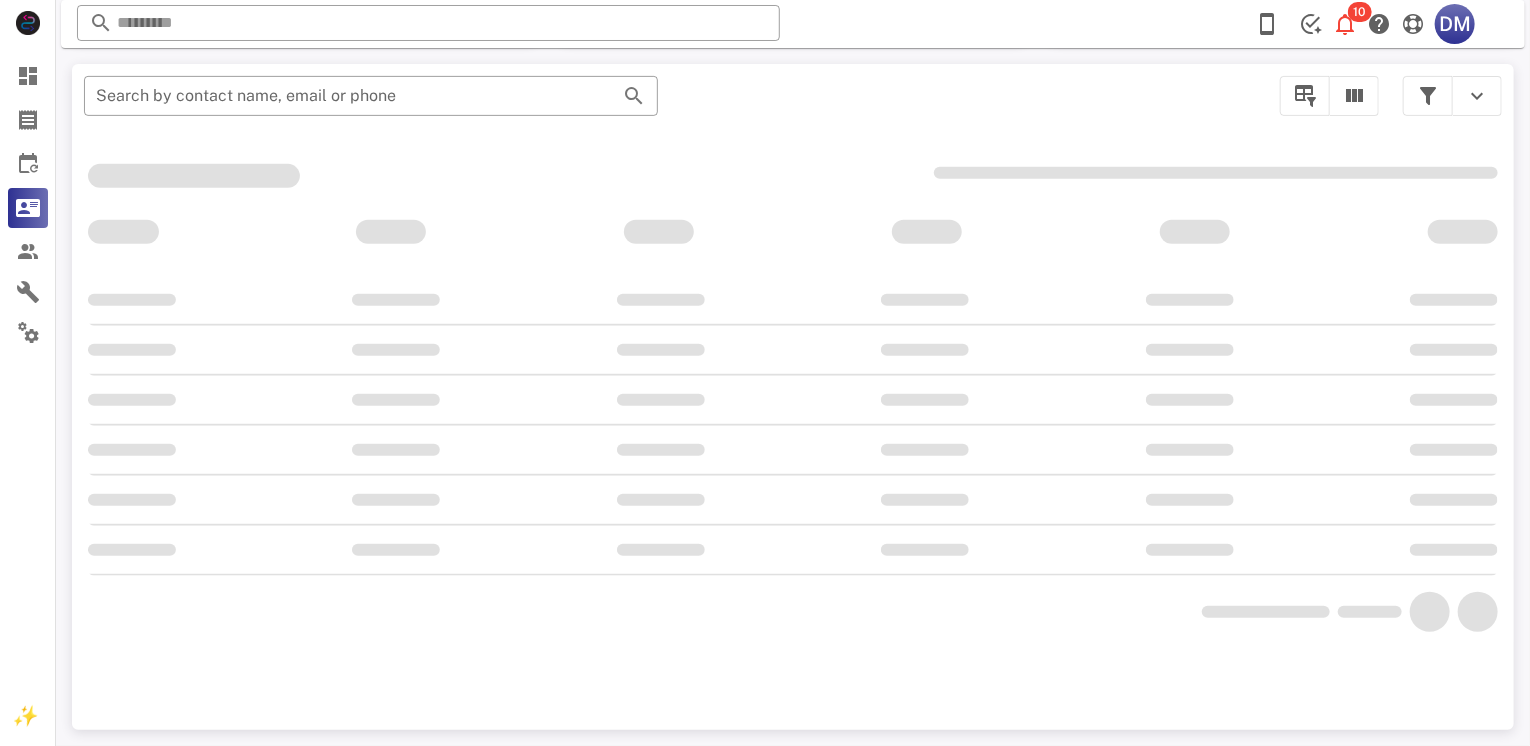 scroll, scrollTop: 380, scrollLeft: 0, axis: vertical 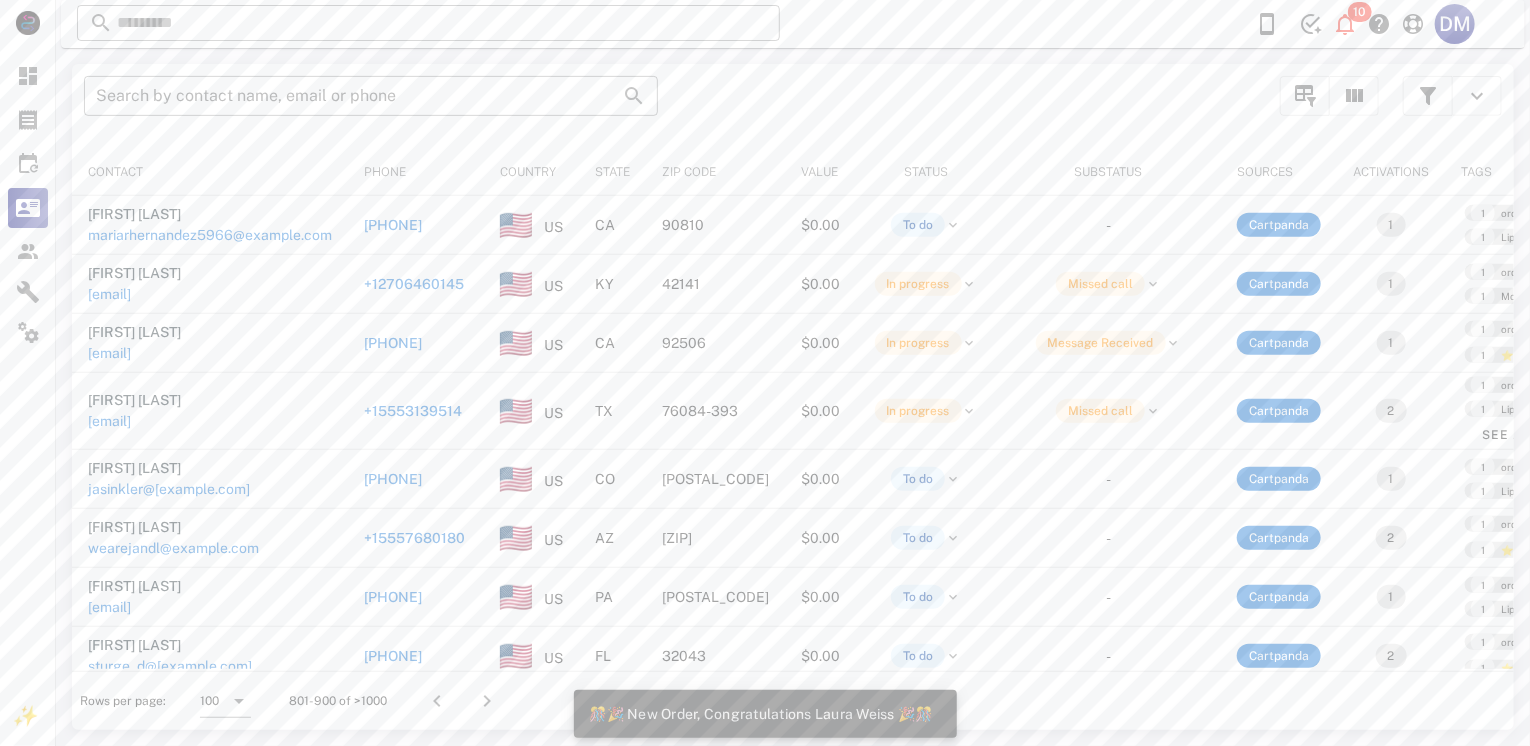 click on "🎊🎉 New Order, Congratulations Laura Weiss 🎉🎊" at bounding box center (761, 714) 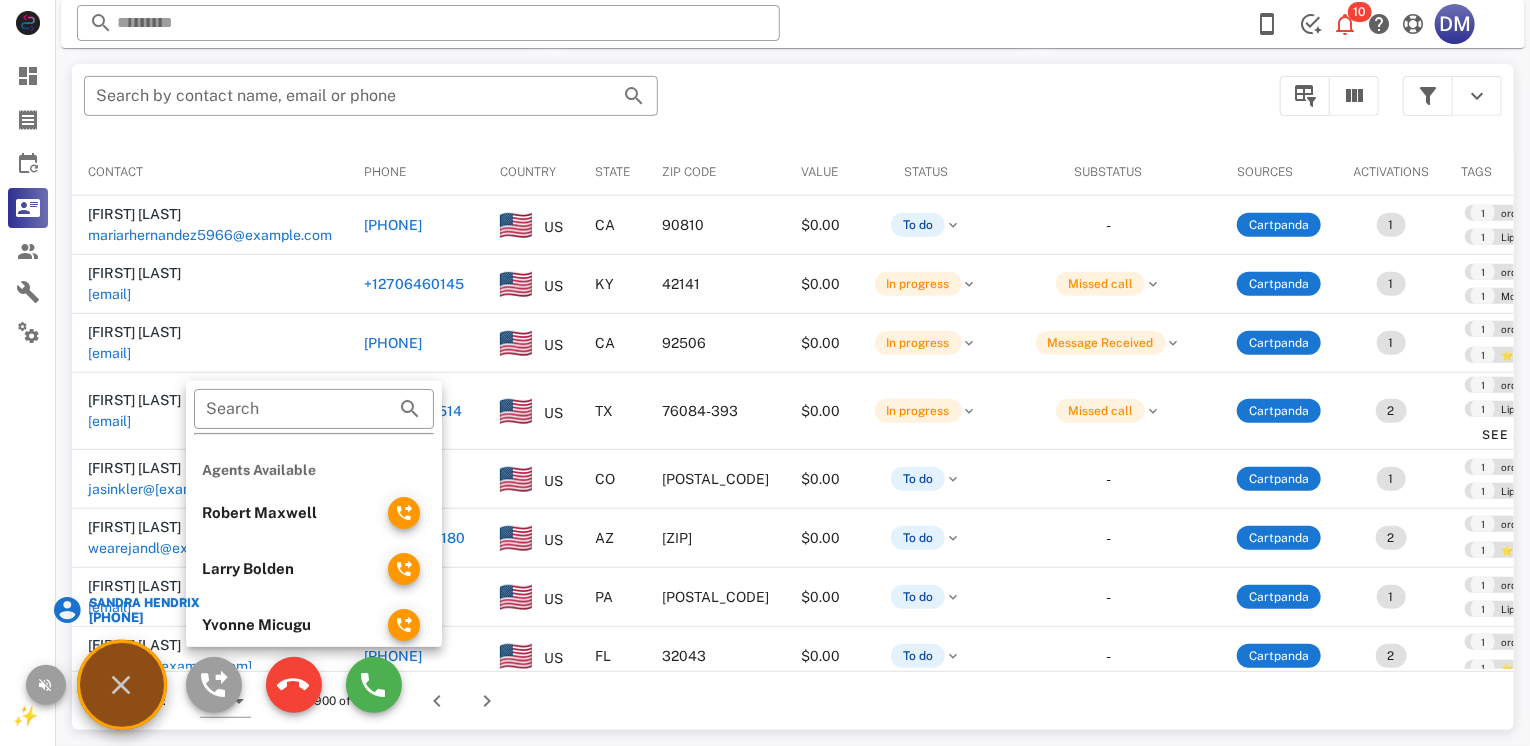 click on "[FIRST] [LAST] [PHONE]" at bounding box center (122, 685) 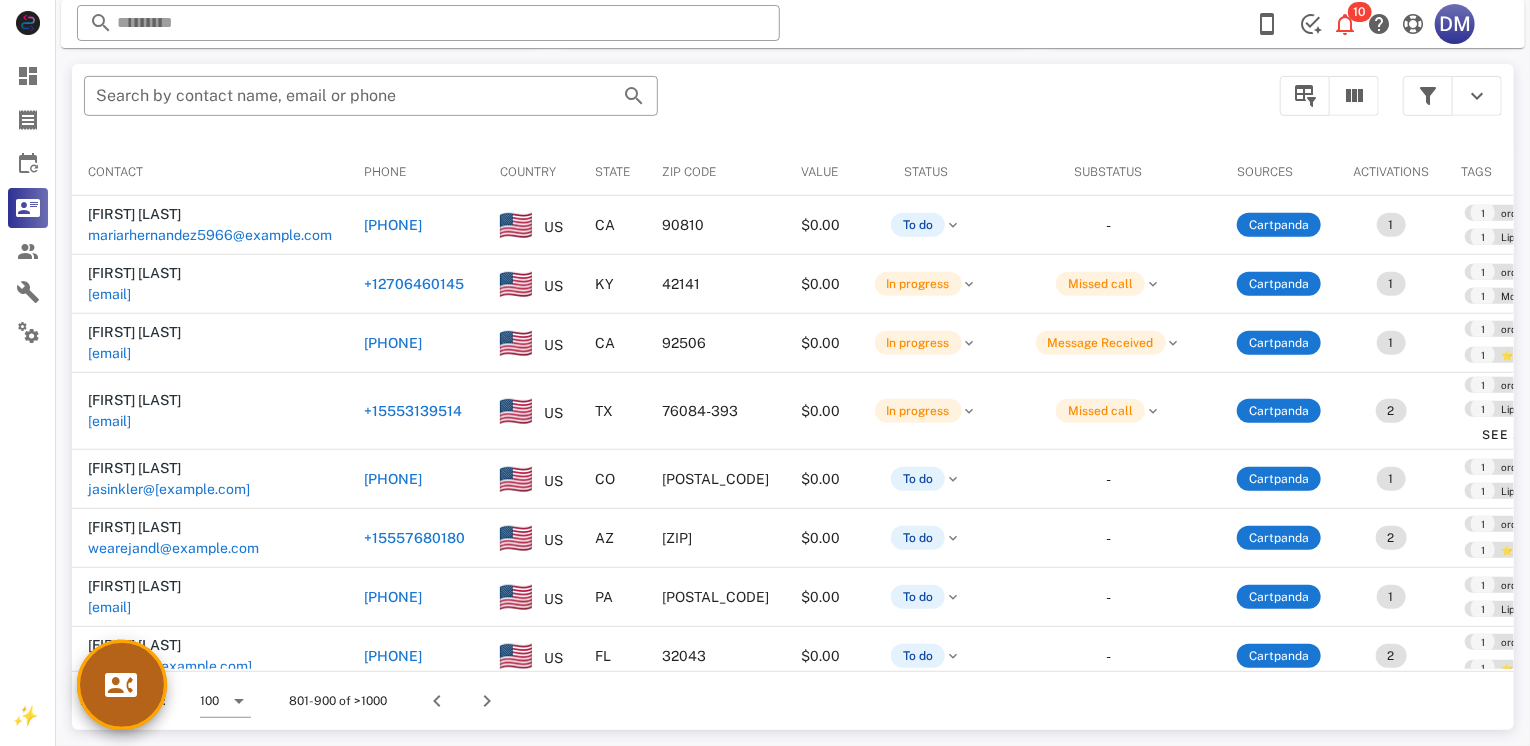 click at bounding box center (122, 685) 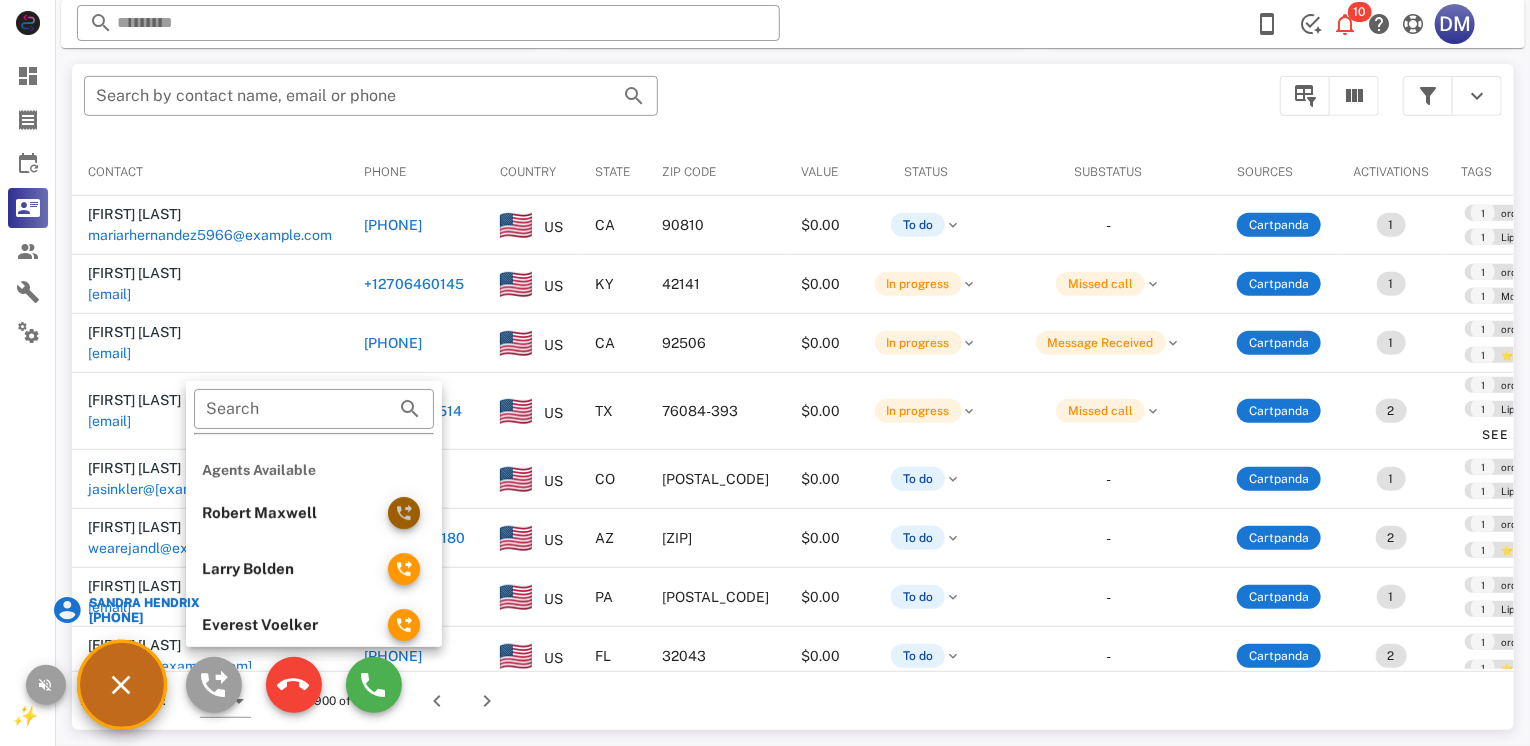 click at bounding box center [404, 513] 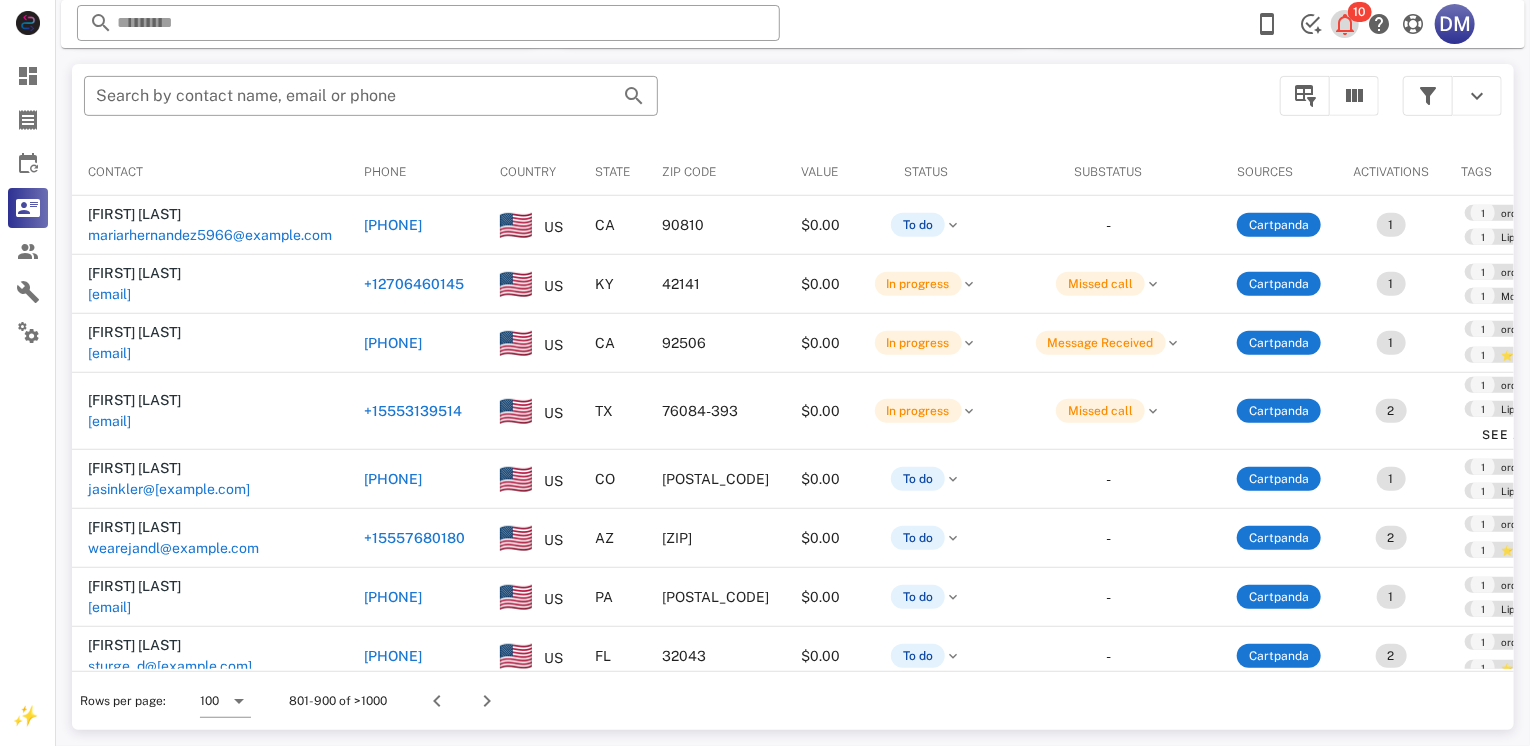 click on "10" at bounding box center [1360, 12] 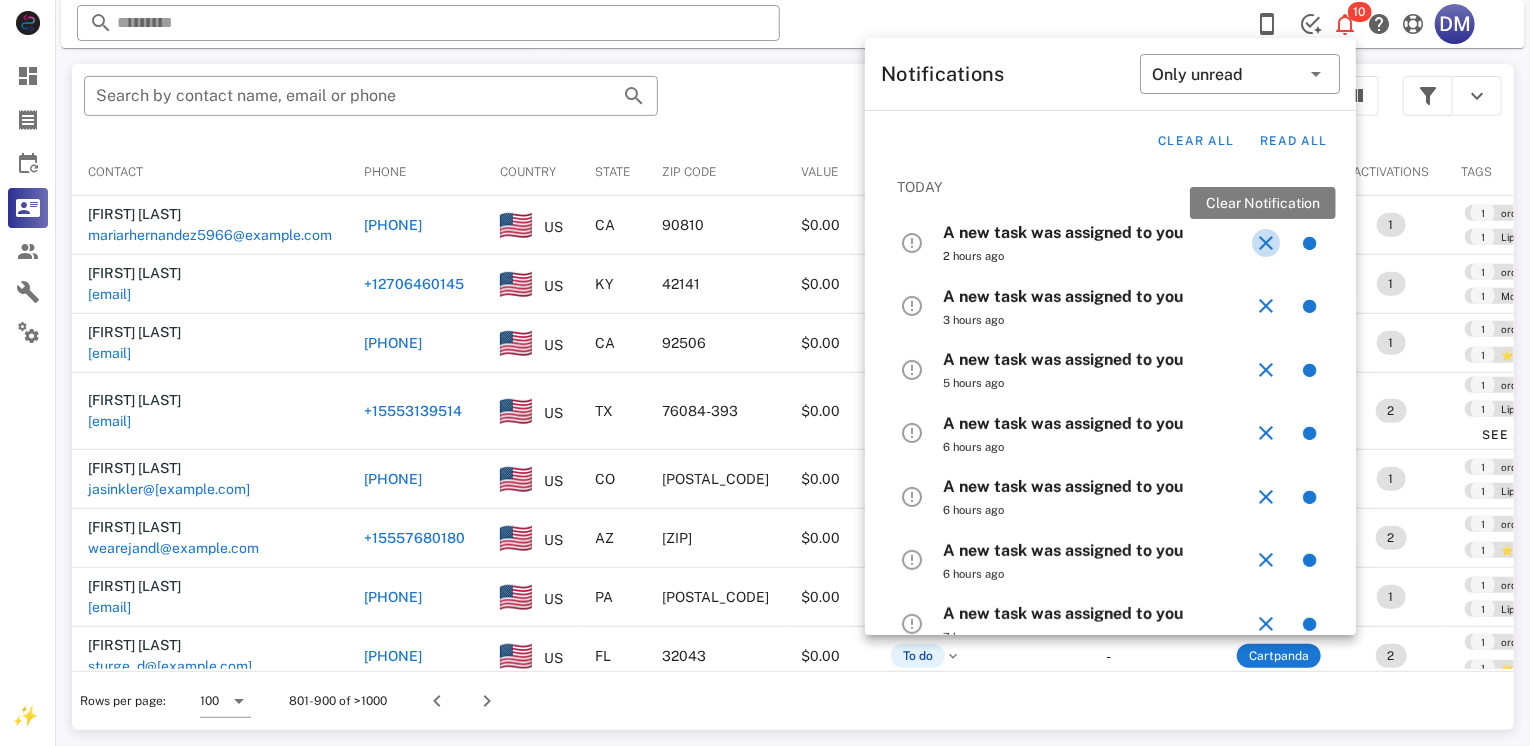 click at bounding box center (1266, 243) 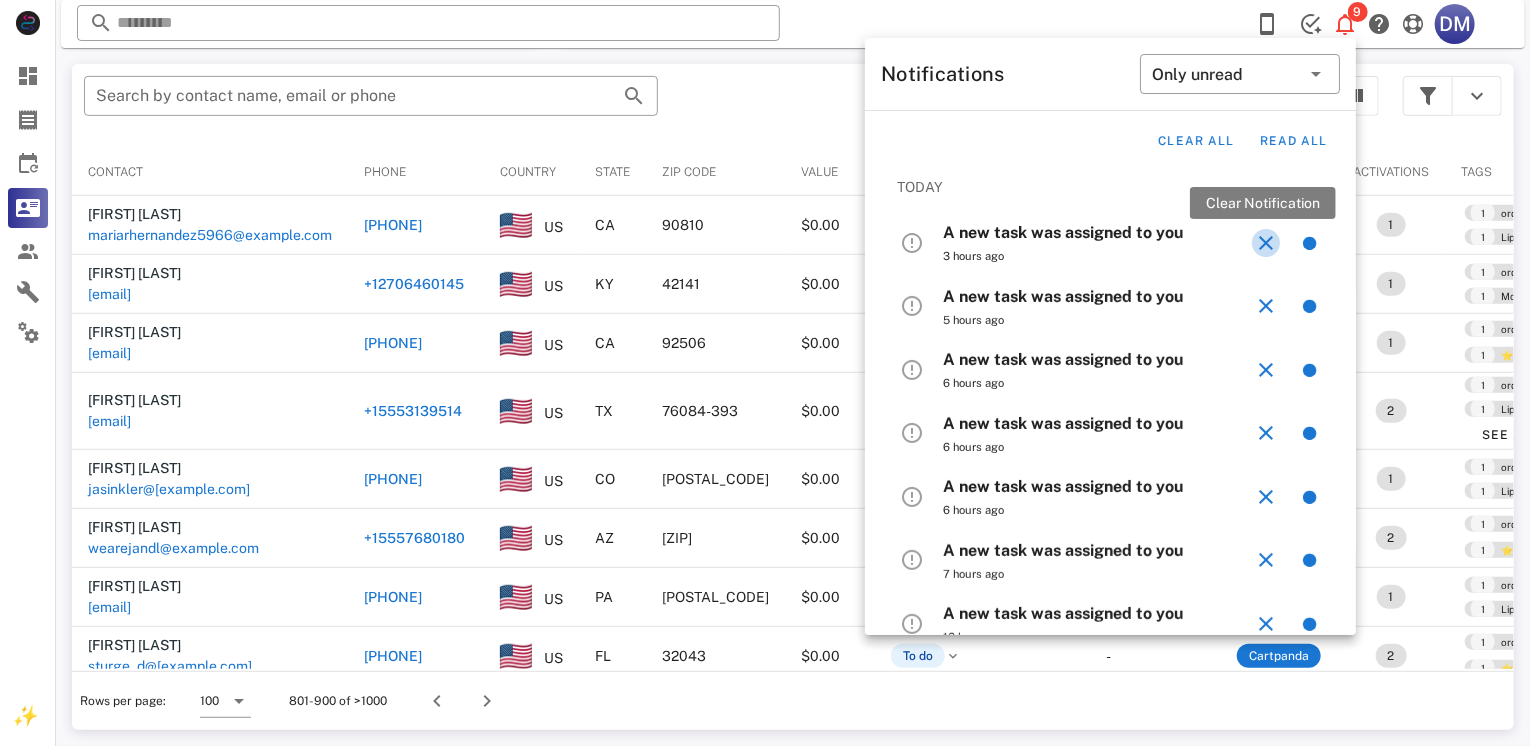 click at bounding box center (1266, 243) 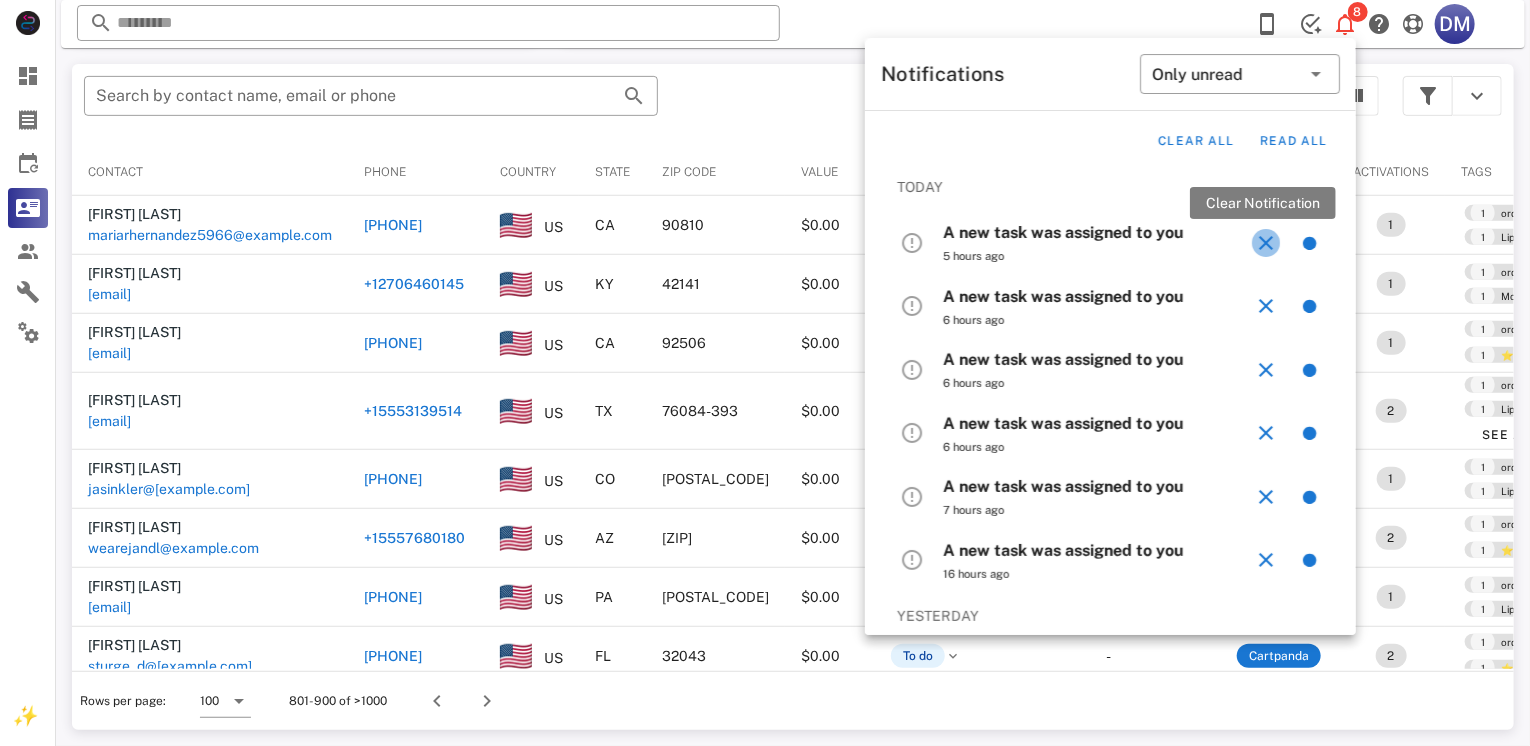click at bounding box center (1266, 243) 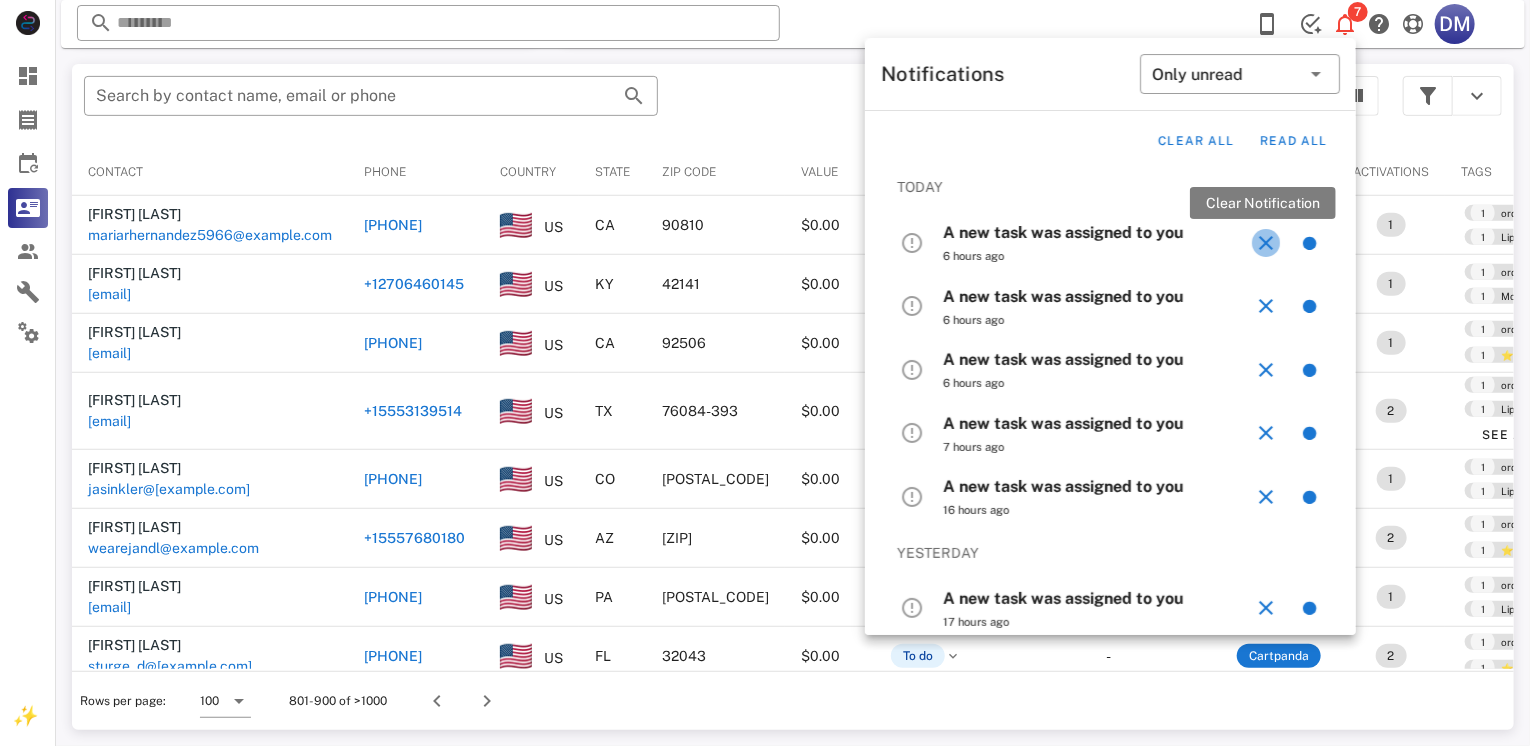 click at bounding box center (1266, 243) 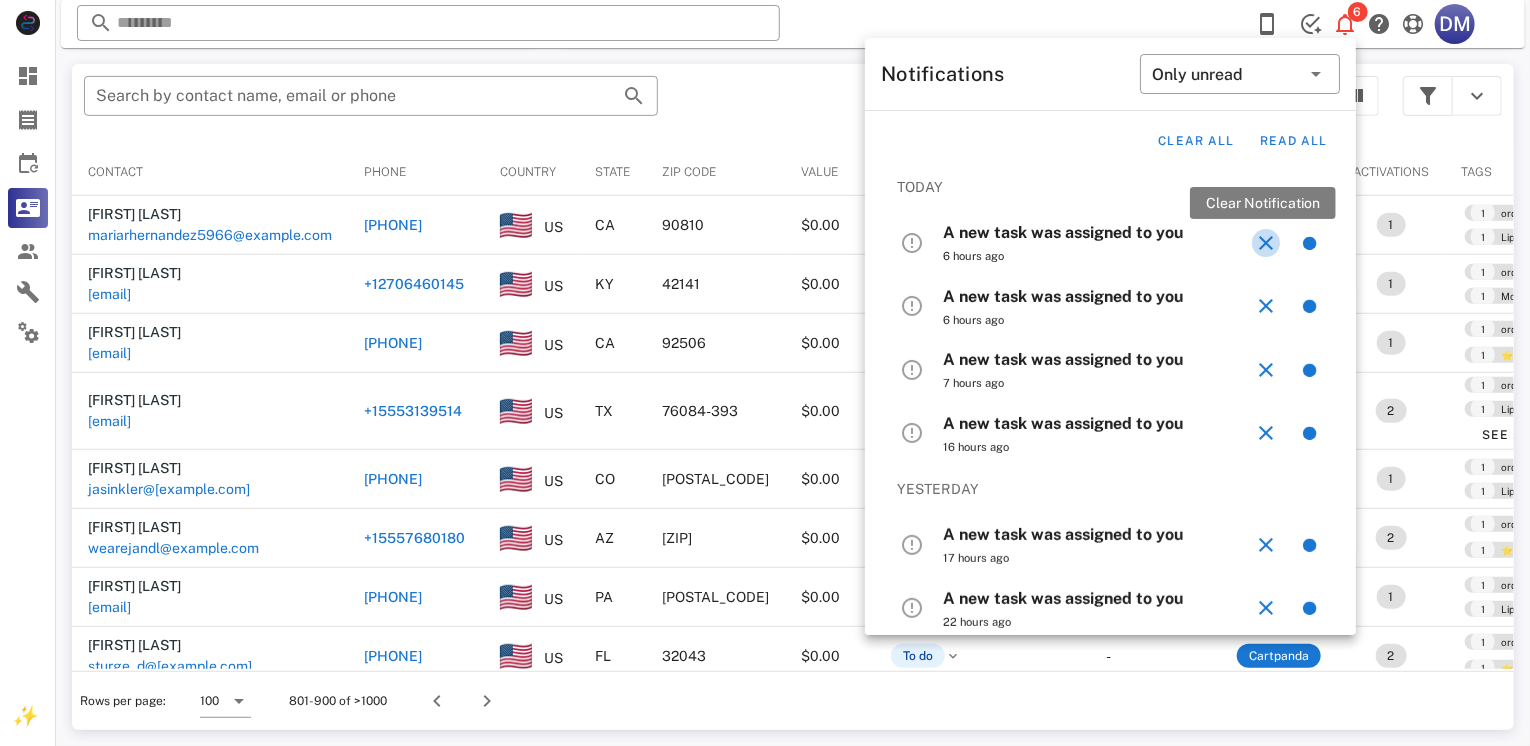 click at bounding box center (1266, 243) 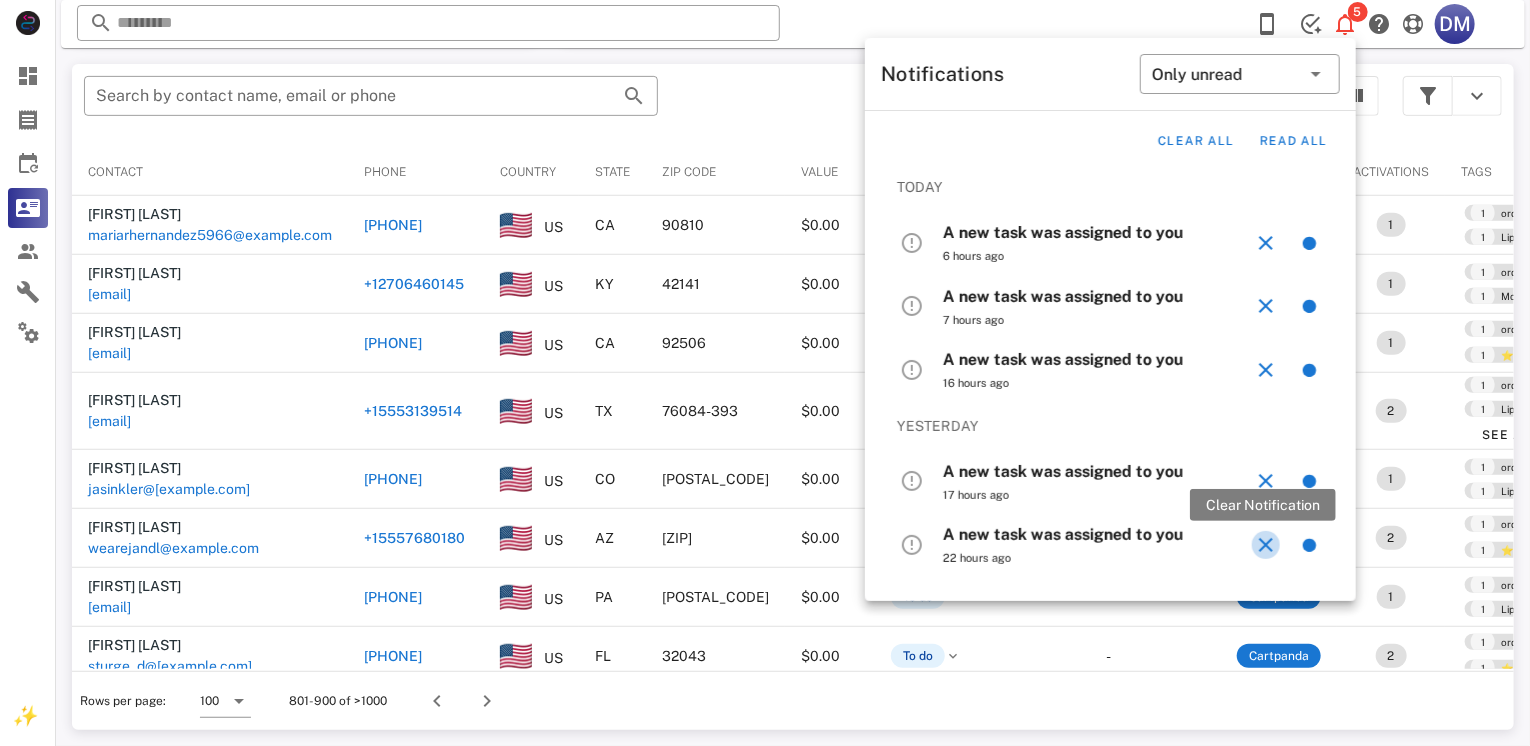 click at bounding box center (1266, 545) 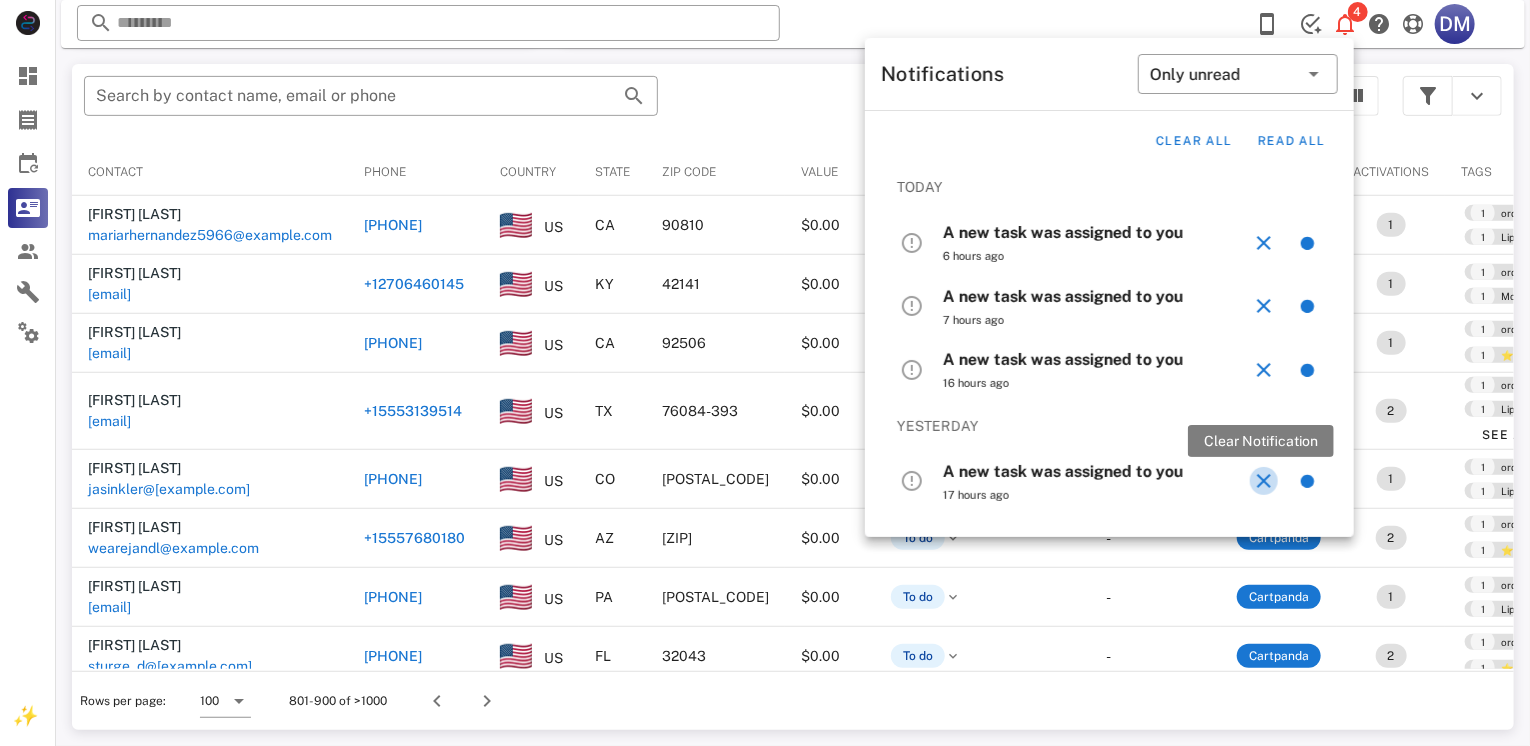 click at bounding box center (1264, 481) 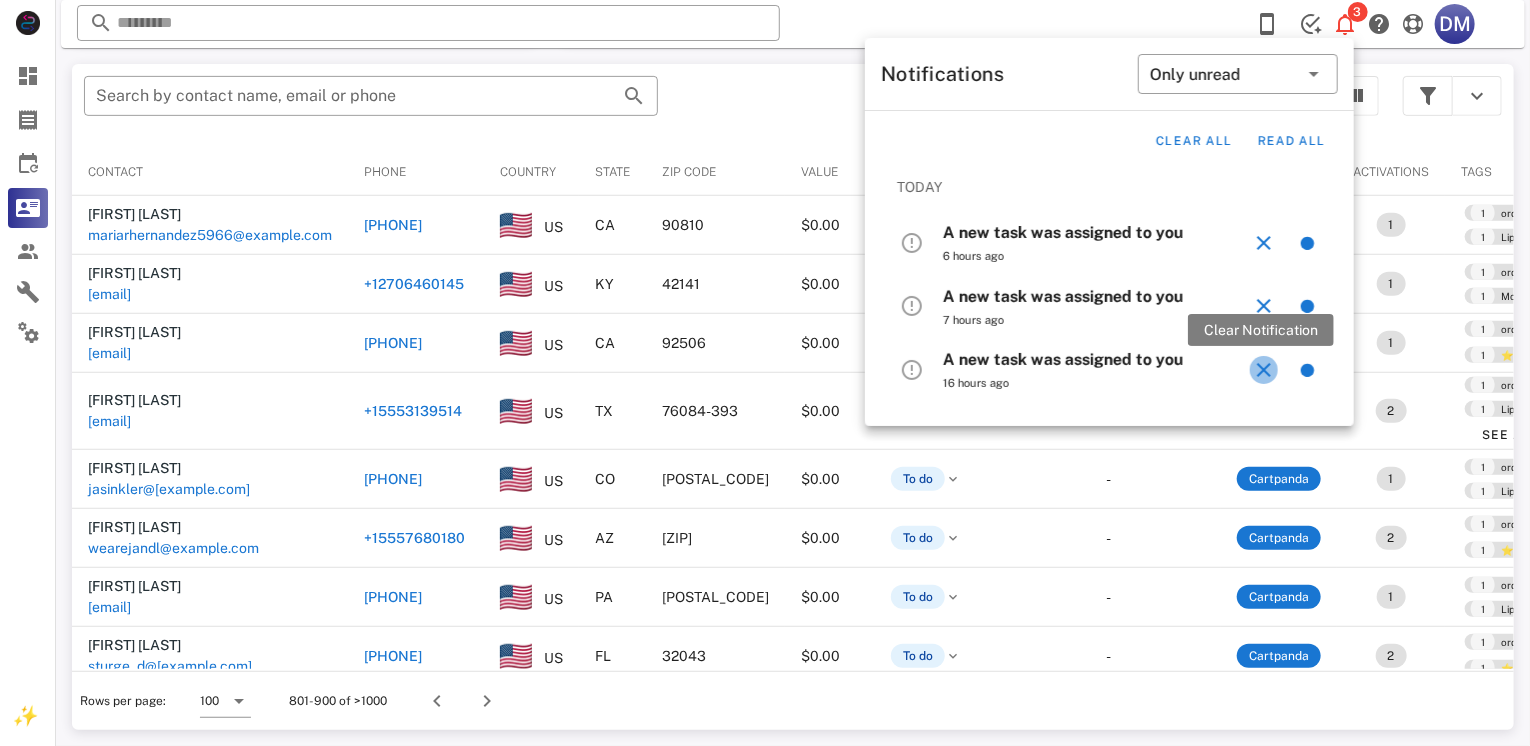 click at bounding box center [1264, 370] 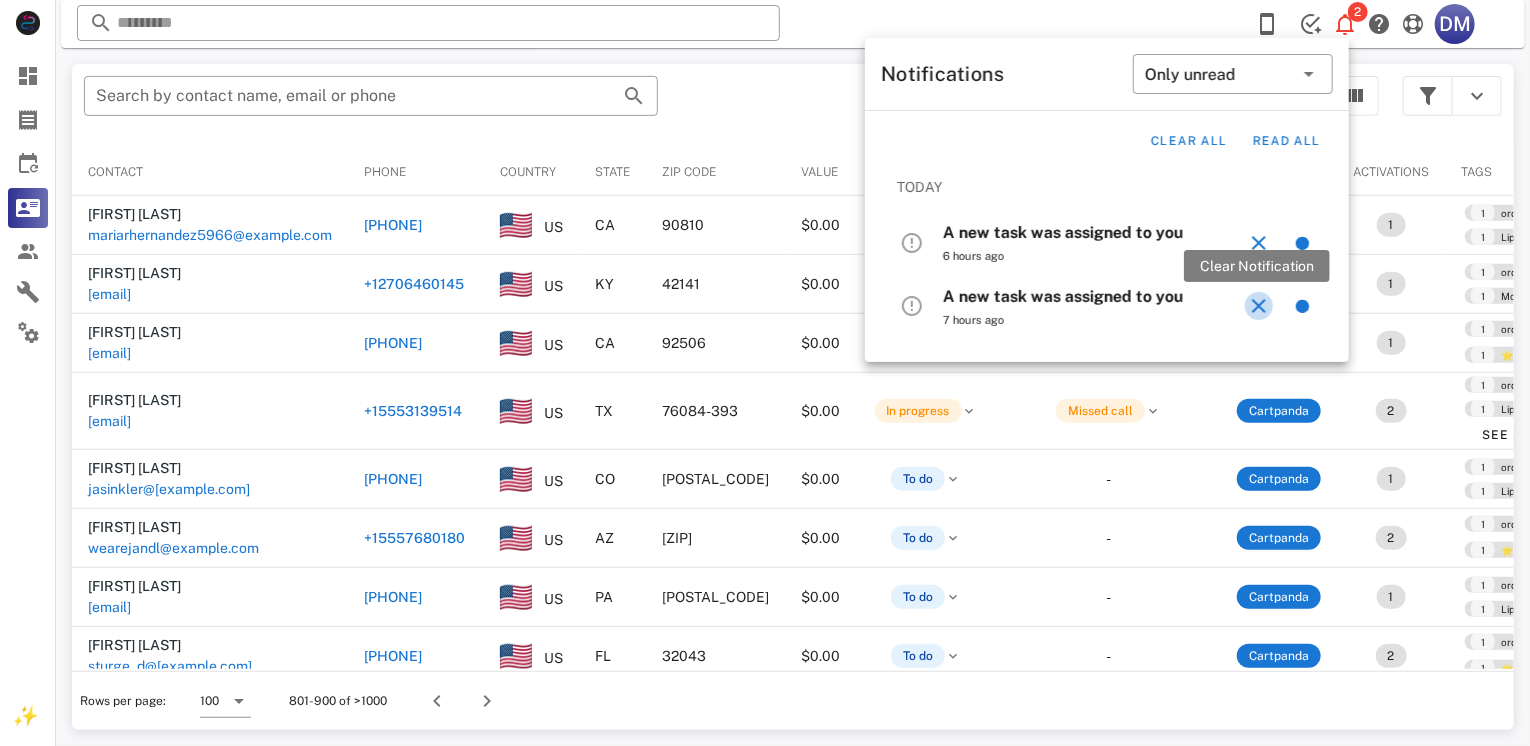 click at bounding box center [1259, 306] 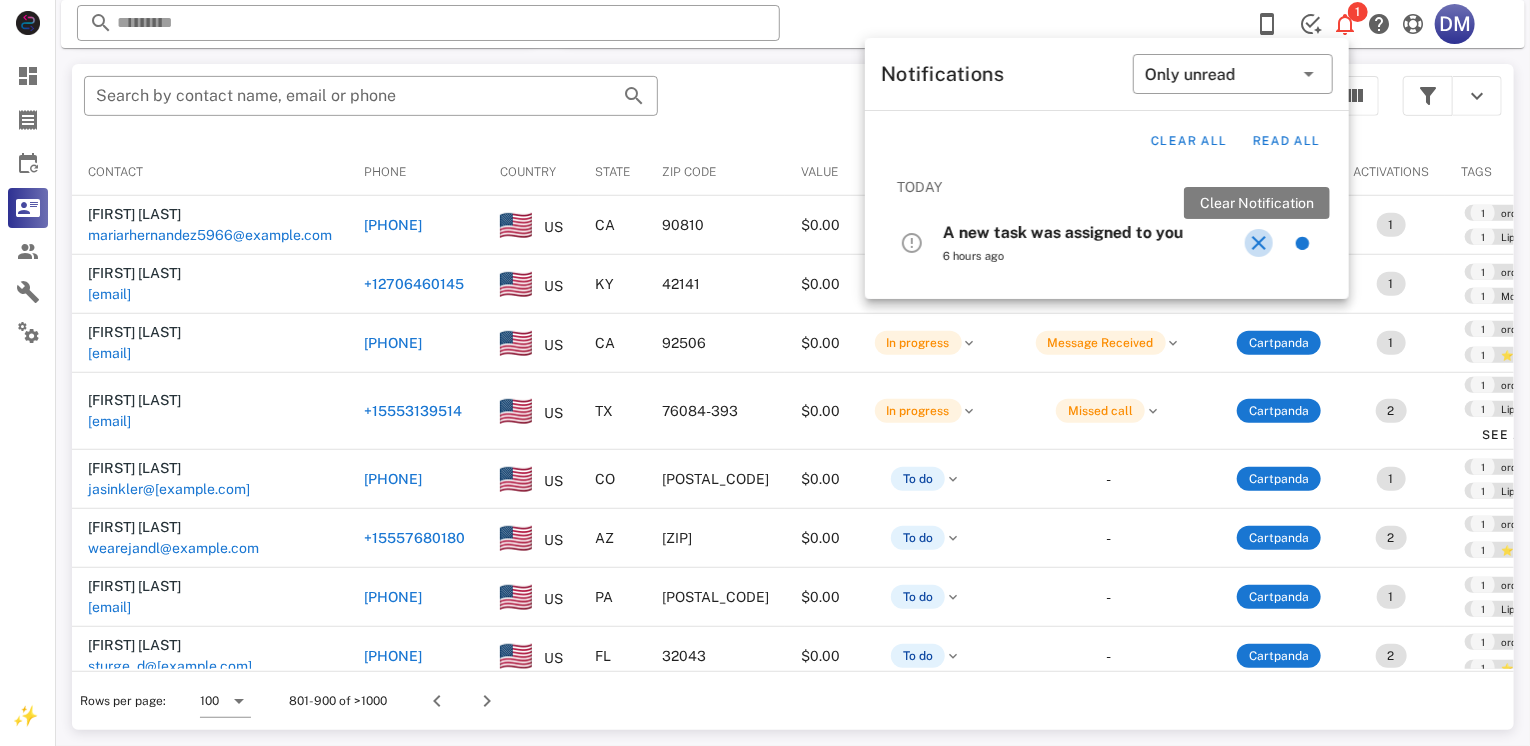 click at bounding box center [1259, 243] 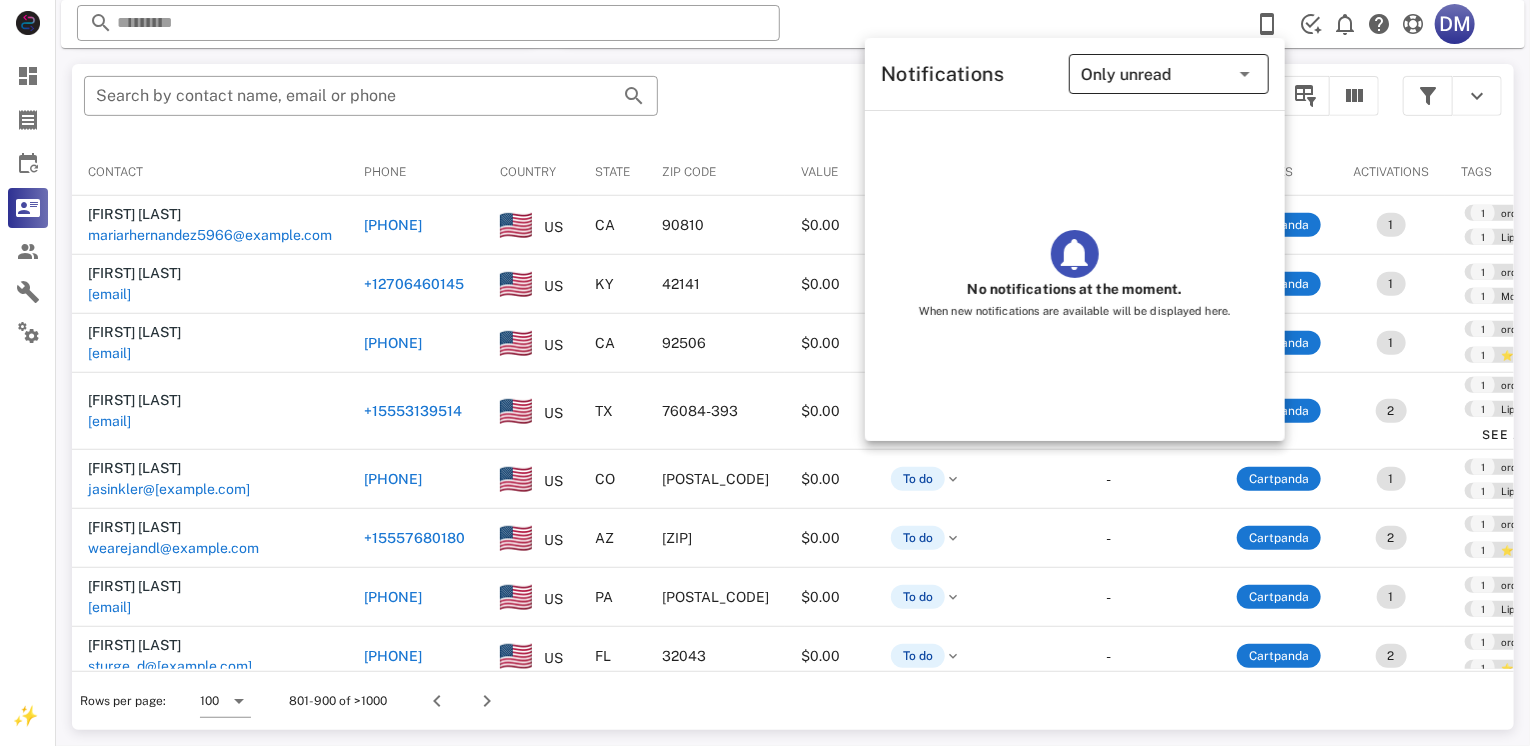 click on "Only unread" at bounding box center (1126, 75) 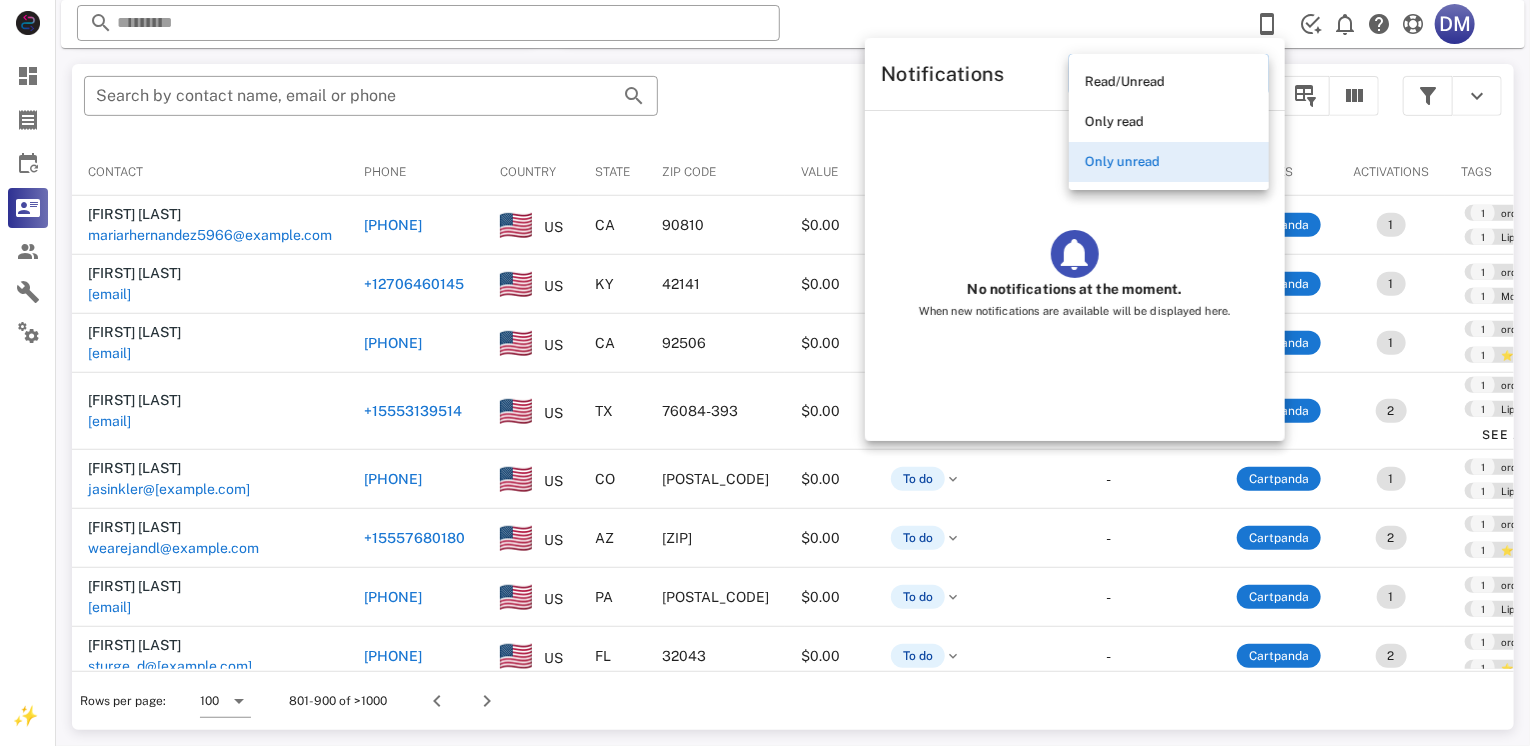 click on "​ Search by contact name, email or phone" at bounding box center [670, 106] 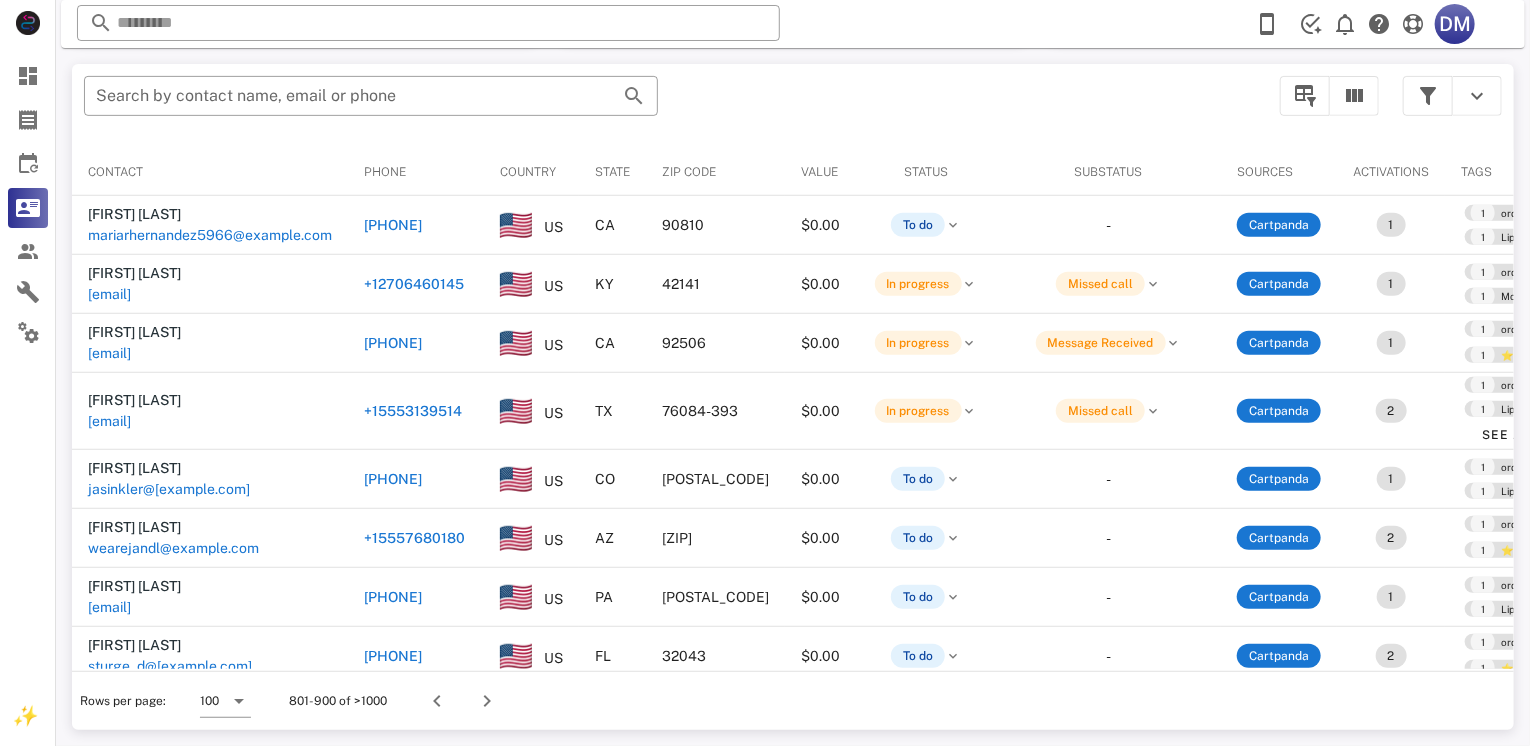click on "Rows per page: 100" at bounding box center [165, 701] 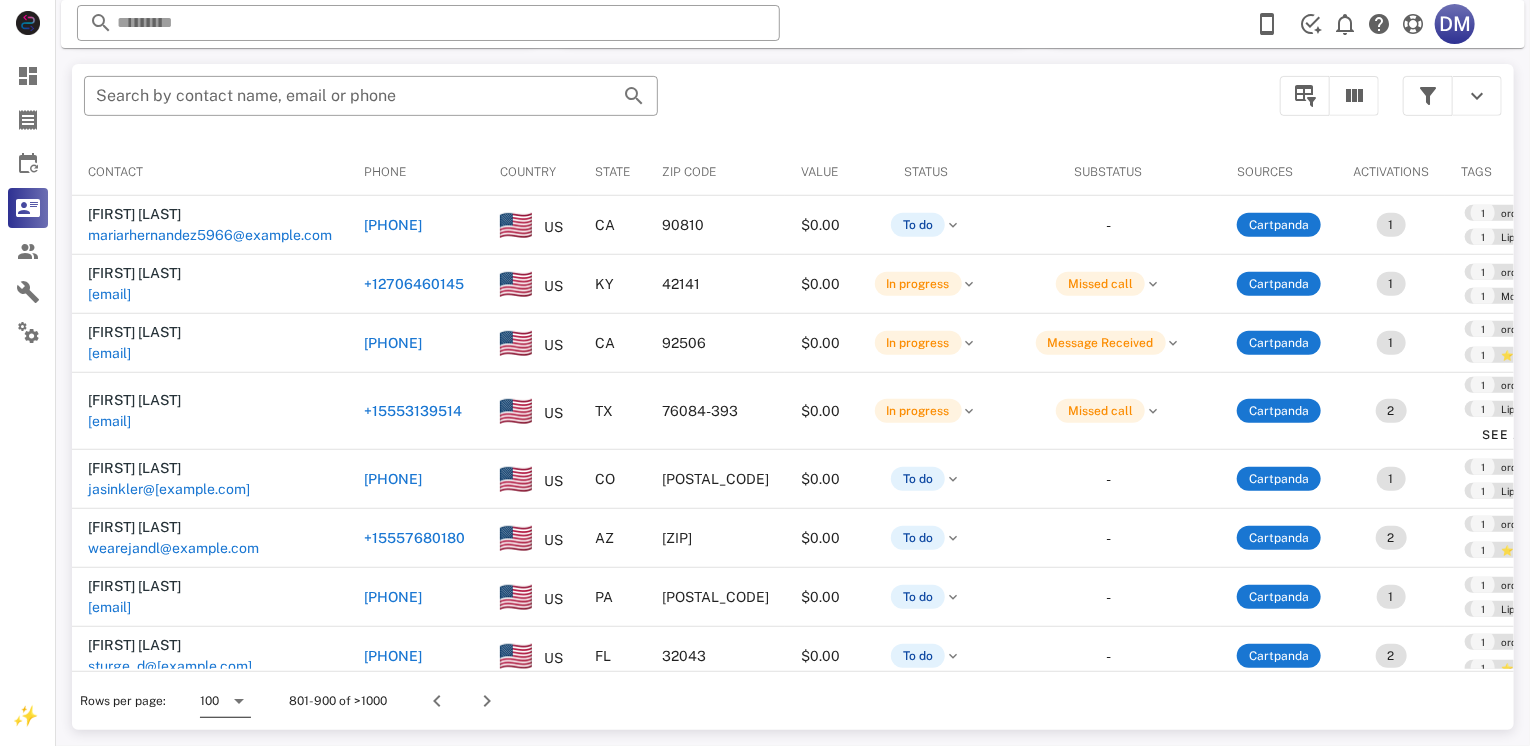 click on "100" at bounding box center (209, 701) 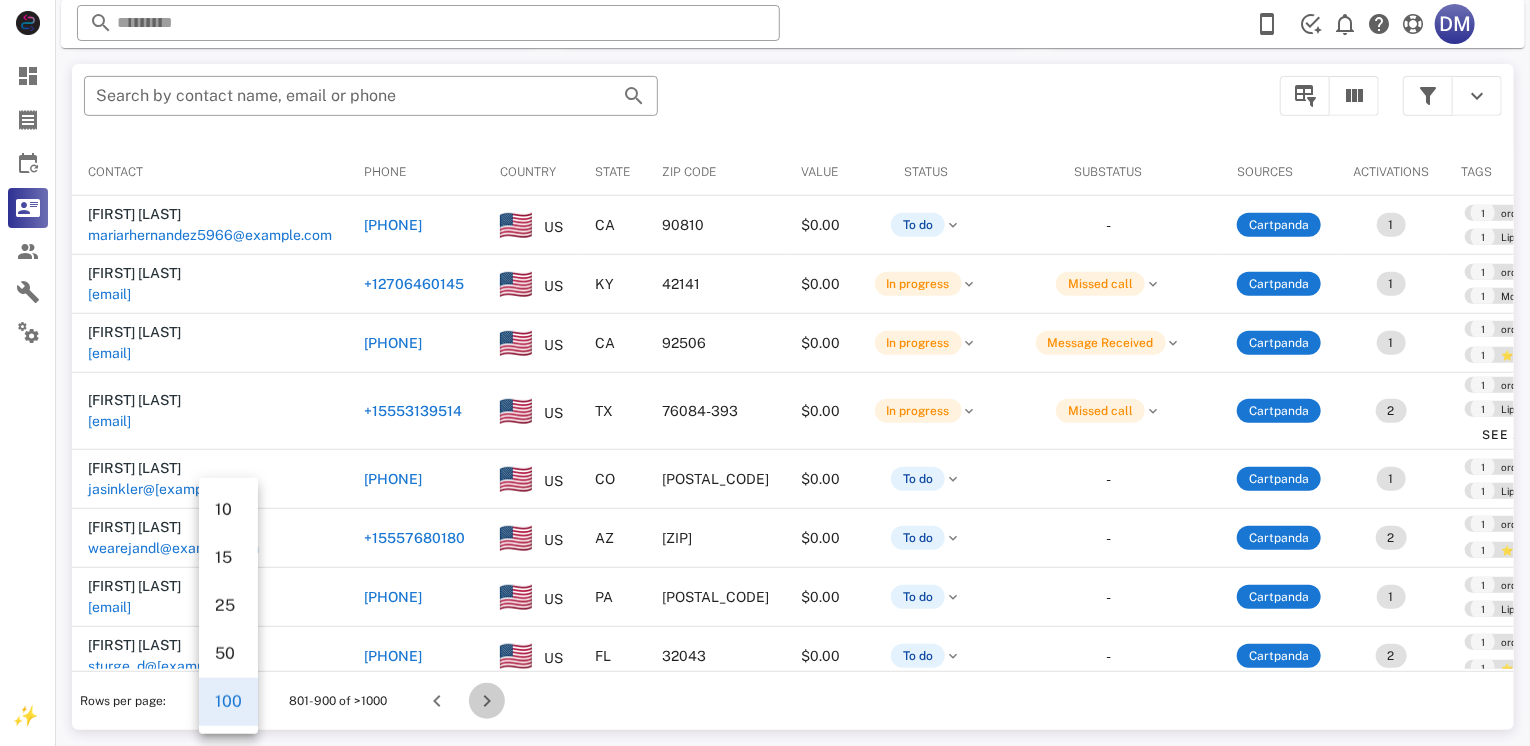 click at bounding box center (487, 701) 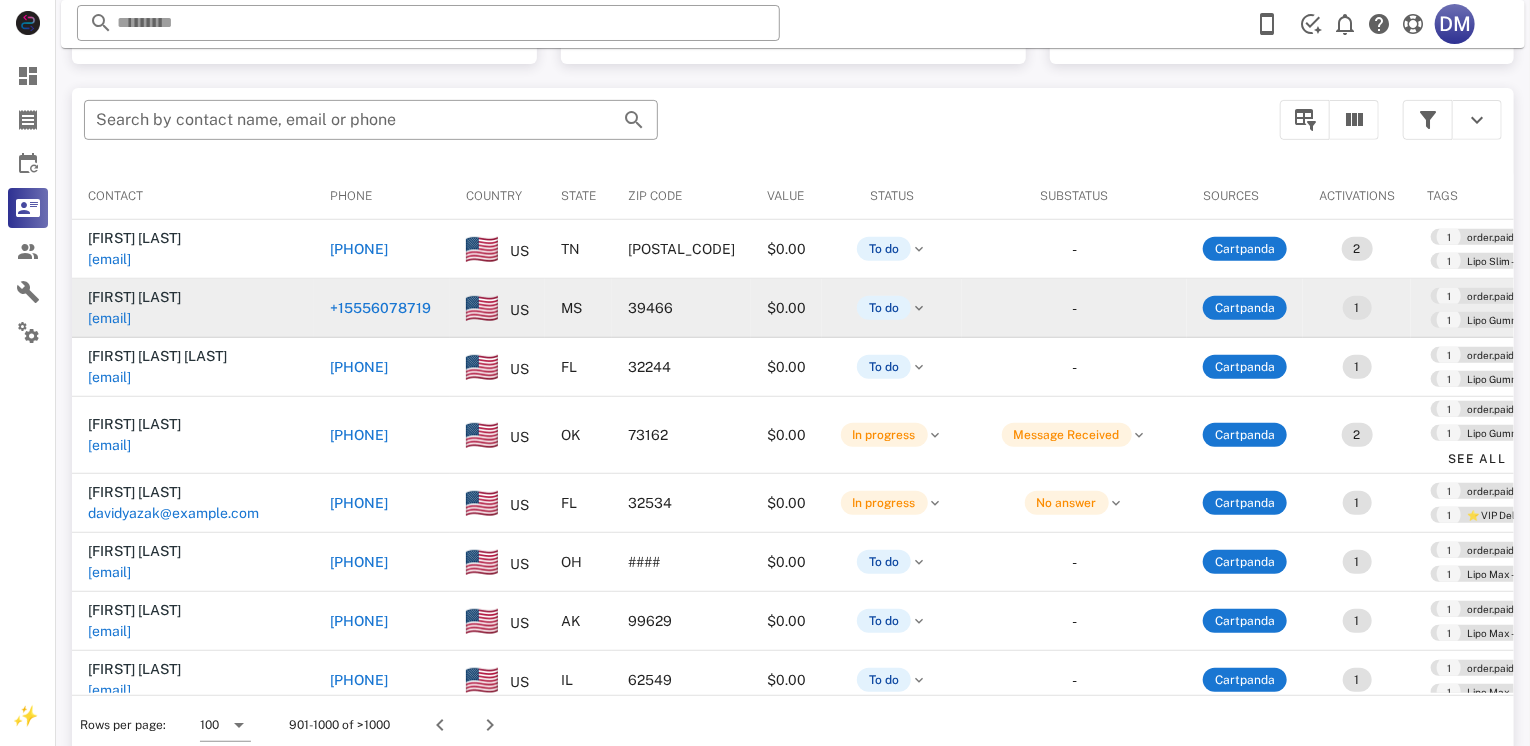 scroll, scrollTop: 380, scrollLeft: 0, axis: vertical 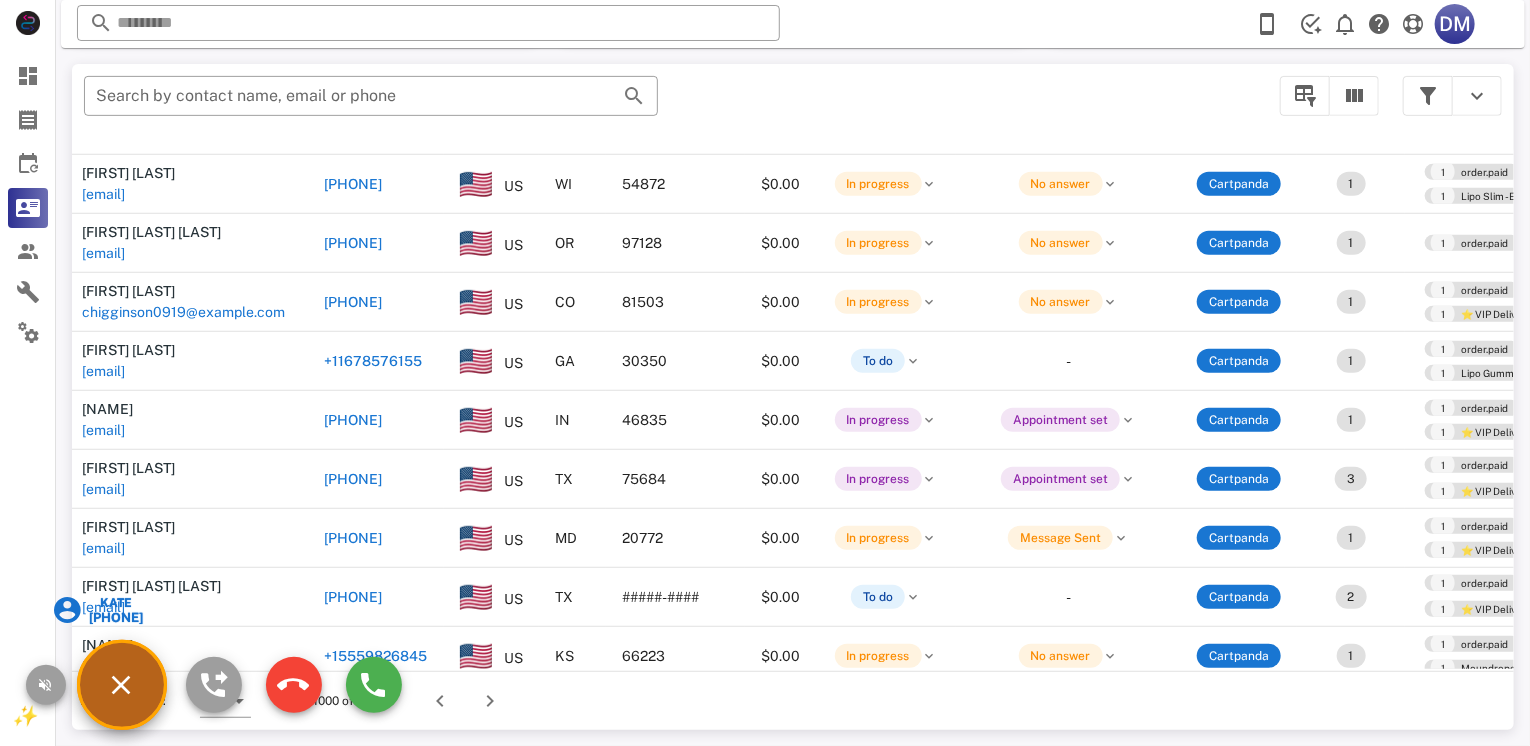 click on "[FIRST] [PHONE]" at bounding box center (122, 685) 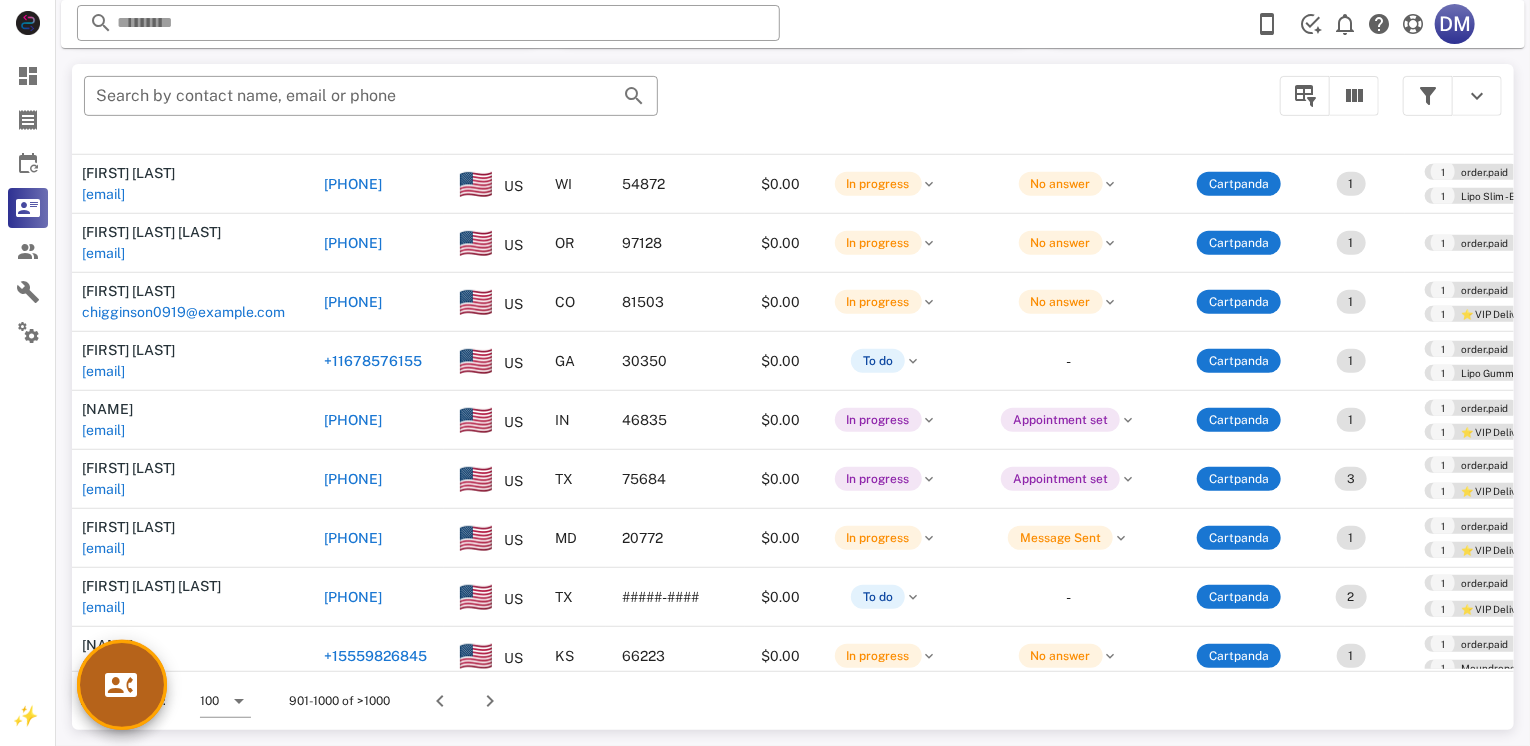 click at bounding box center (122, 685) 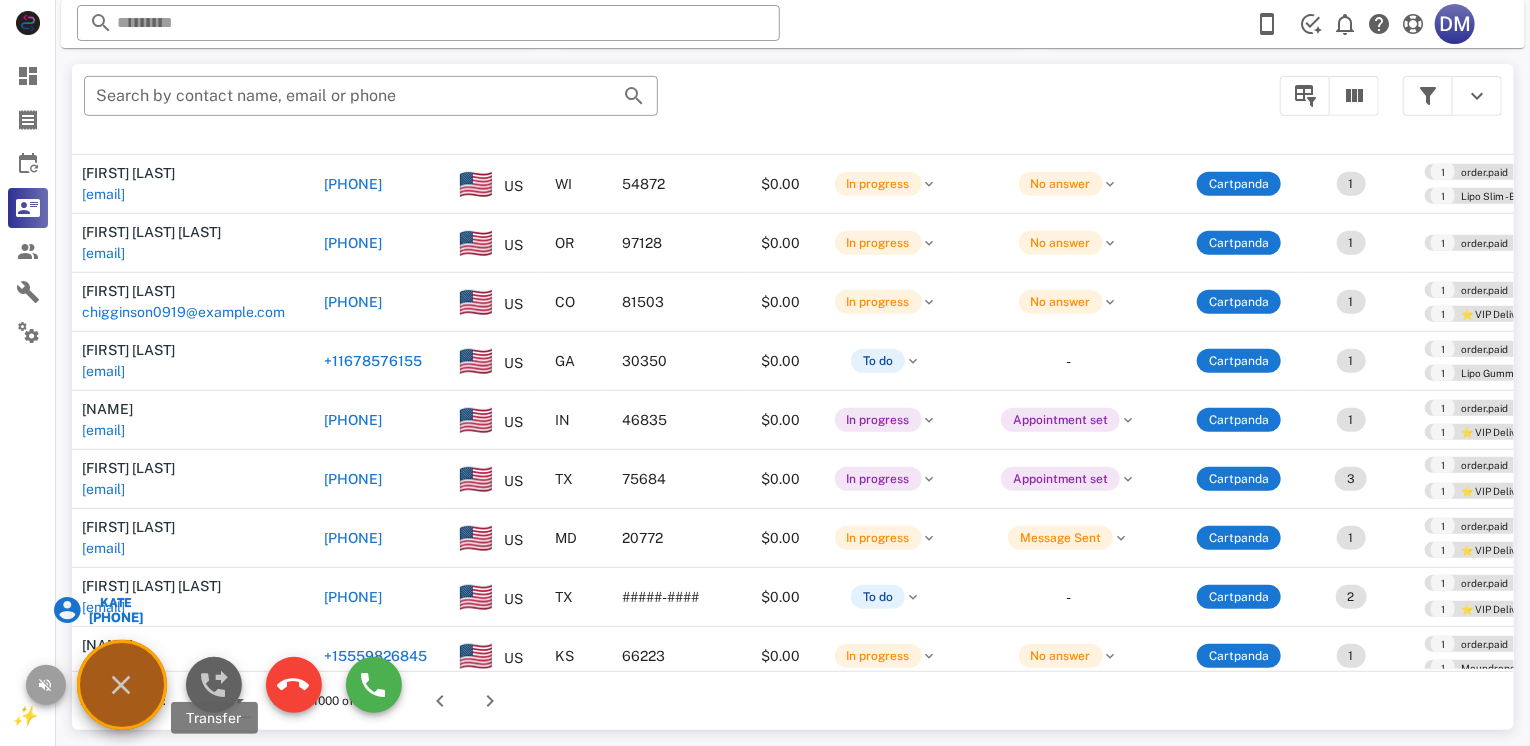 click at bounding box center (214, 685) 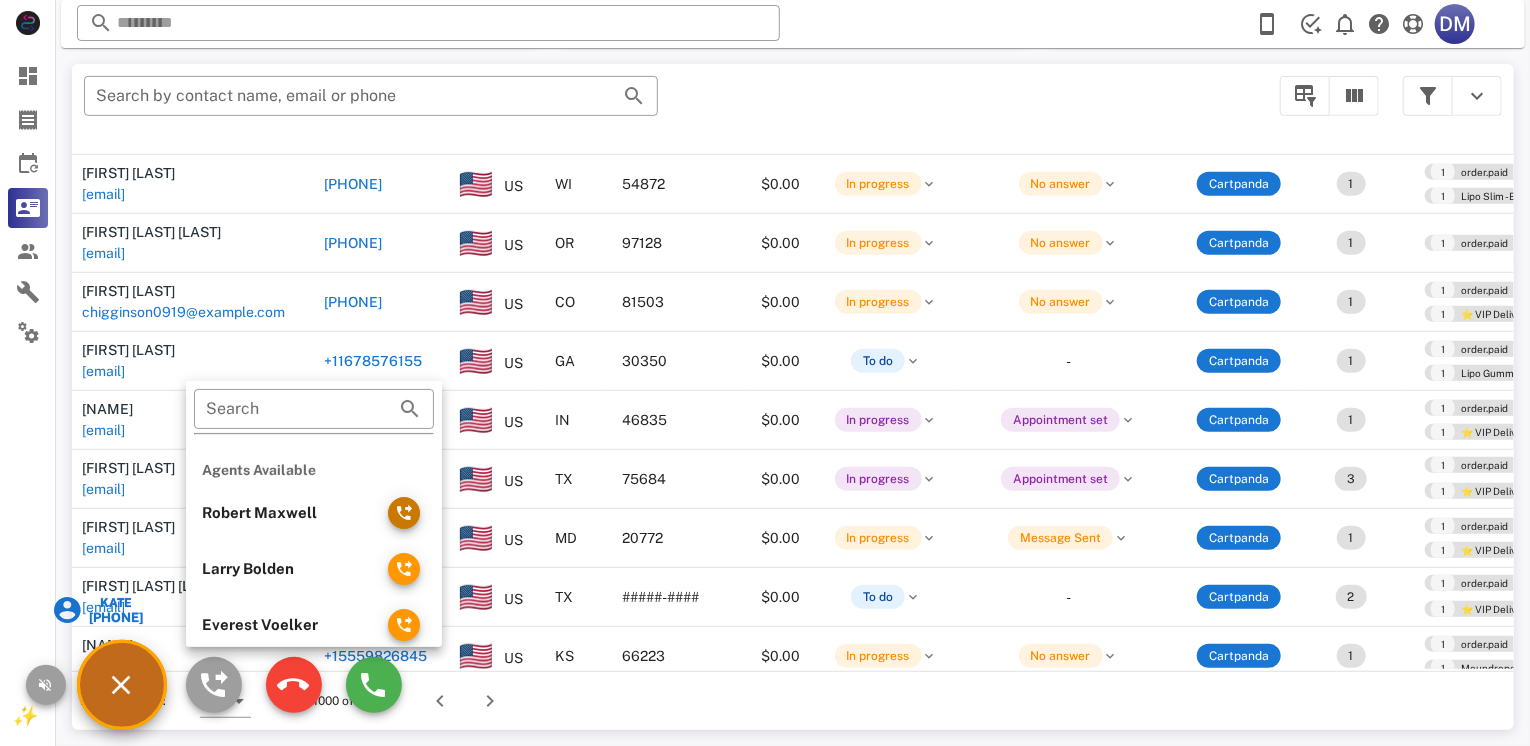 click at bounding box center [404, 513] 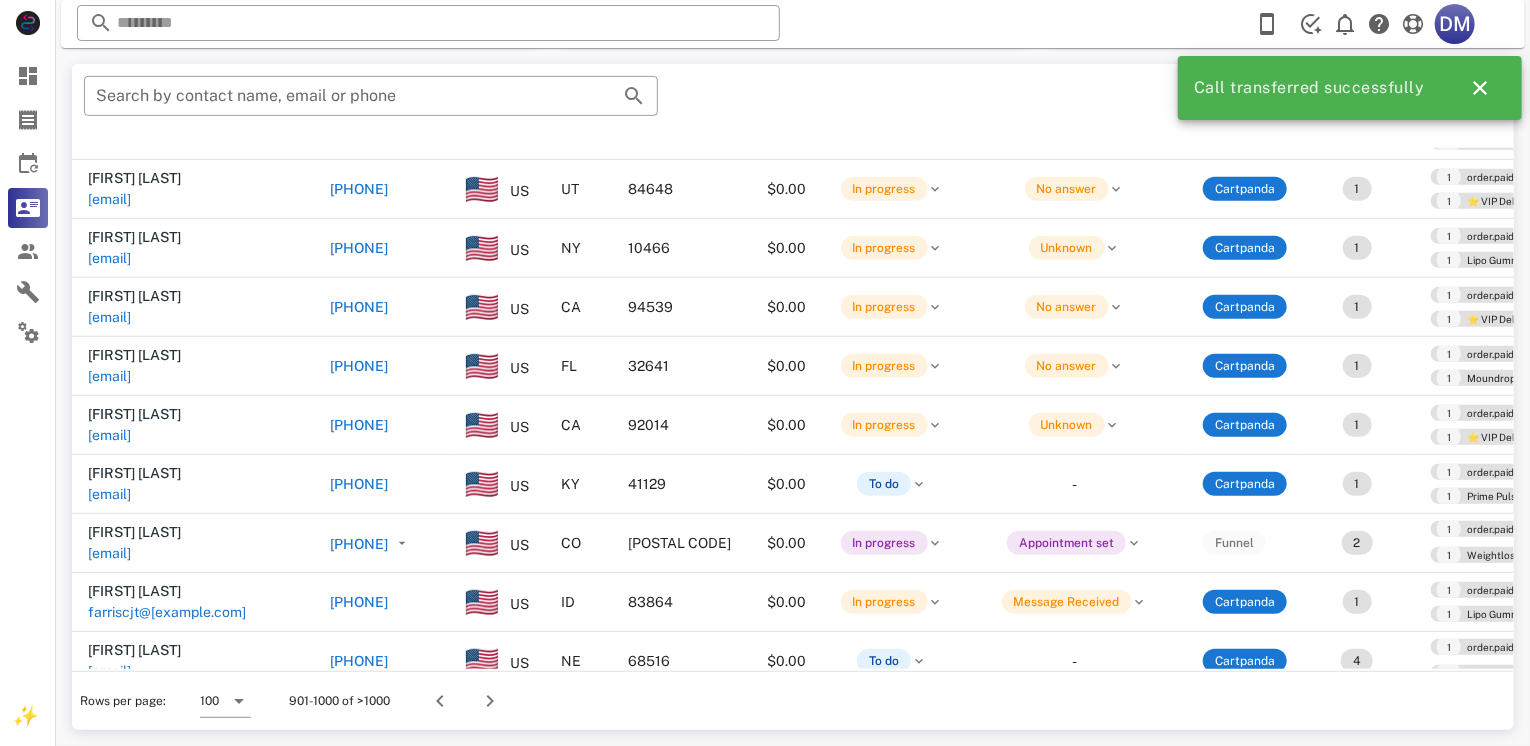 scroll, scrollTop: 5556, scrollLeft: 0, axis: vertical 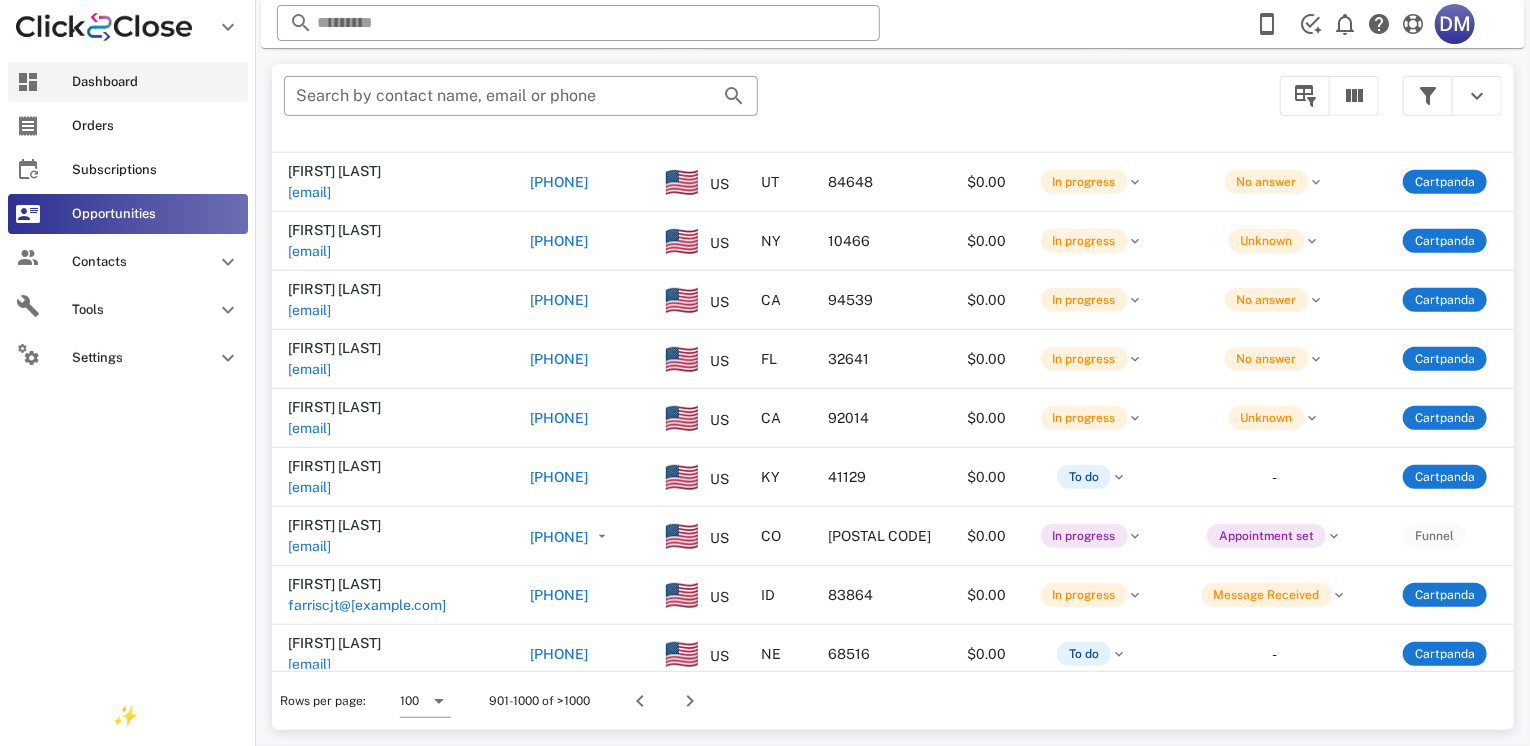 click on "Dashboard" at bounding box center [128, 82] 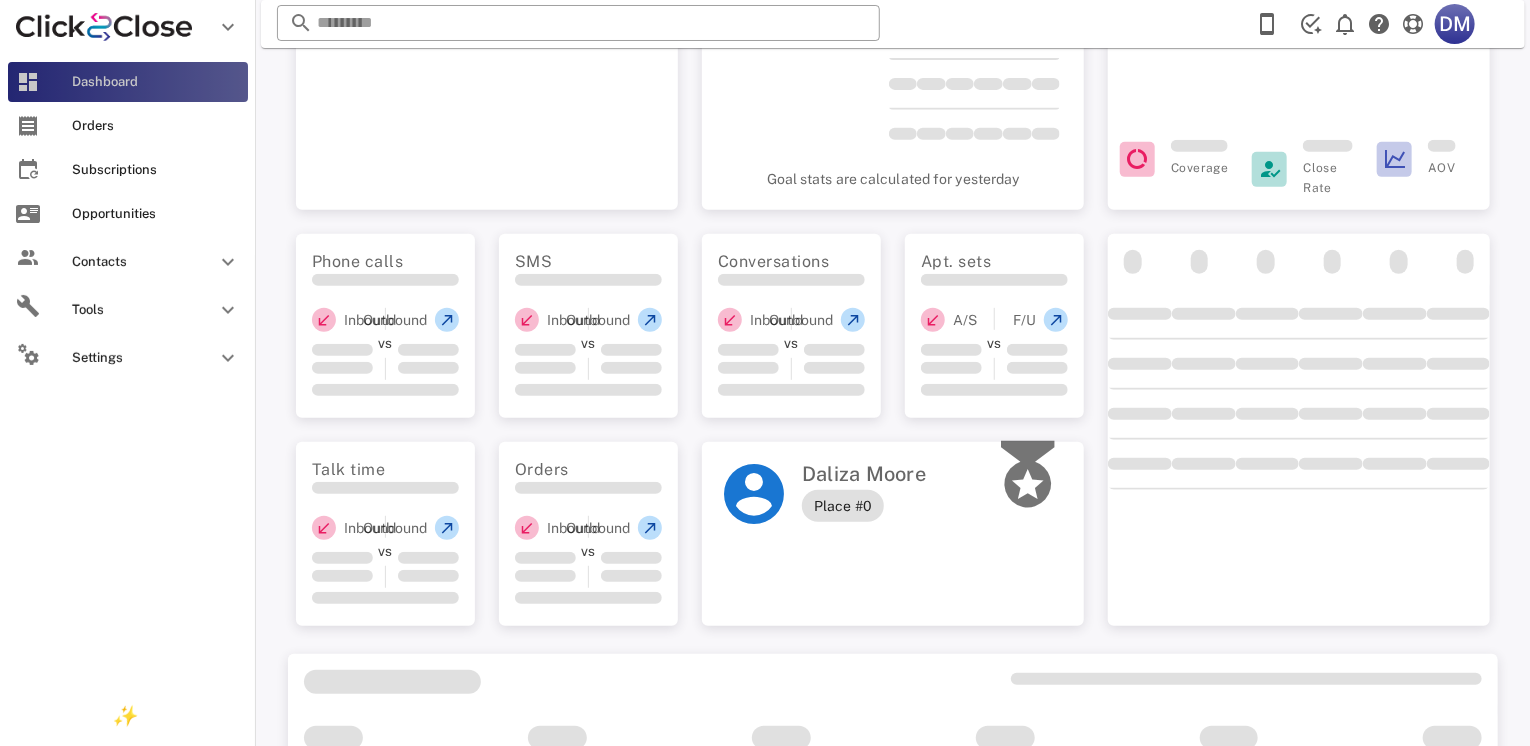 scroll, scrollTop: 0, scrollLeft: 0, axis: both 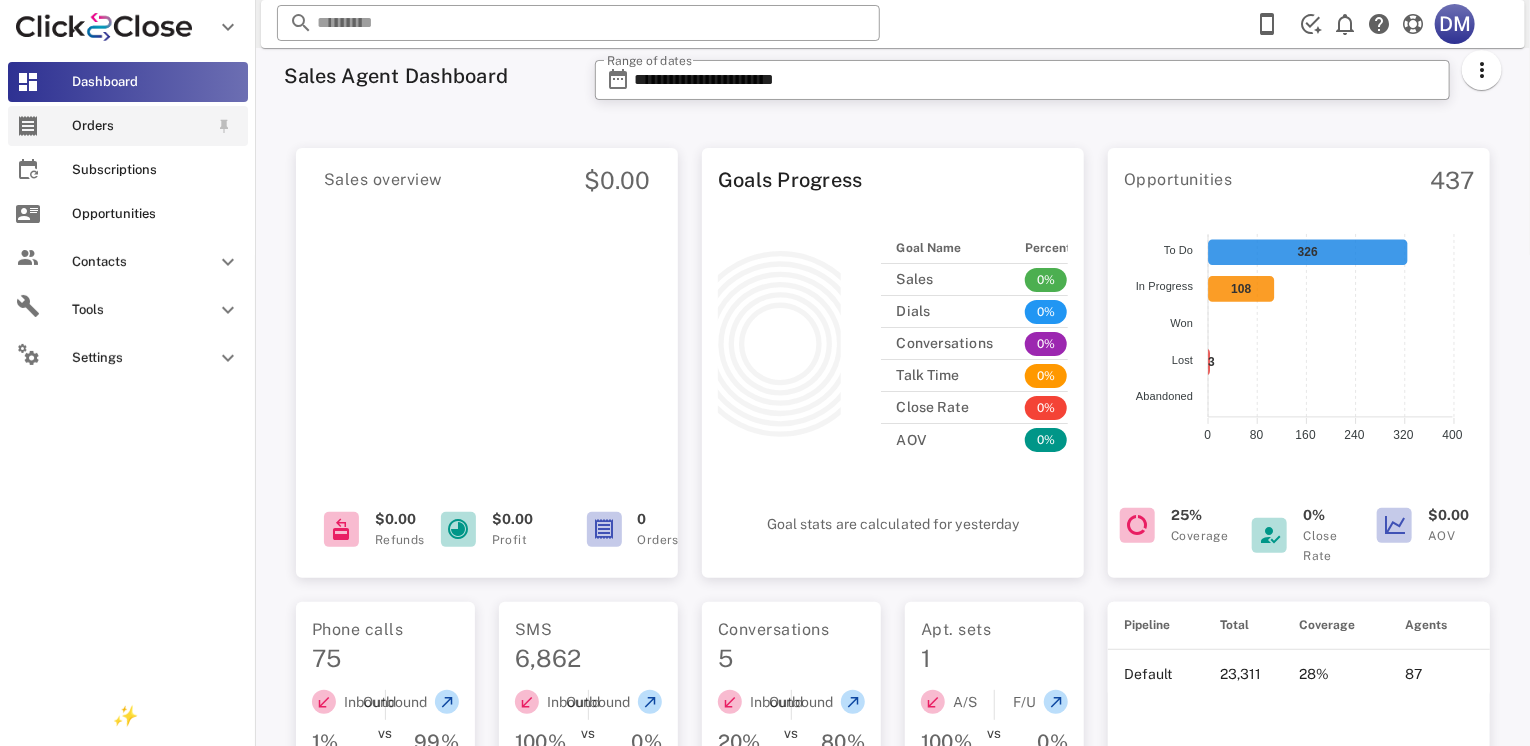 click on "Orders" at bounding box center [128, 126] 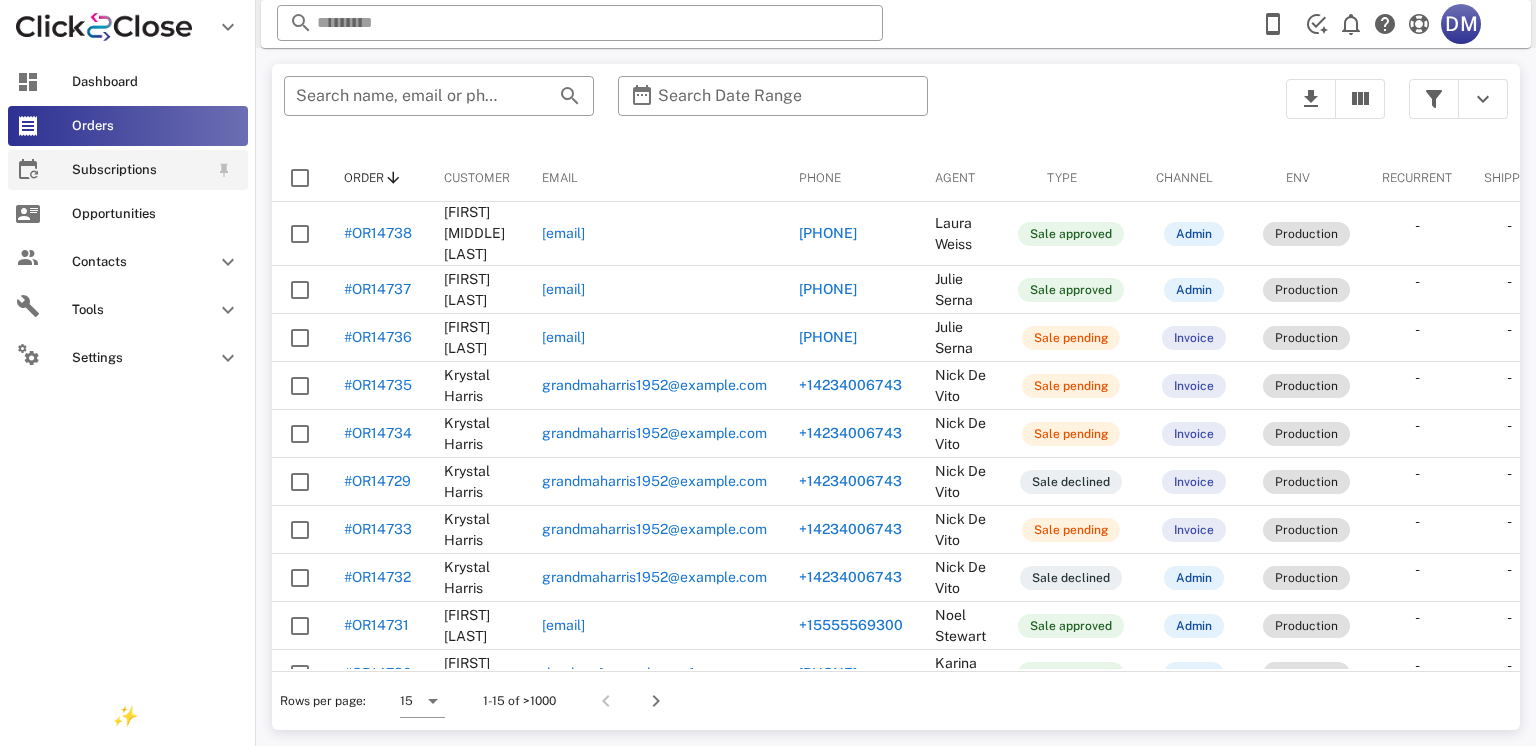 click on "Subscriptions" at bounding box center (128, 170) 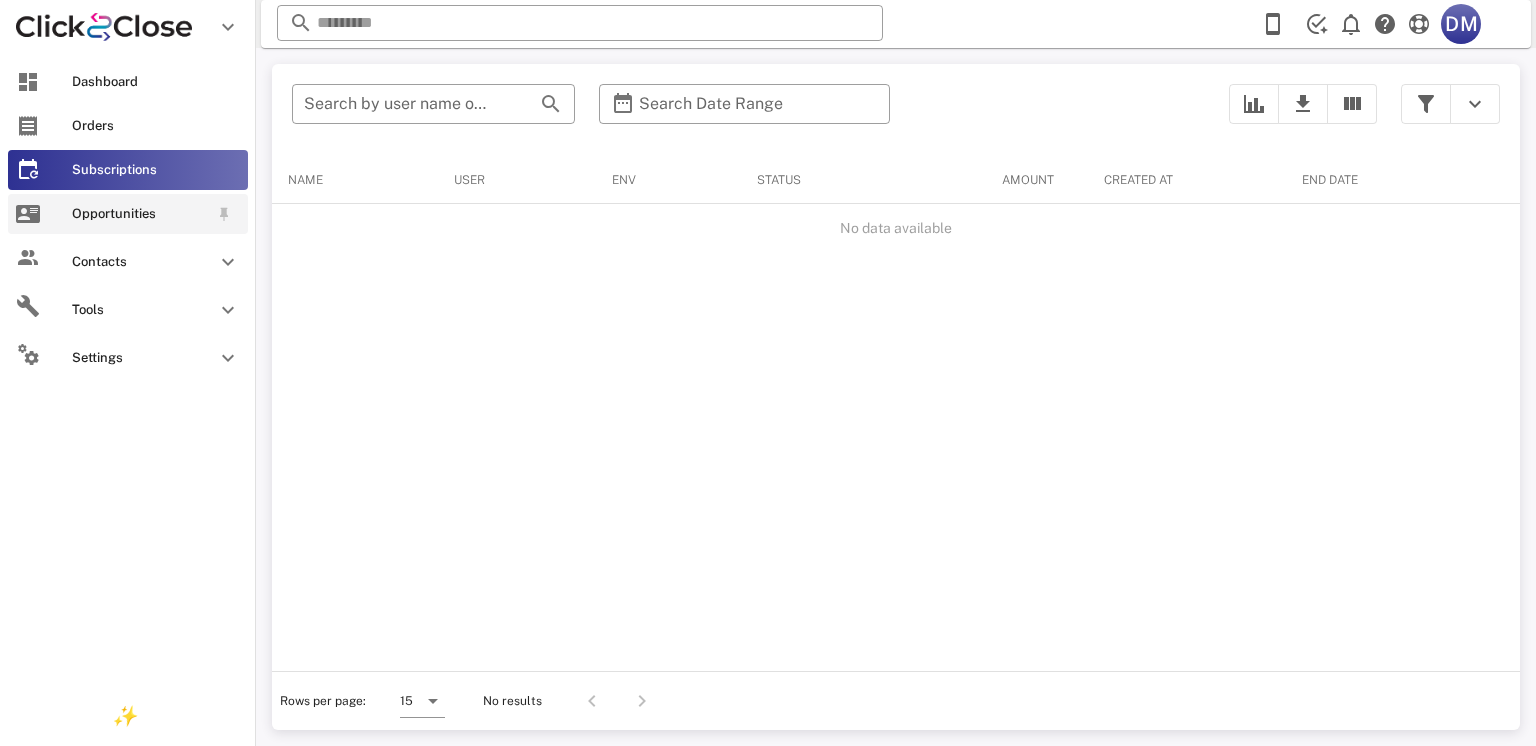 click on "Opportunities" at bounding box center [128, 214] 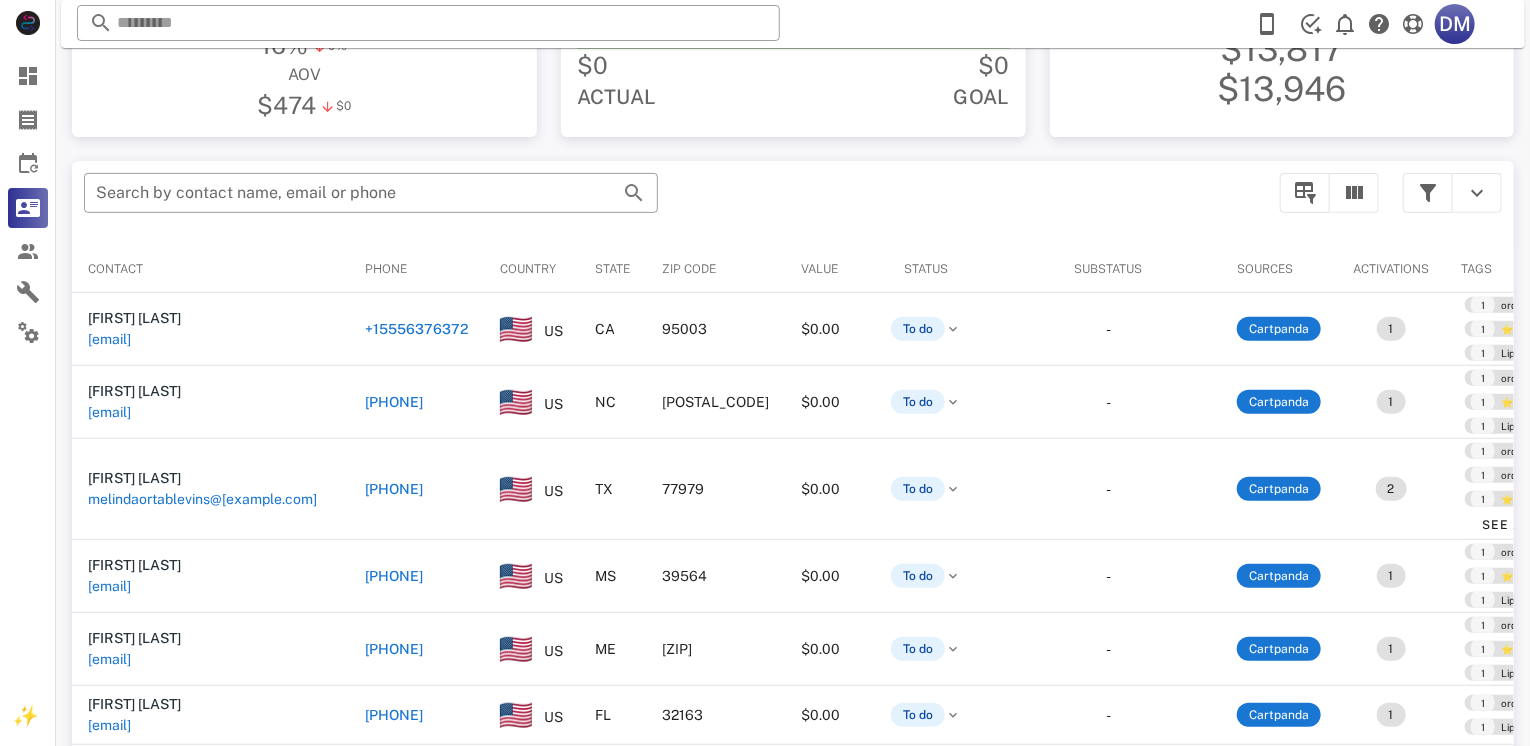 scroll, scrollTop: 299, scrollLeft: 0, axis: vertical 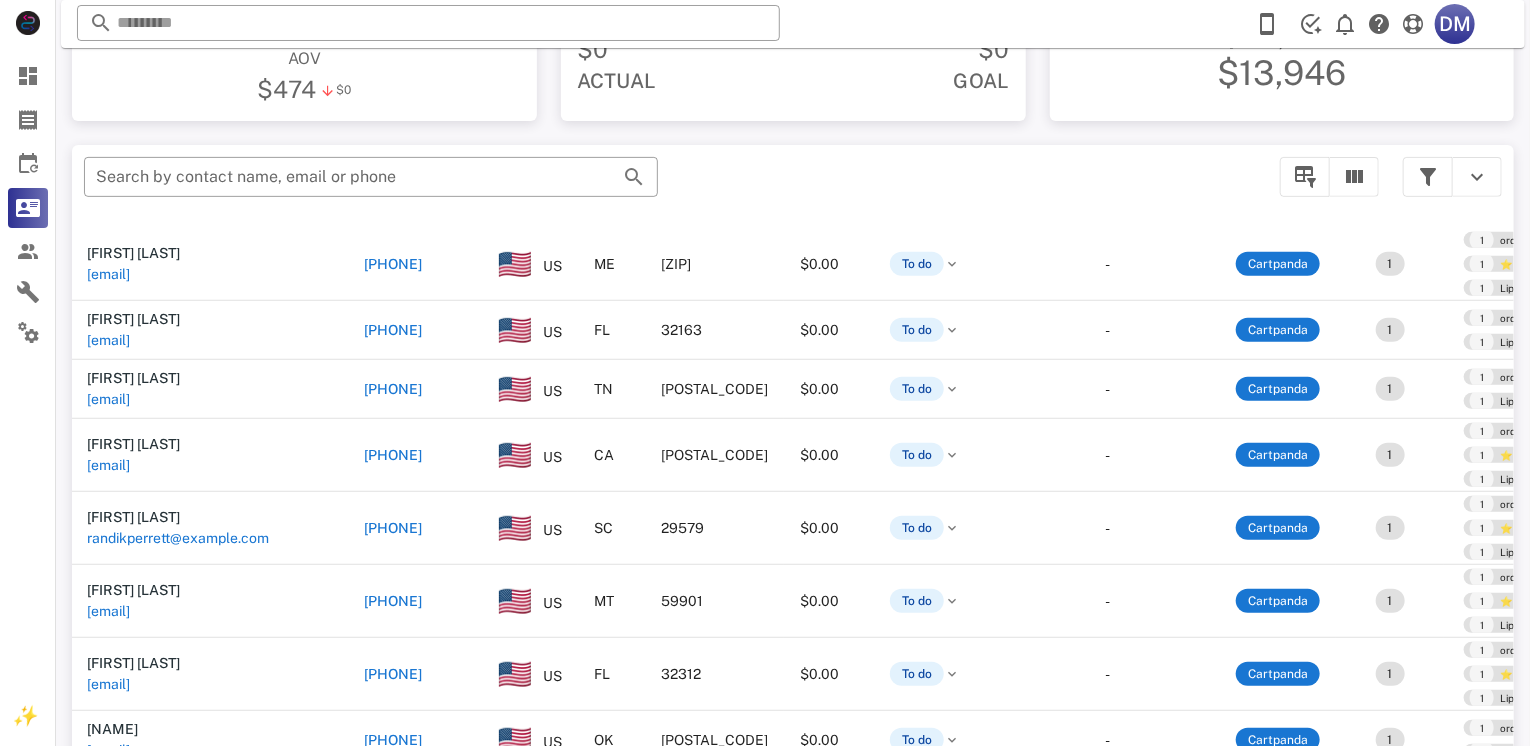 click on "[FIRST] [LAST] [EMAIL]" at bounding box center [209, 528] 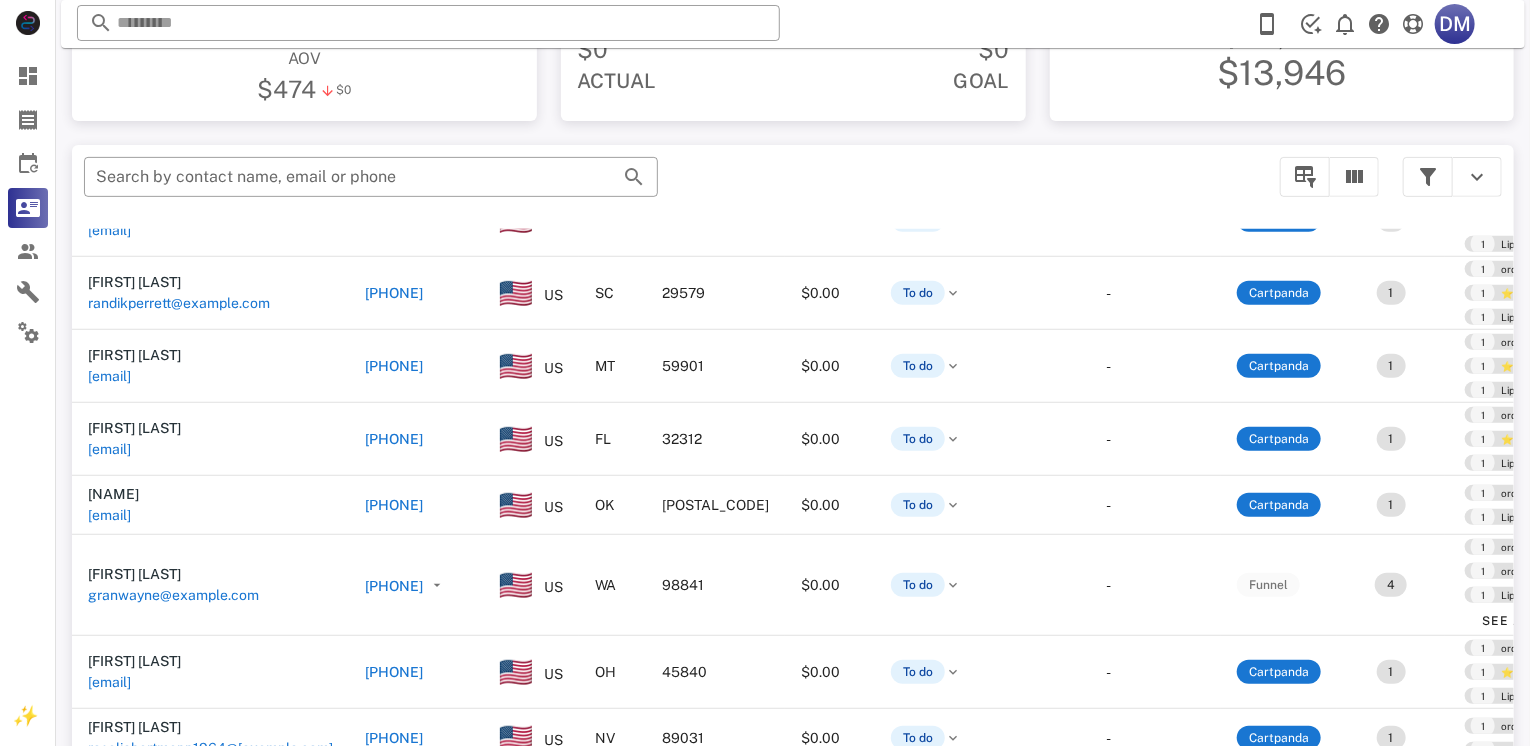 scroll, scrollTop: 624, scrollLeft: 0, axis: vertical 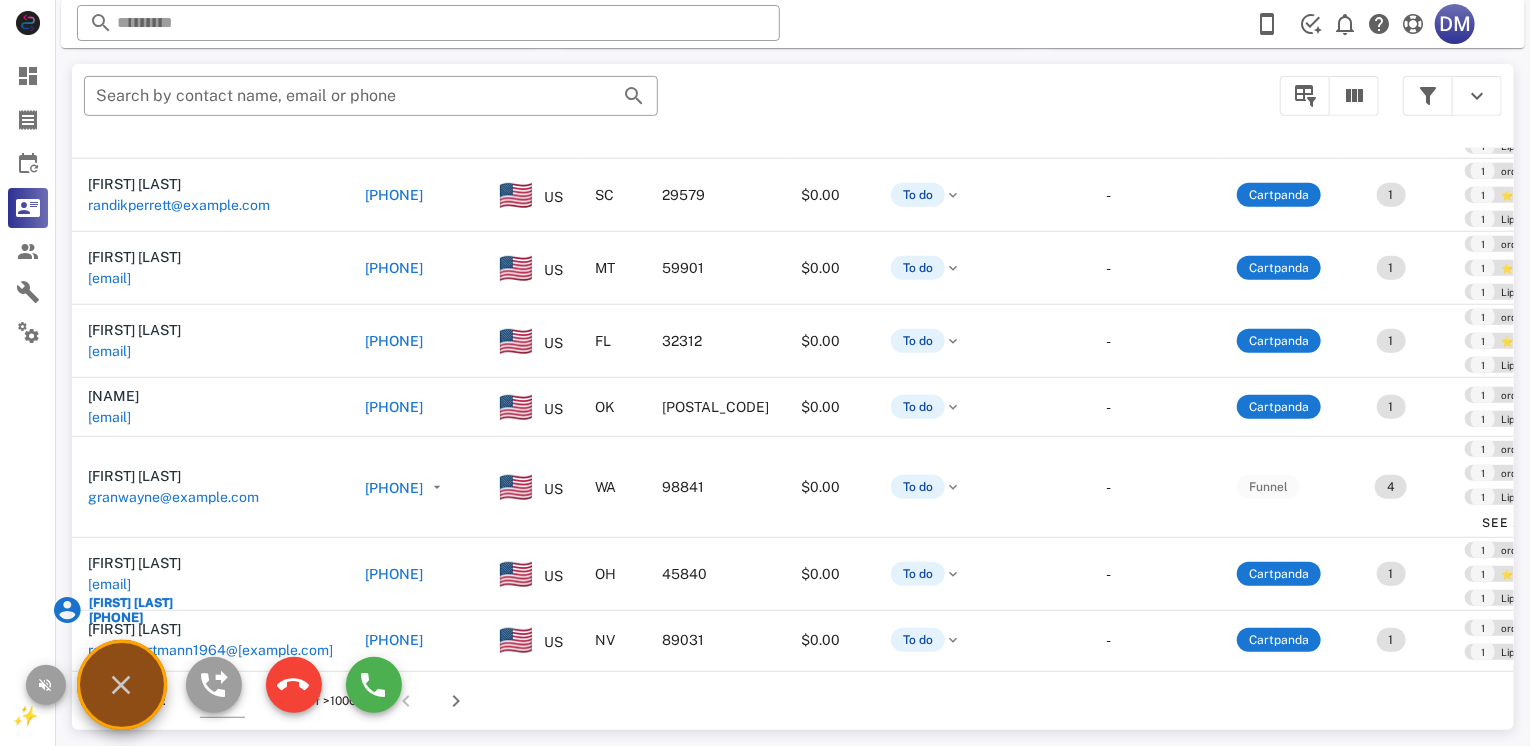 click on "[FIRST] [LAST] +15558961757" at bounding box center (122, 685) 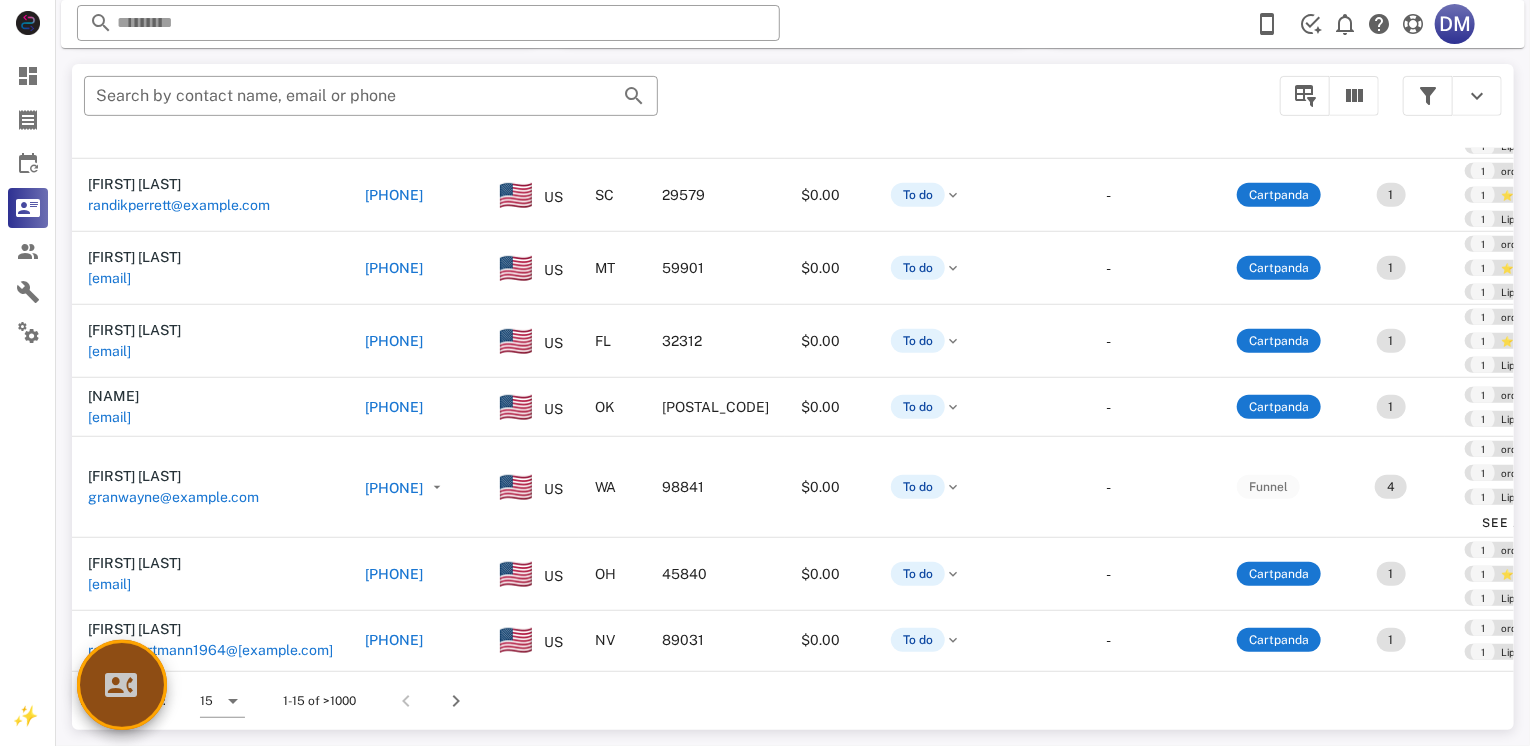 click at bounding box center [122, 685] 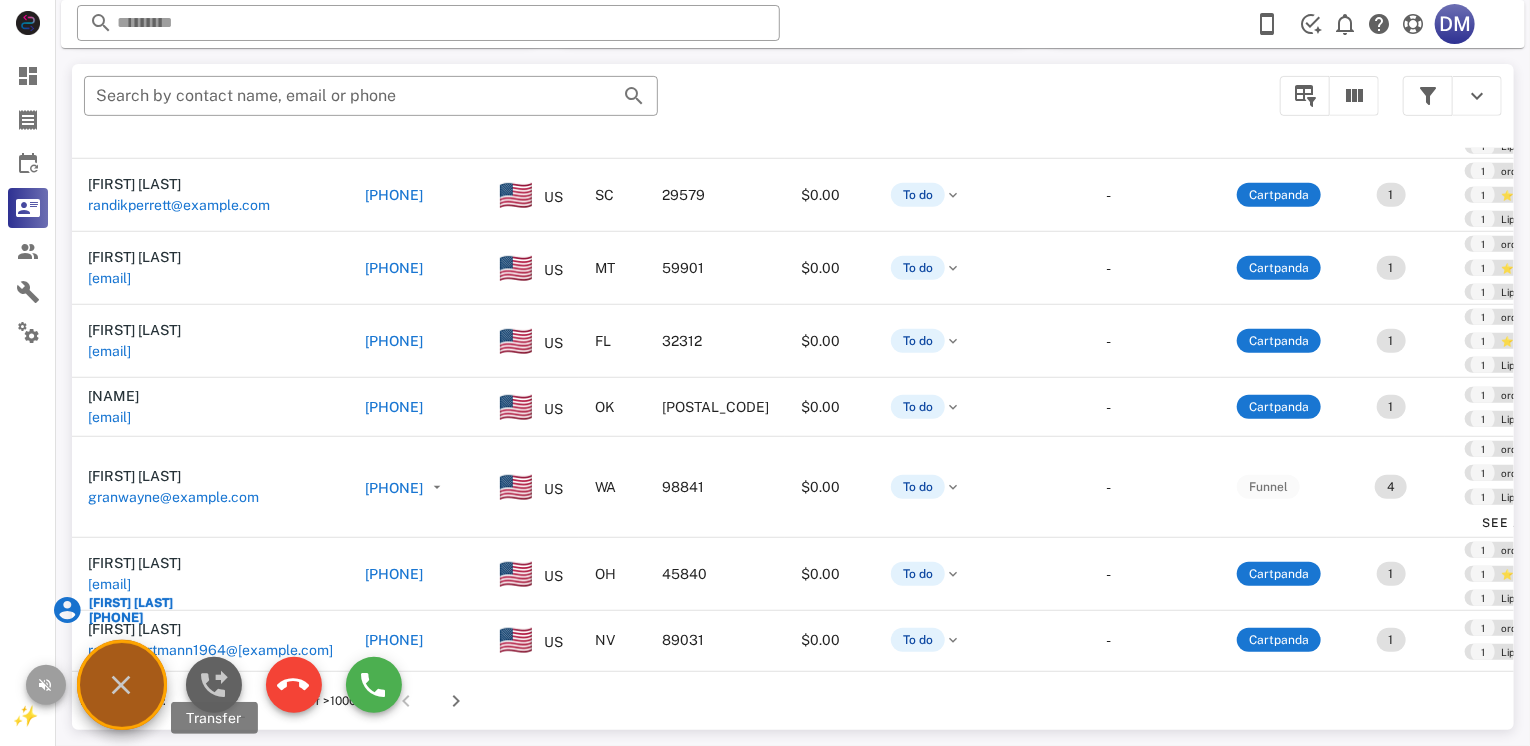 click at bounding box center [214, 685] 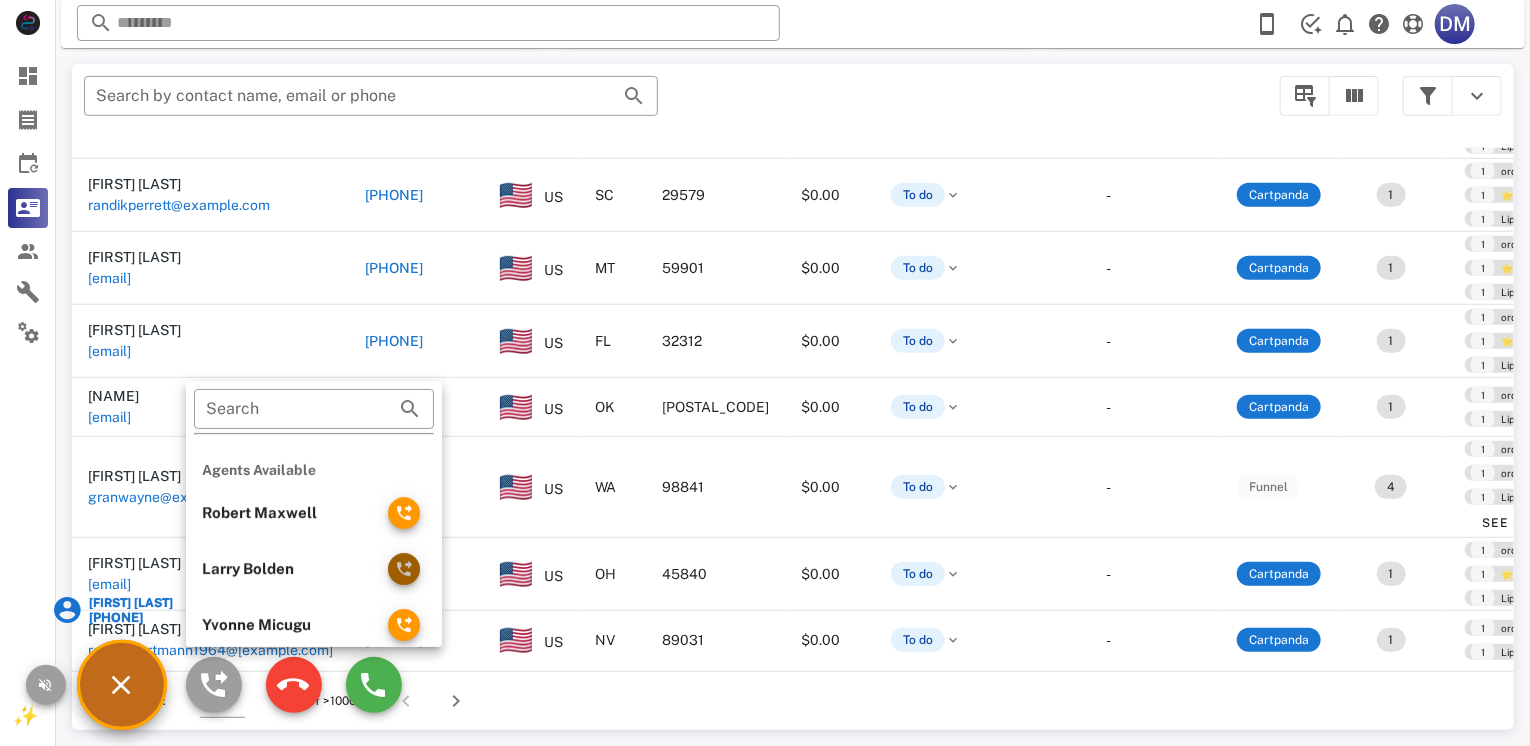 click at bounding box center [404, 569] 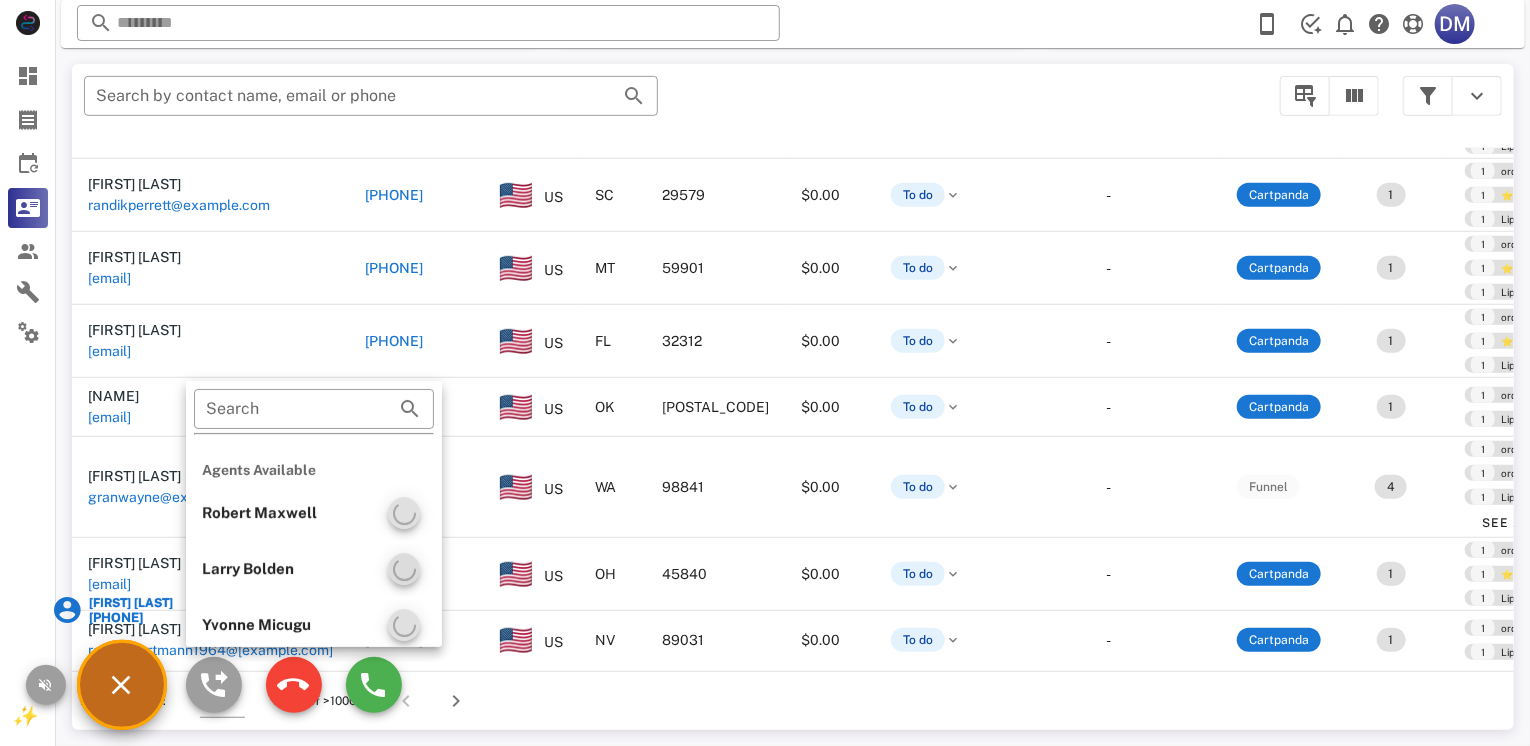 click at bounding box center [404, 569] 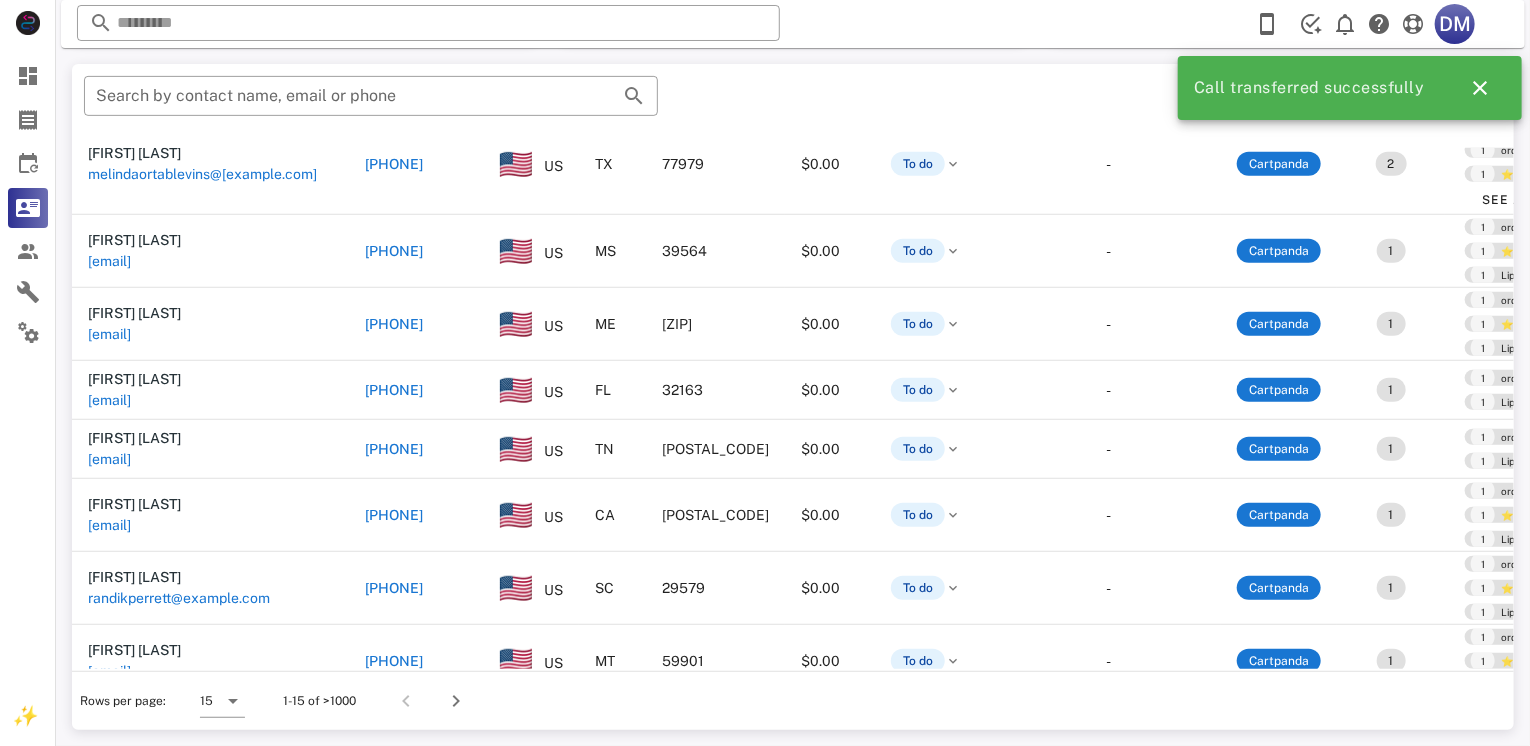 scroll, scrollTop: 0, scrollLeft: 0, axis: both 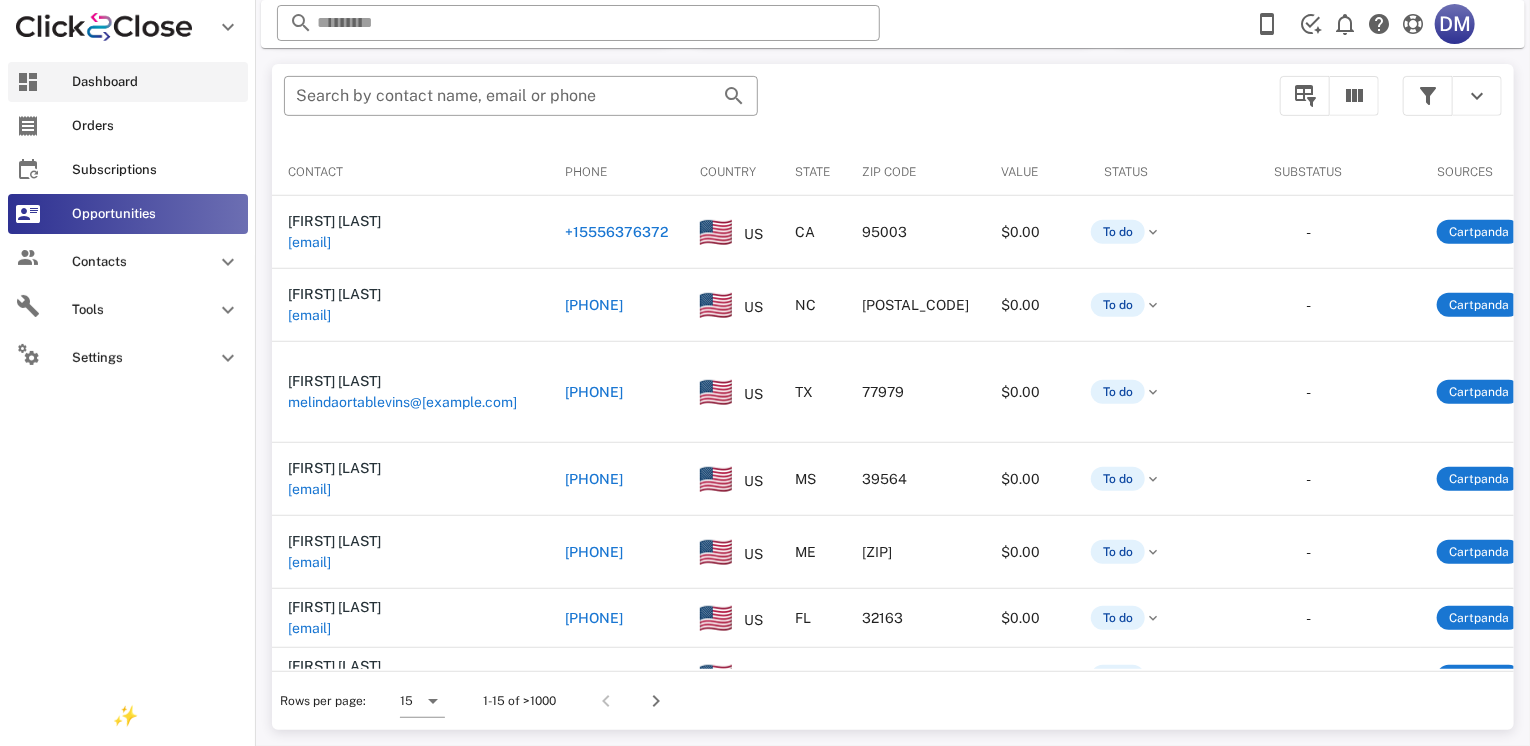 click on "Dashboard" at bounding box center (156, 82) 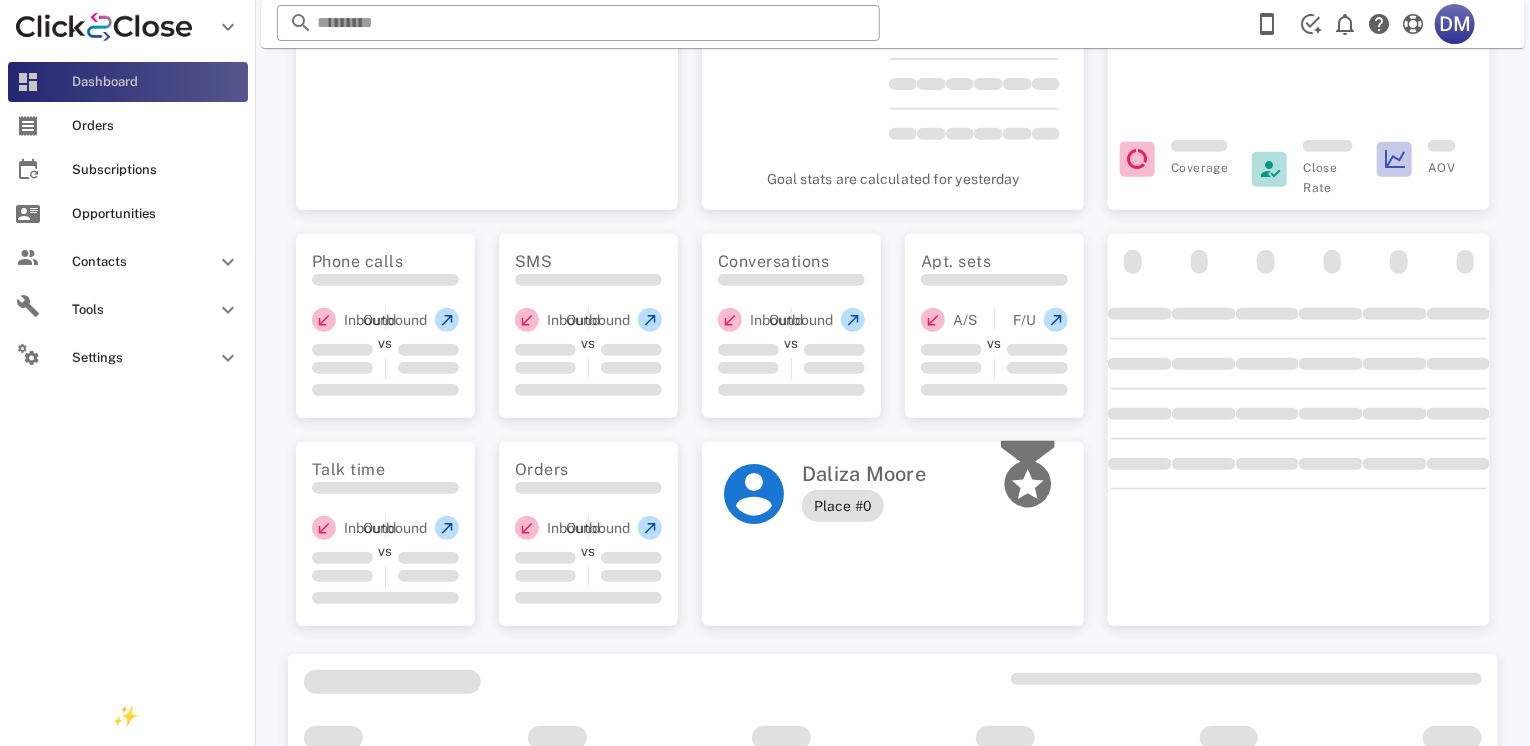 scroll, scrollTop: 0, scrollLeft: 0, axis: both 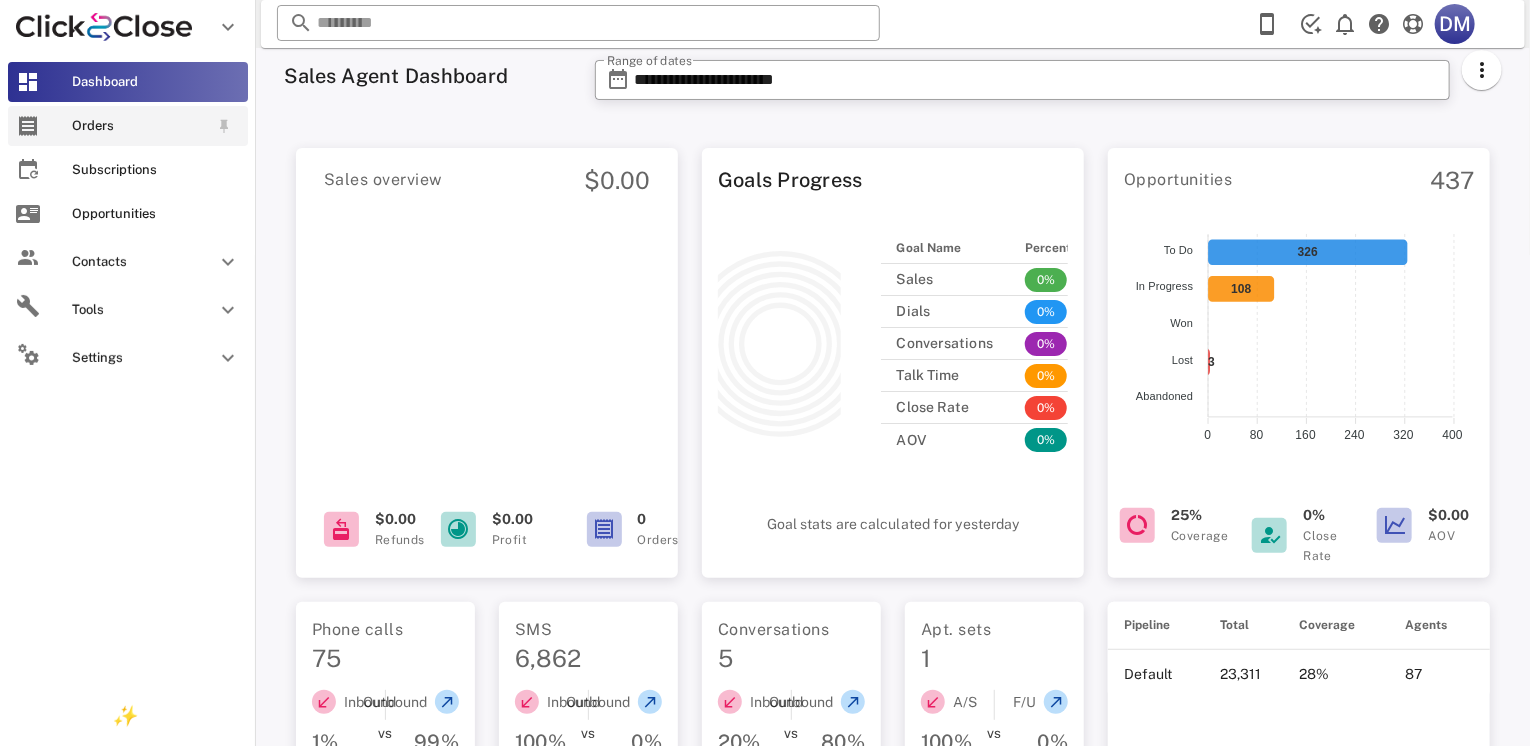click on "Orders" at bounding box center [128, 126] 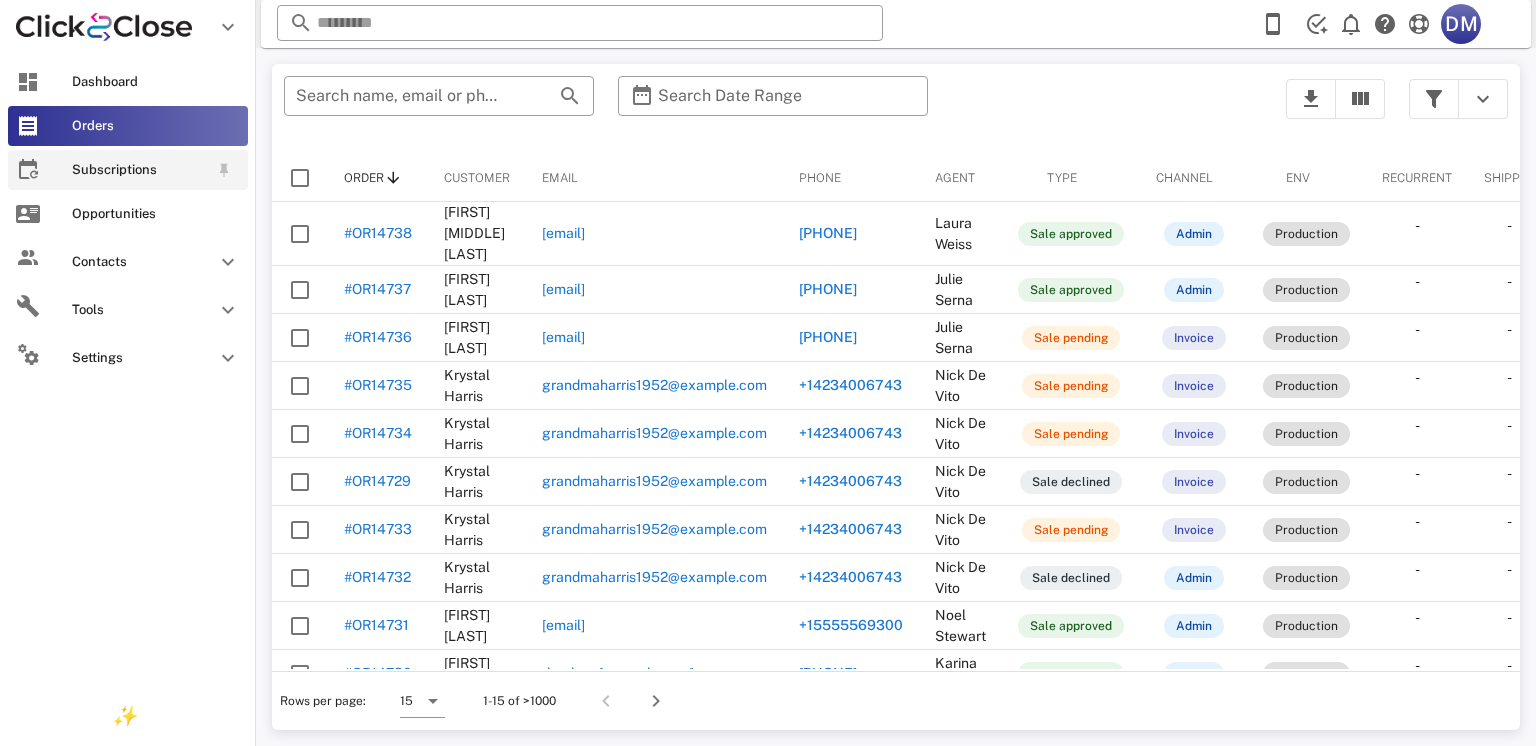 click on "Subscriptions" at bounding box center [128, 170] 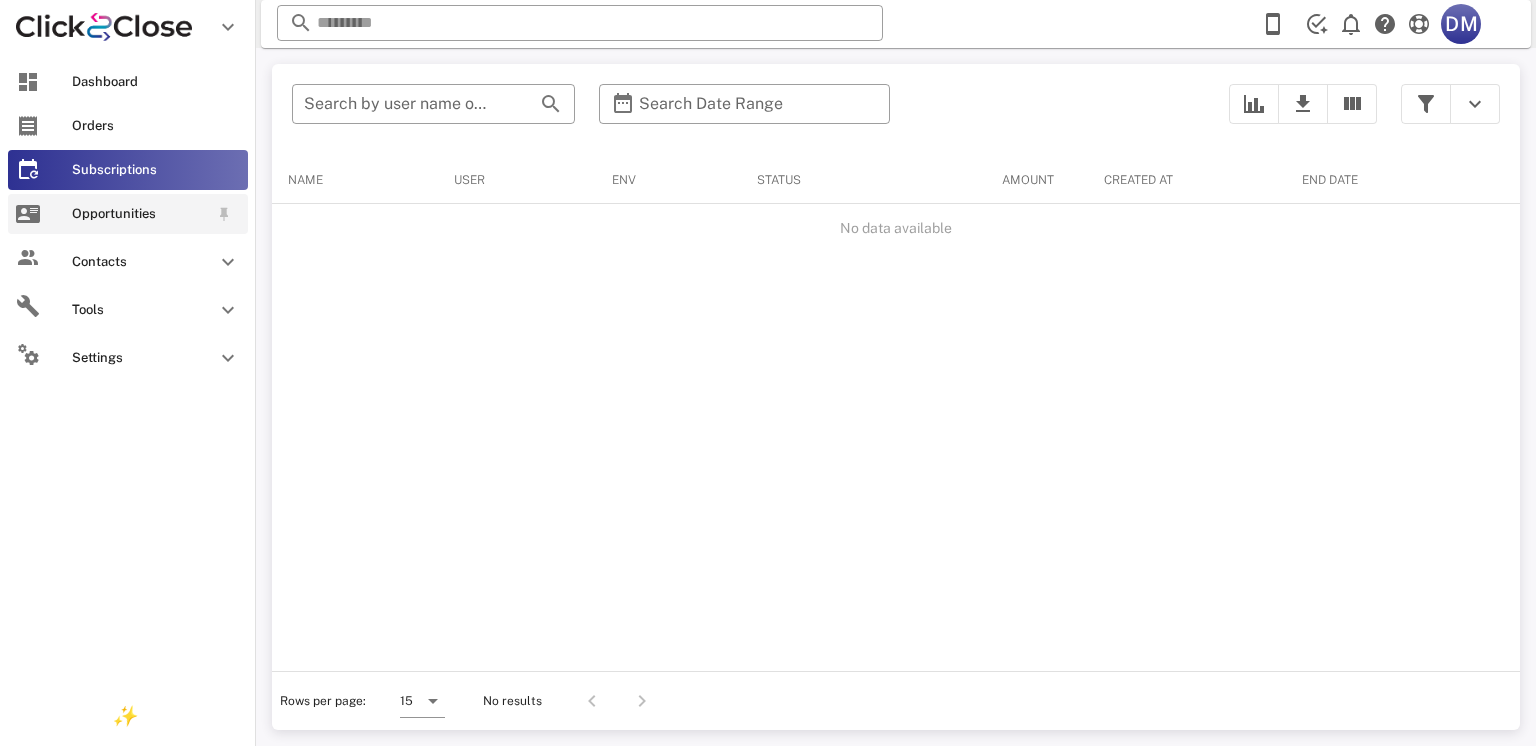 click on "Opportunities" at bounding box center (140, 214) 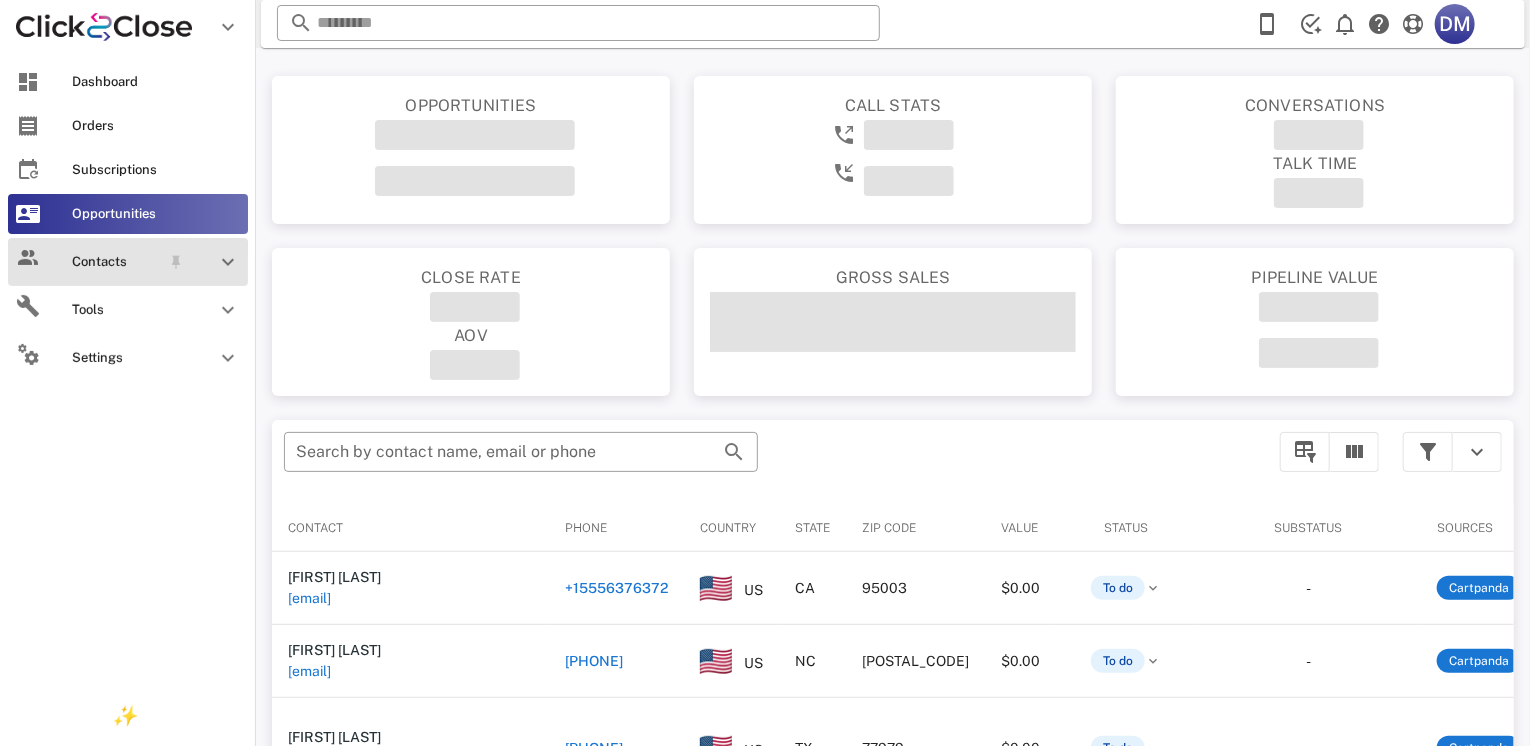 click on "Contacts" at bounding box center (116, 262) 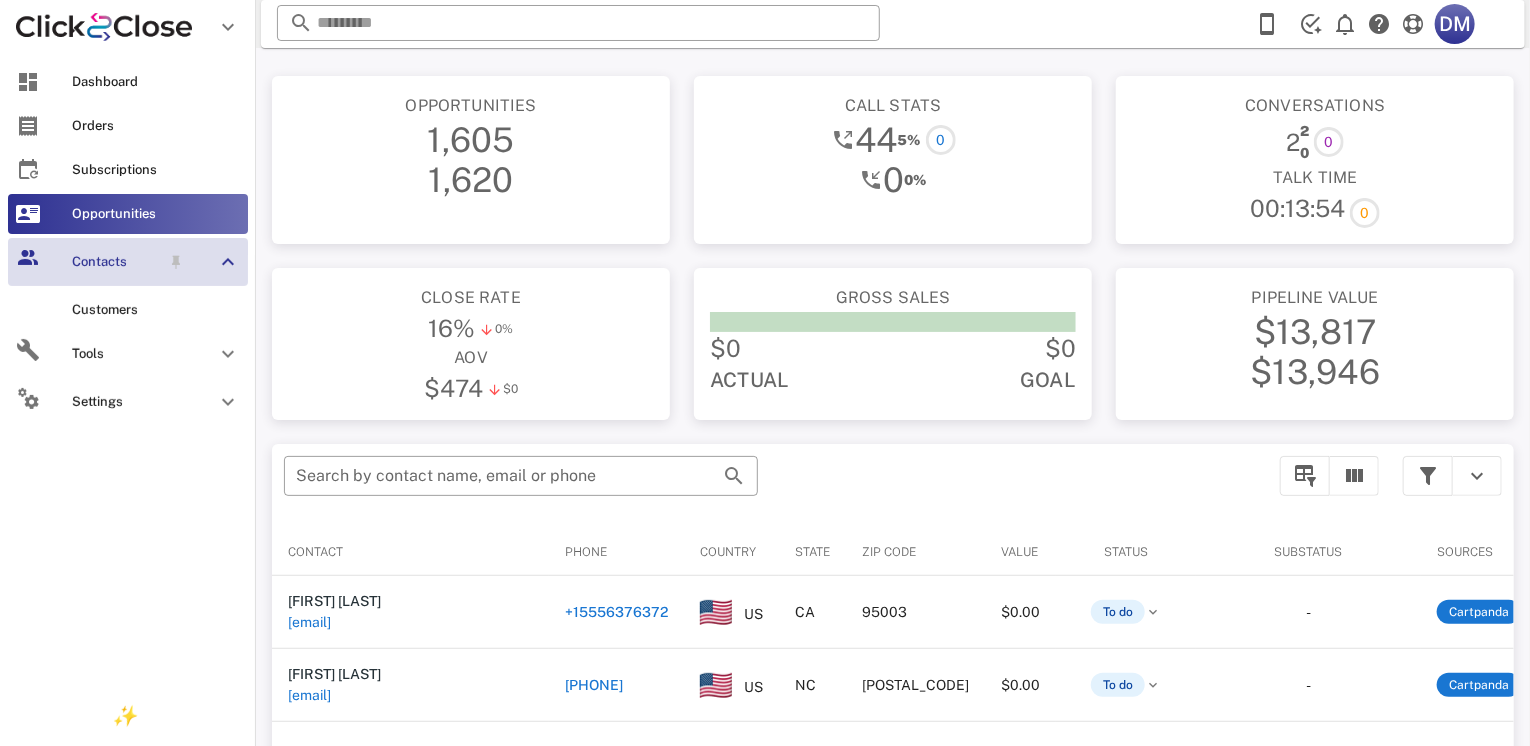 click on "Contacts" at bounding box center (116, 262) 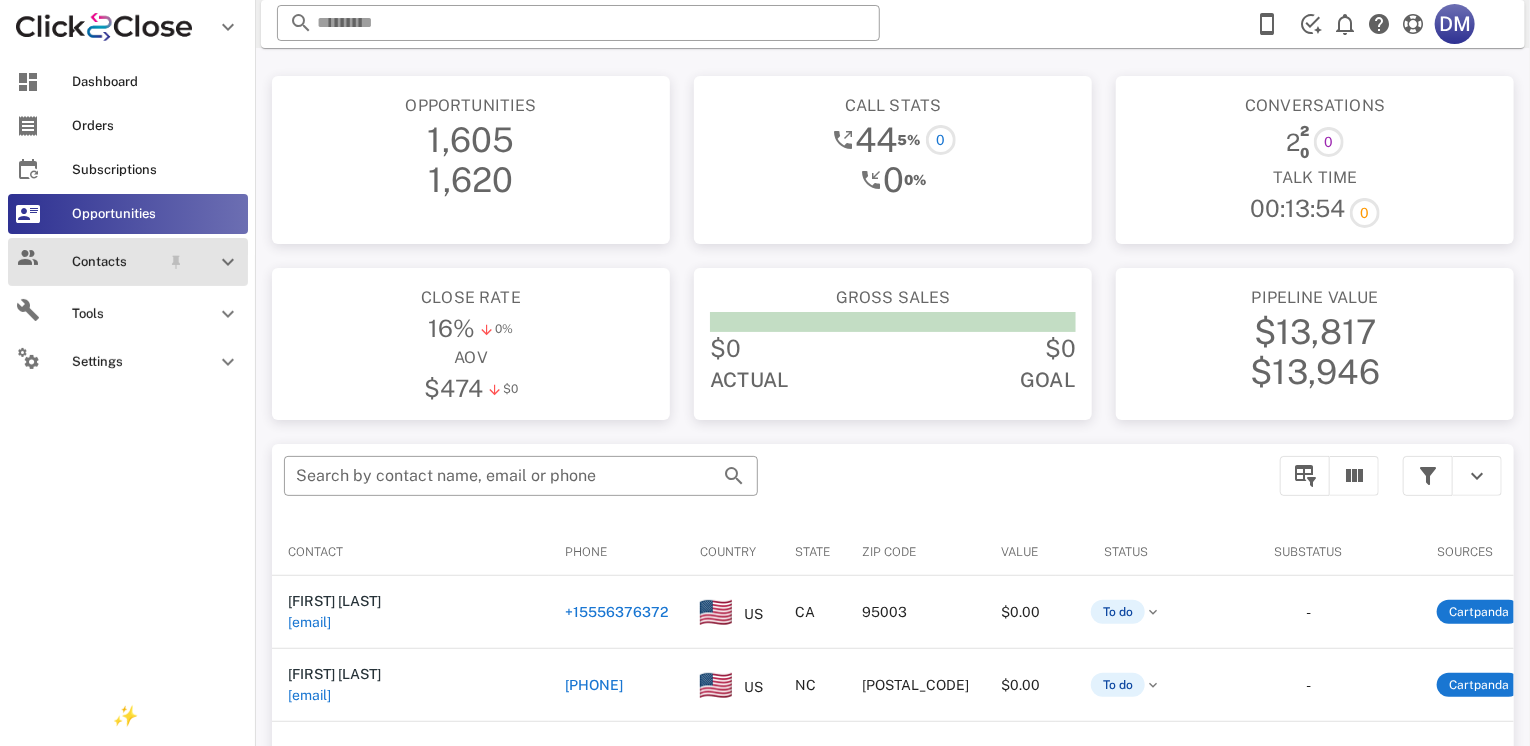 click on "Contacts" at bounding box center [116, 262] 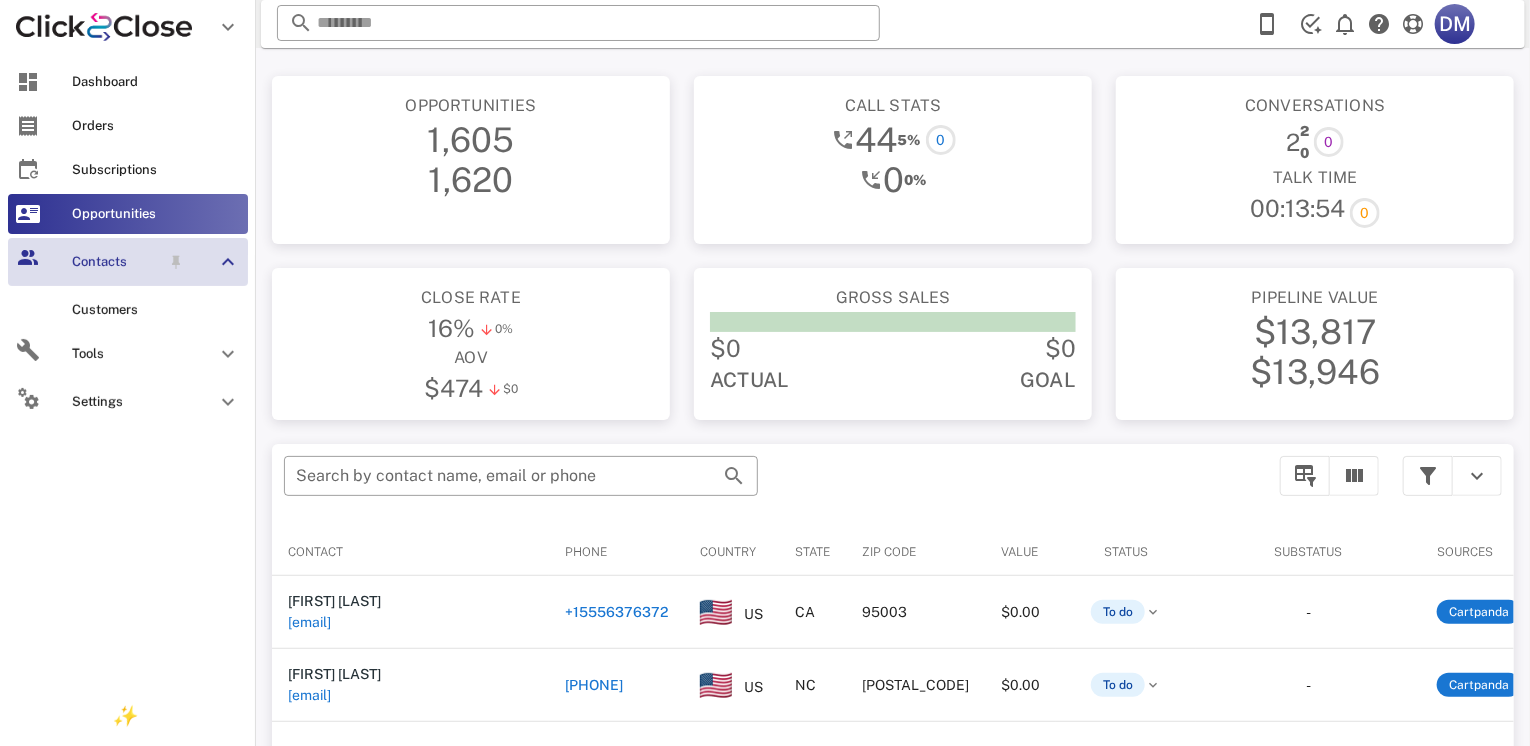 click on "Contacts" at bounding box center [116, 262] 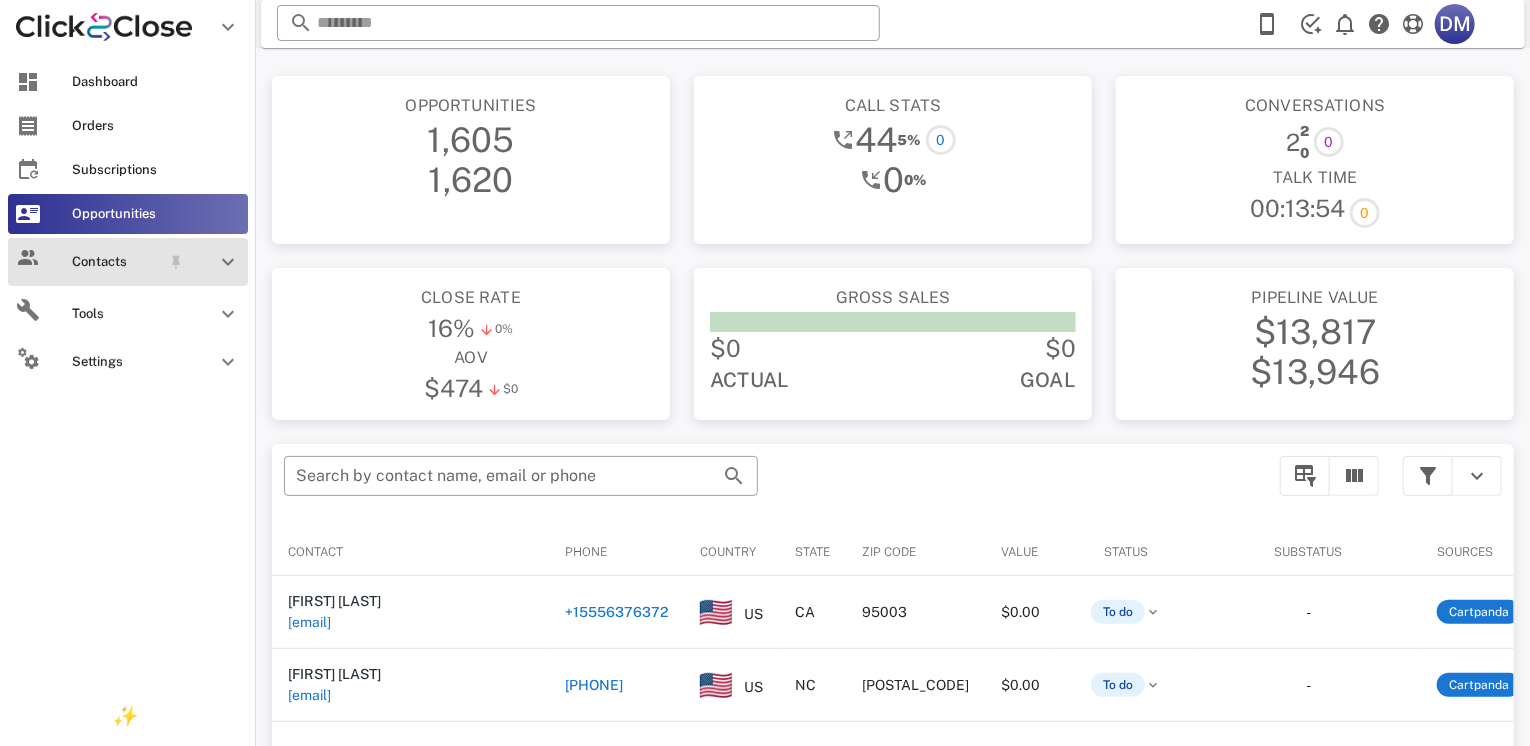 click on "Contacts" at bounding box center (116, 262) 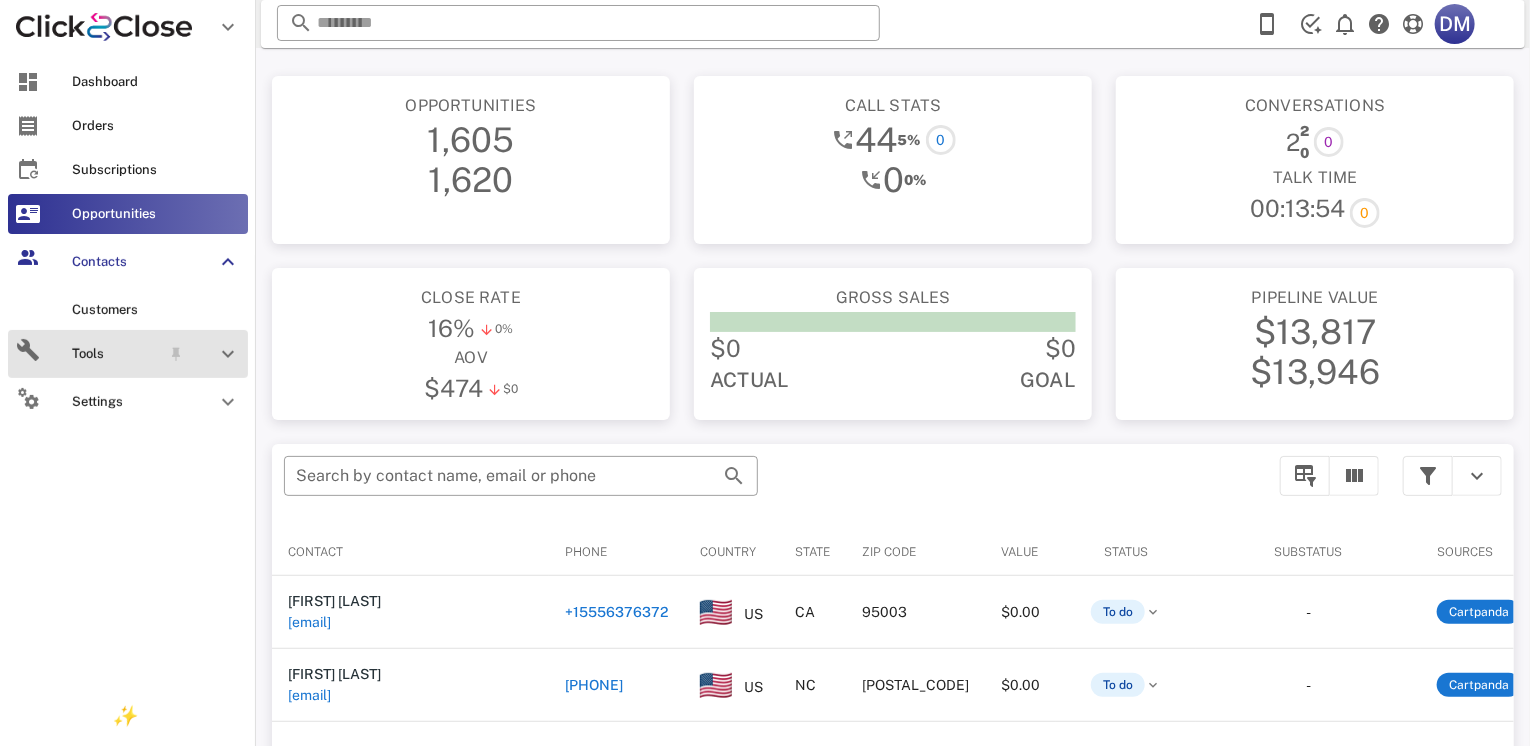 click on "Tools" at bounding box center [116, 354] 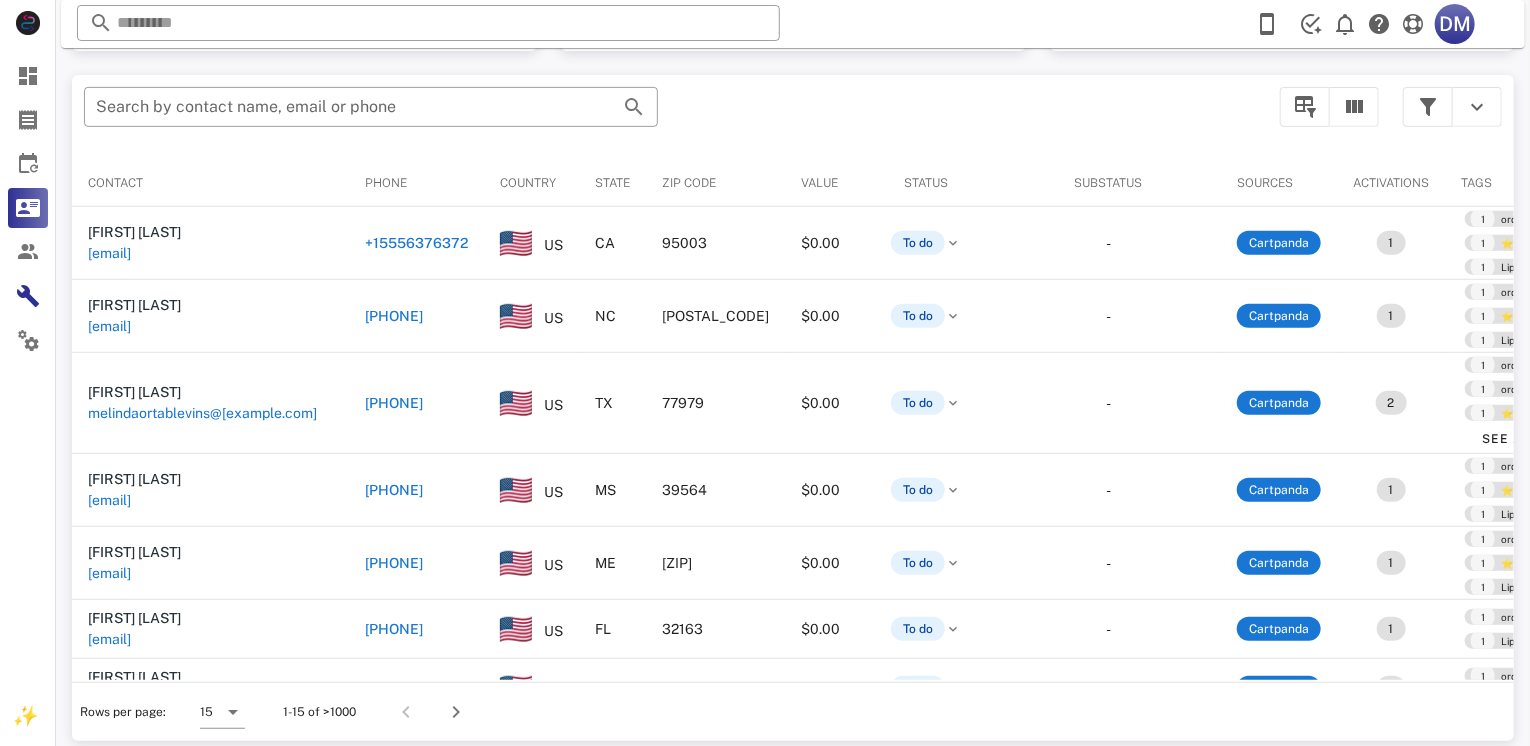 scroll, scrollTop: 380, scrollLeft: 0, axis: vertical 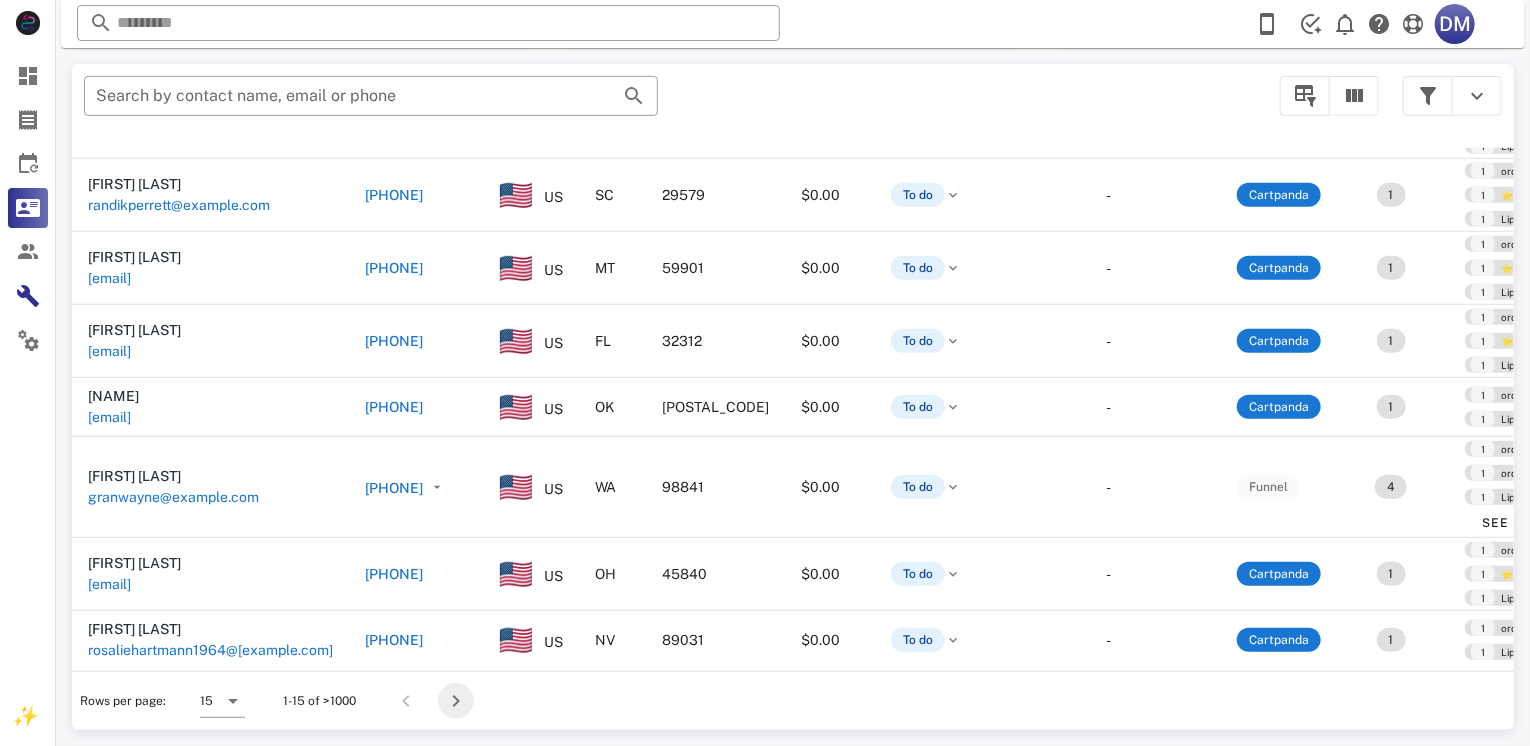 click at bounding box center (456, 701) 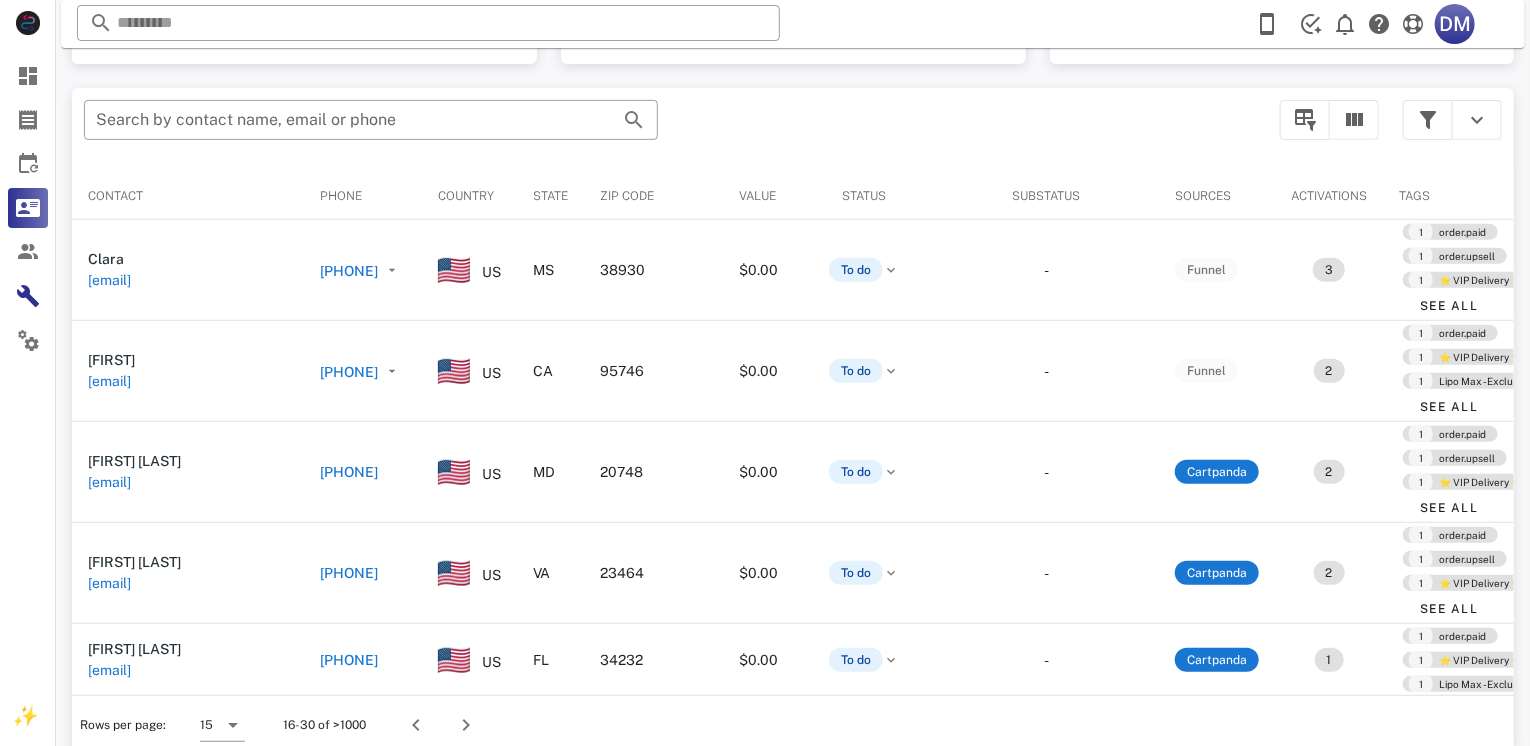 scroll, scrollTop: 380, scrollLeft: 0, axis: vertical 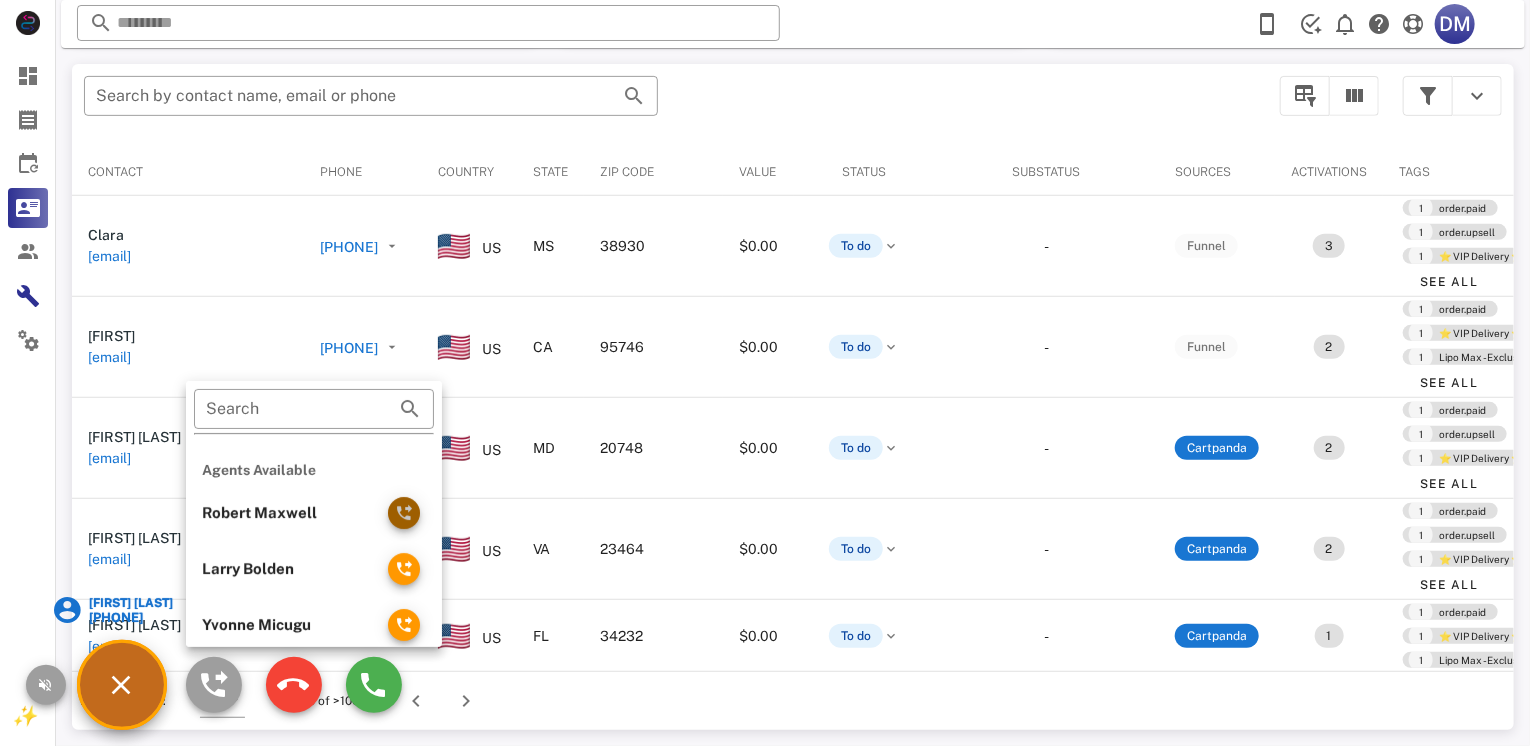 click at bounding box center [404, 513] 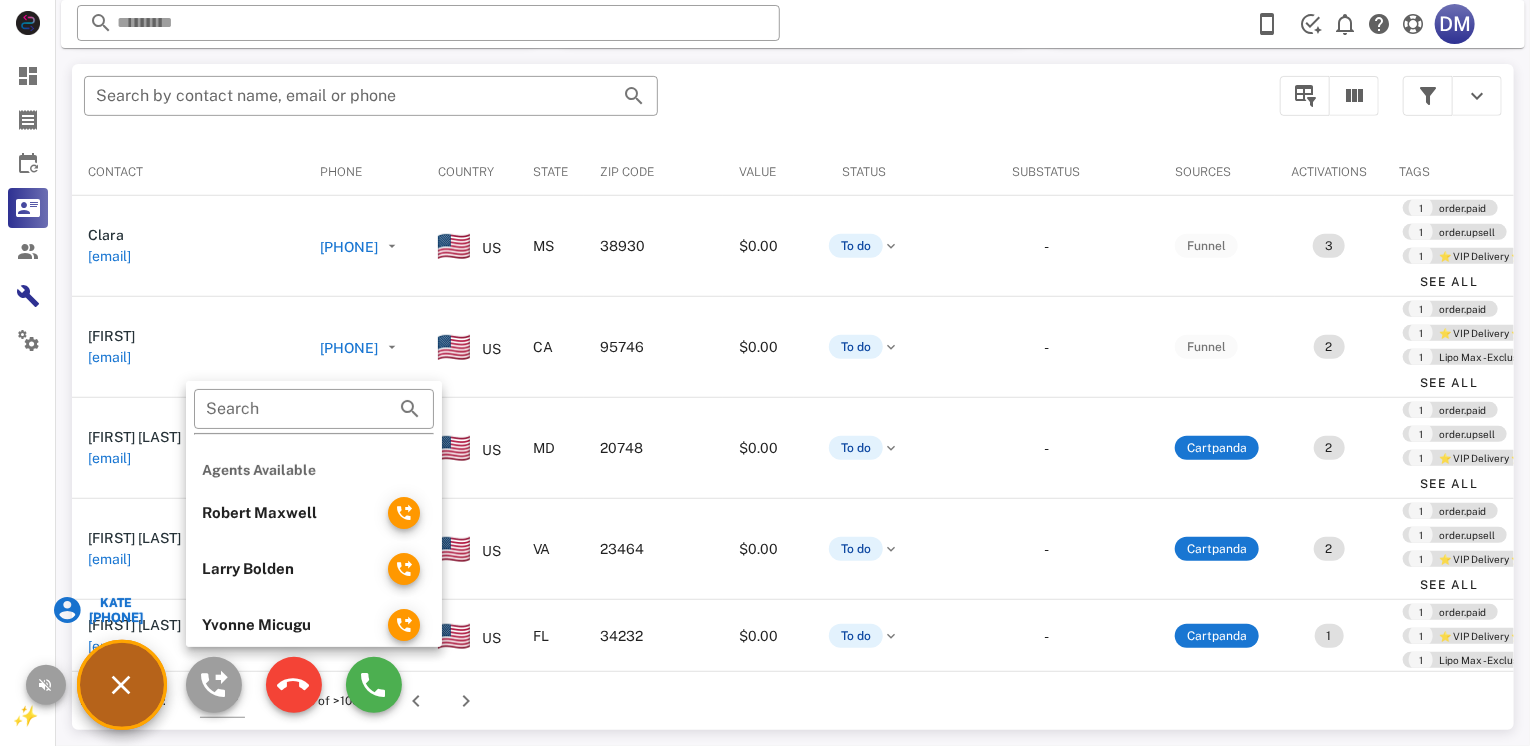 click on "[FIRST] [PHONE]" at bounding box center (122, 685) 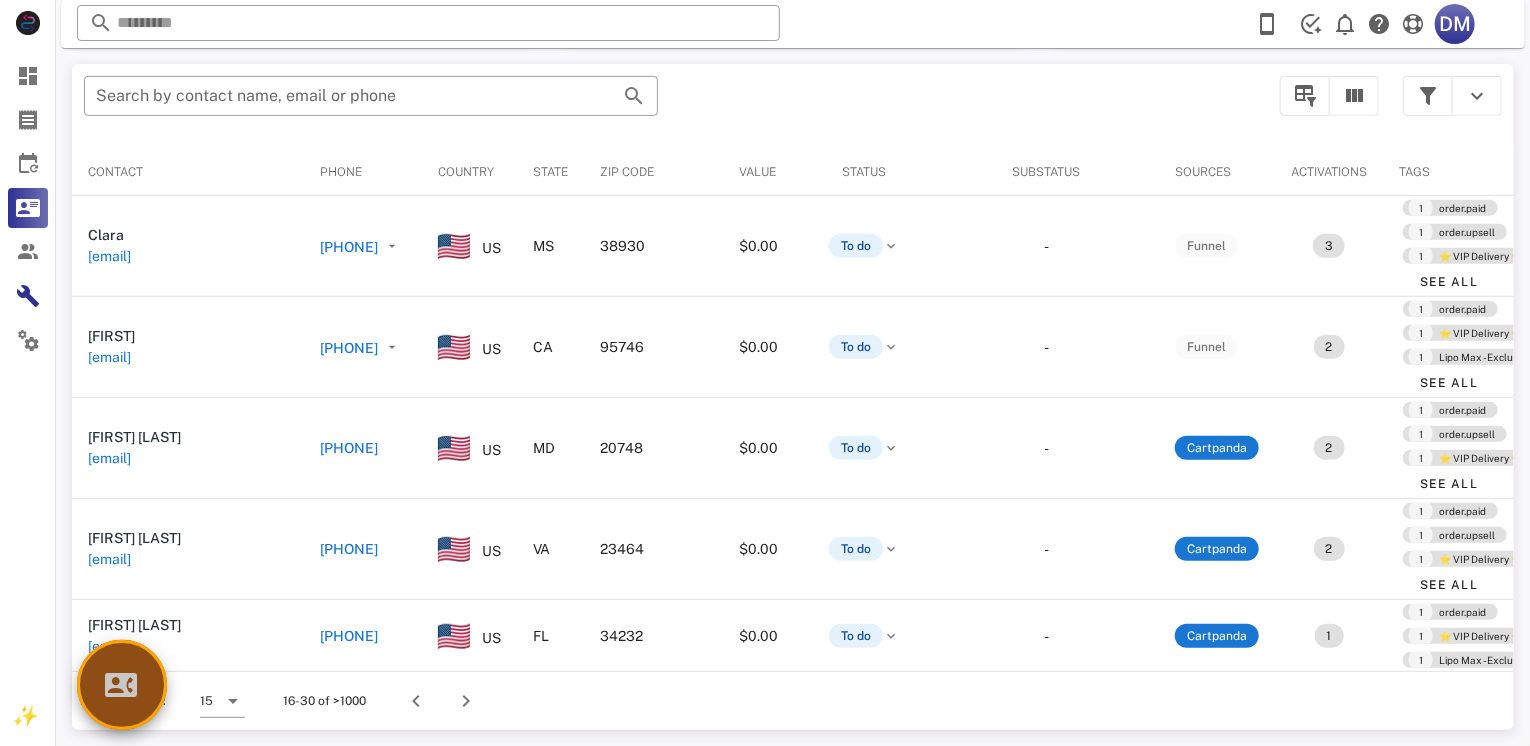 click at bounding box center [122, 685] 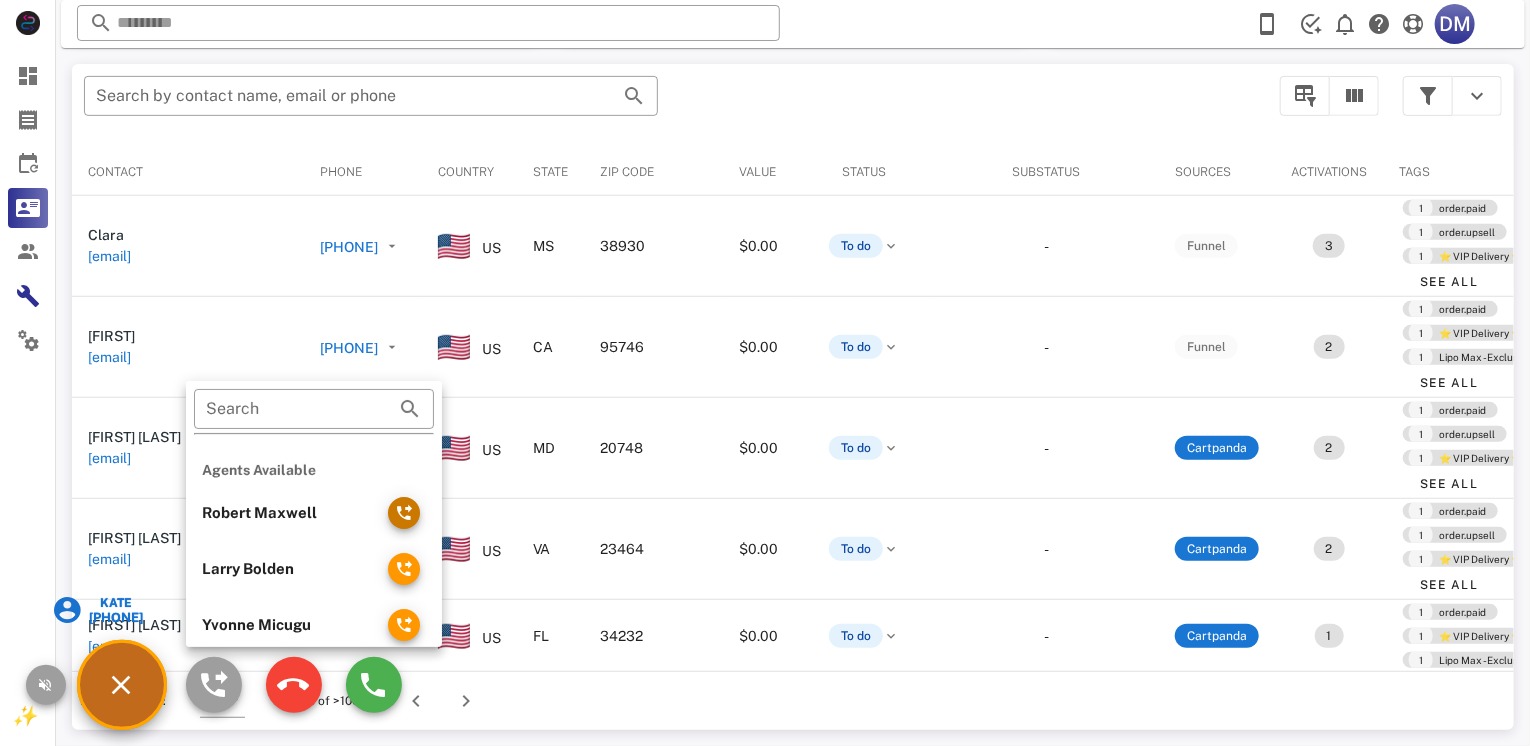 click at bounding box center [404, 513] 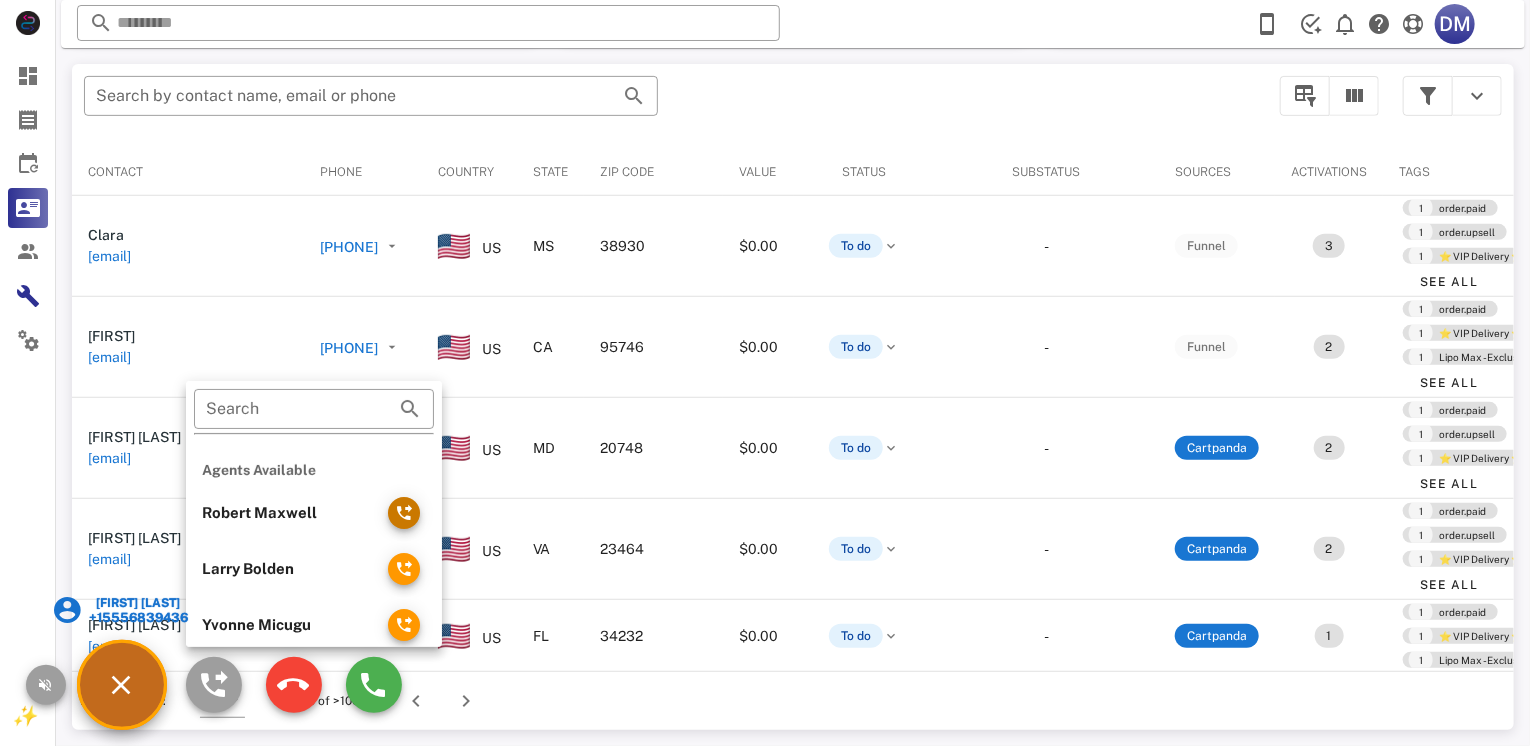 click at bounding box center (404, 513) 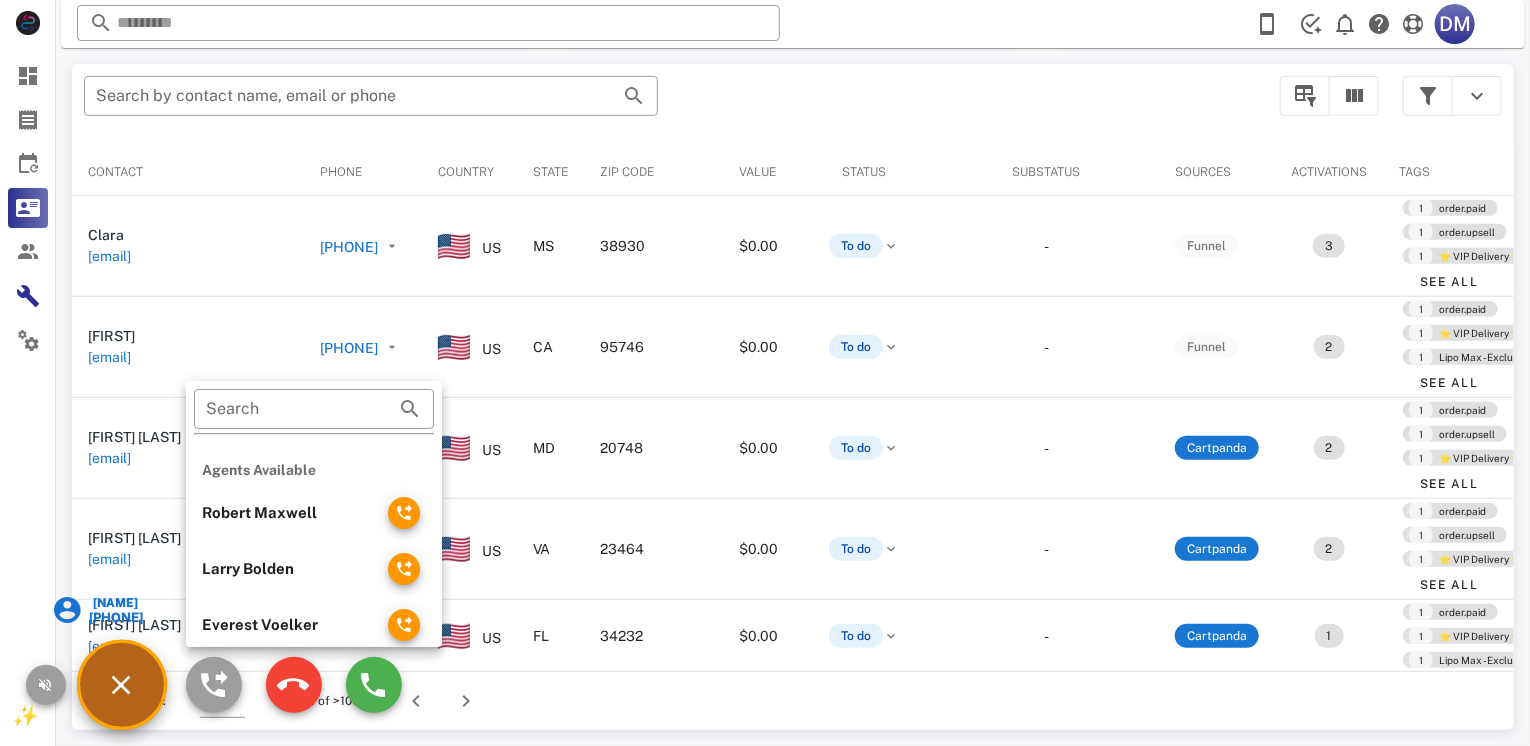 click on "[FIRST] [LAST] +15558039149" at bounding box center (122, 685) 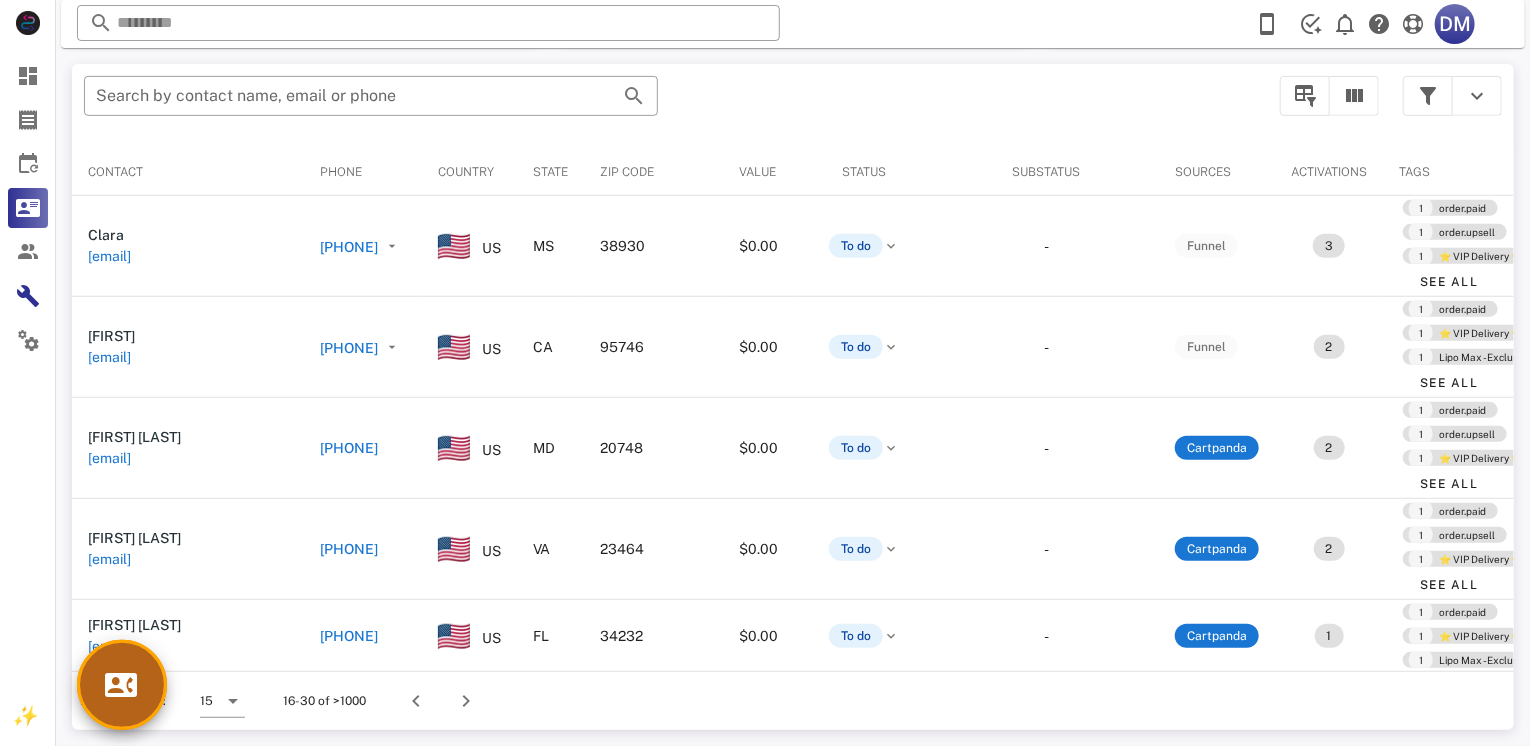 click at bounding box center [122, 685] 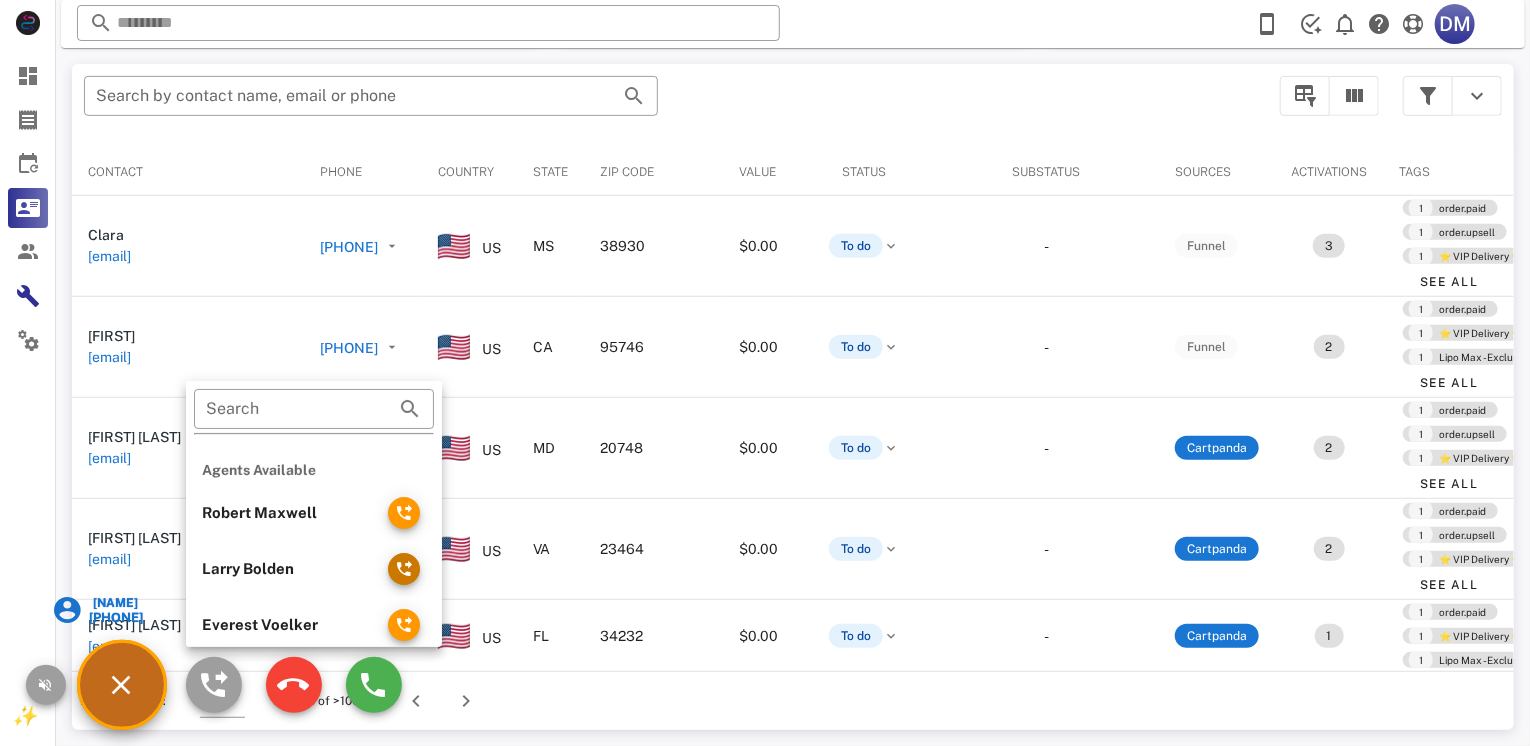 click at bounding box center (404, 569) 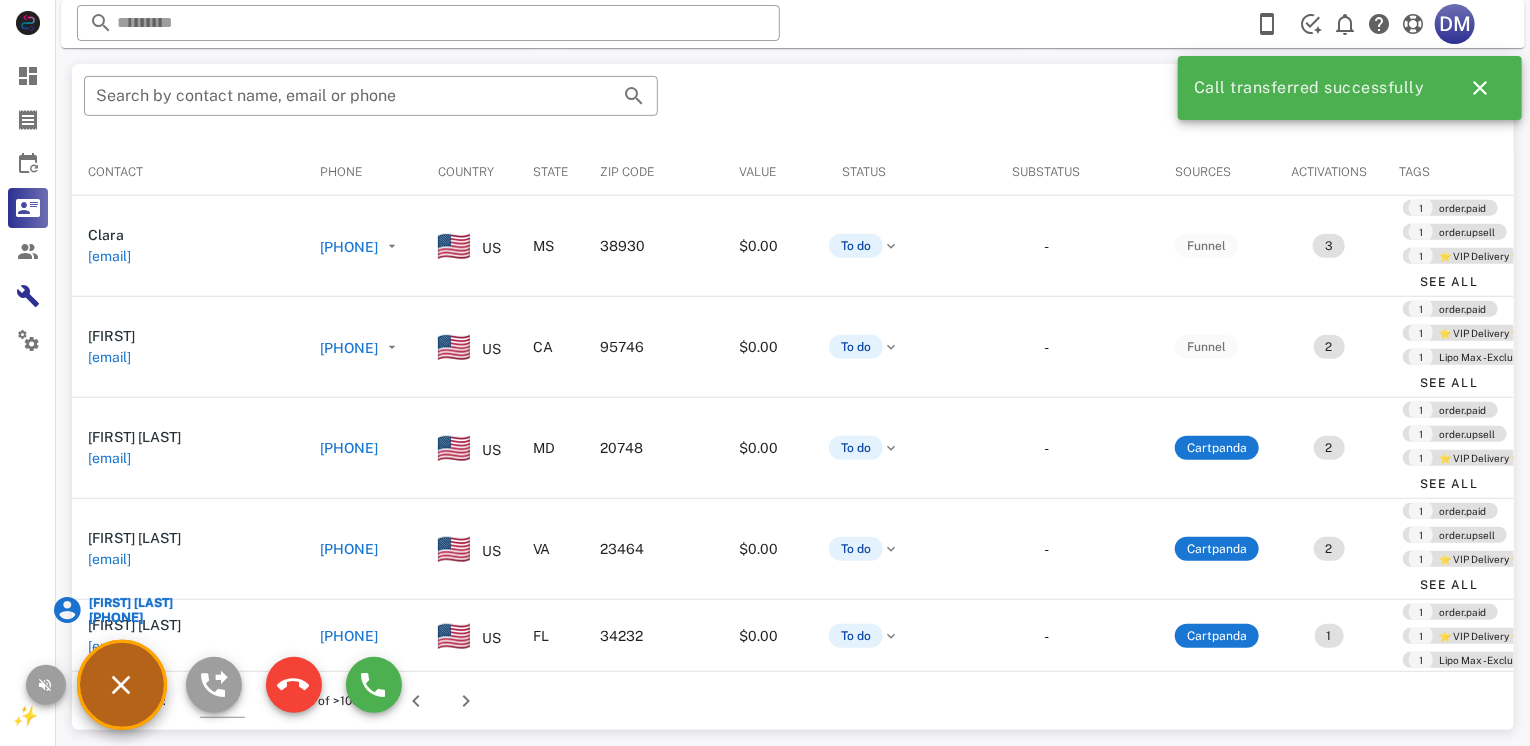 click on "[FIRST] [LAST] [PHONE]" at bounding box center (122, 685) 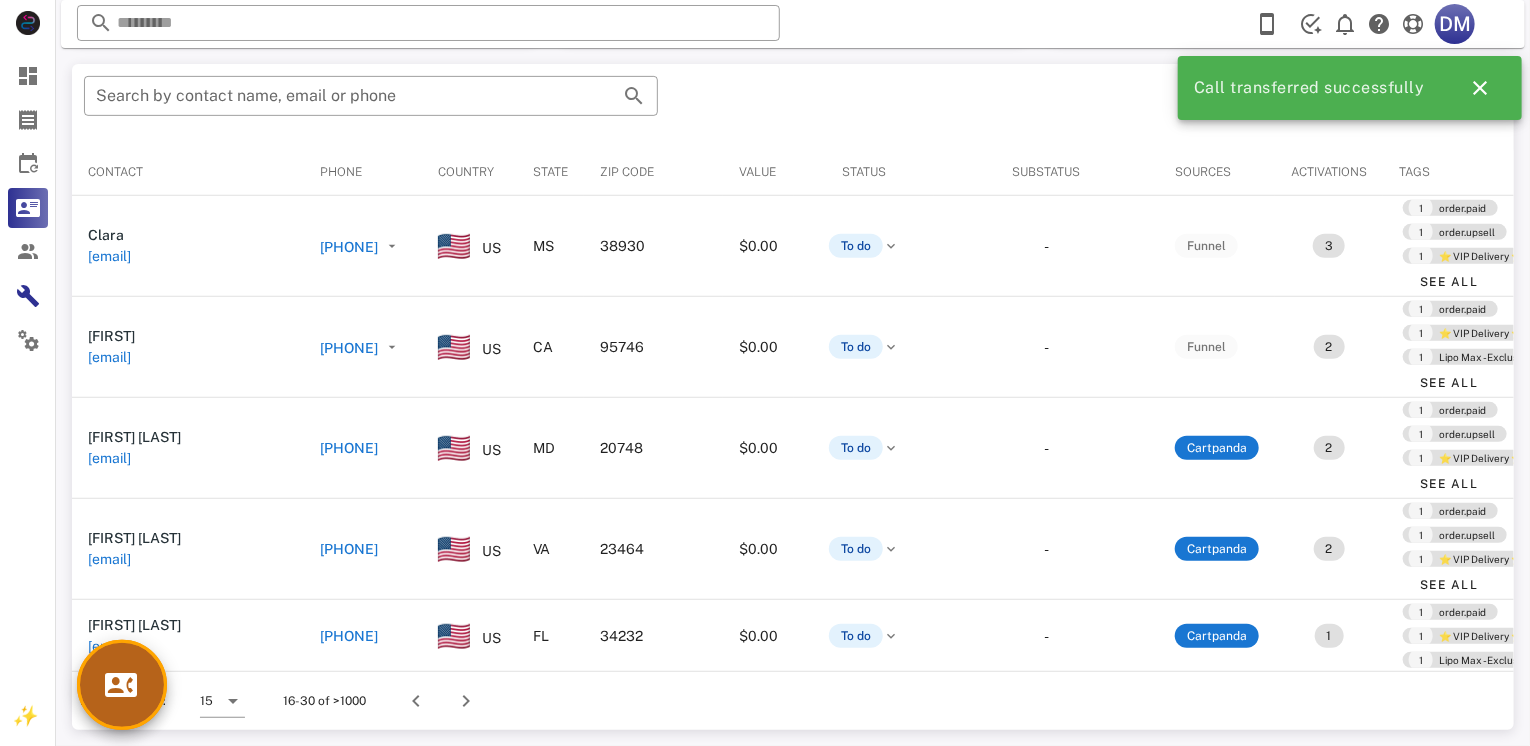 click at bounding box center (122, 685) 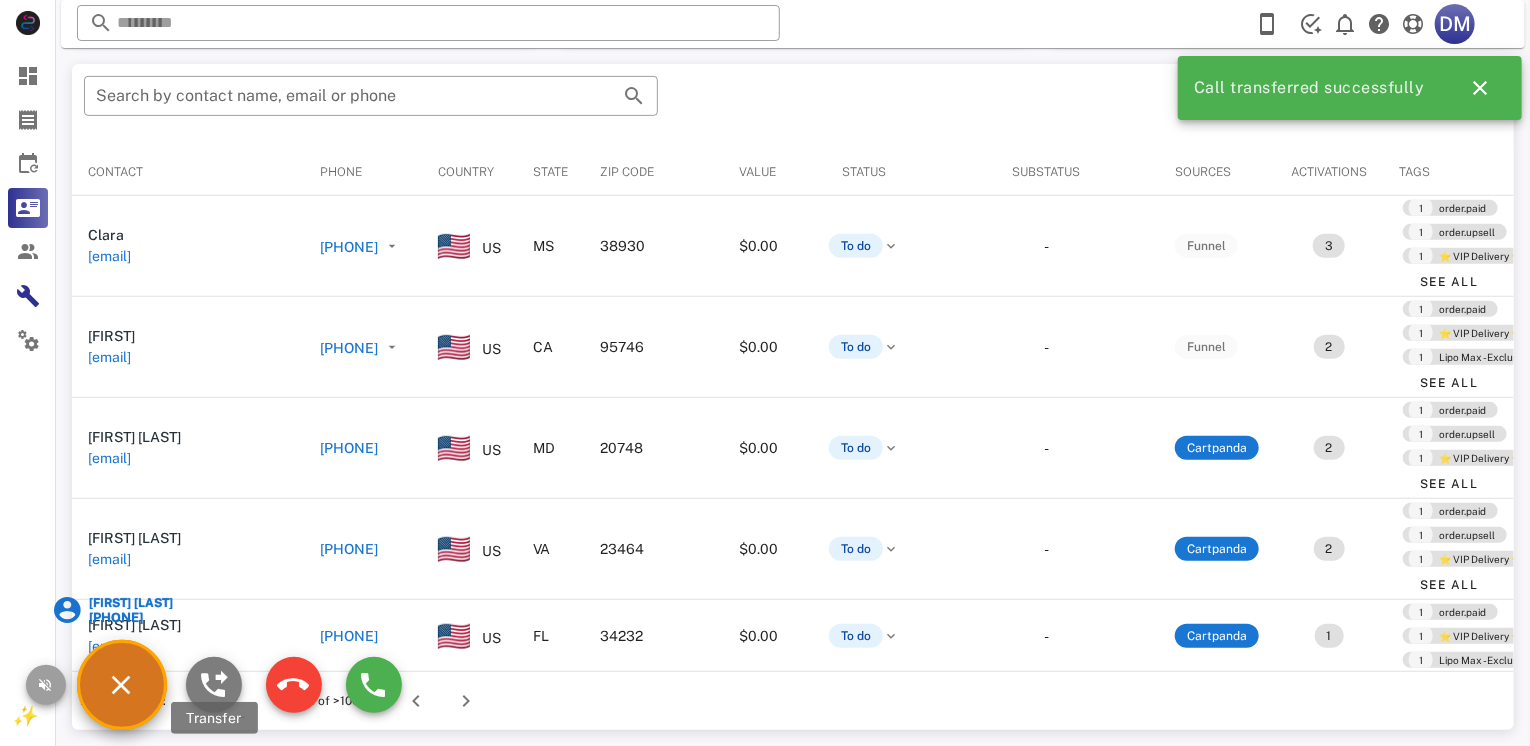 click at bounding box center (214, 685) 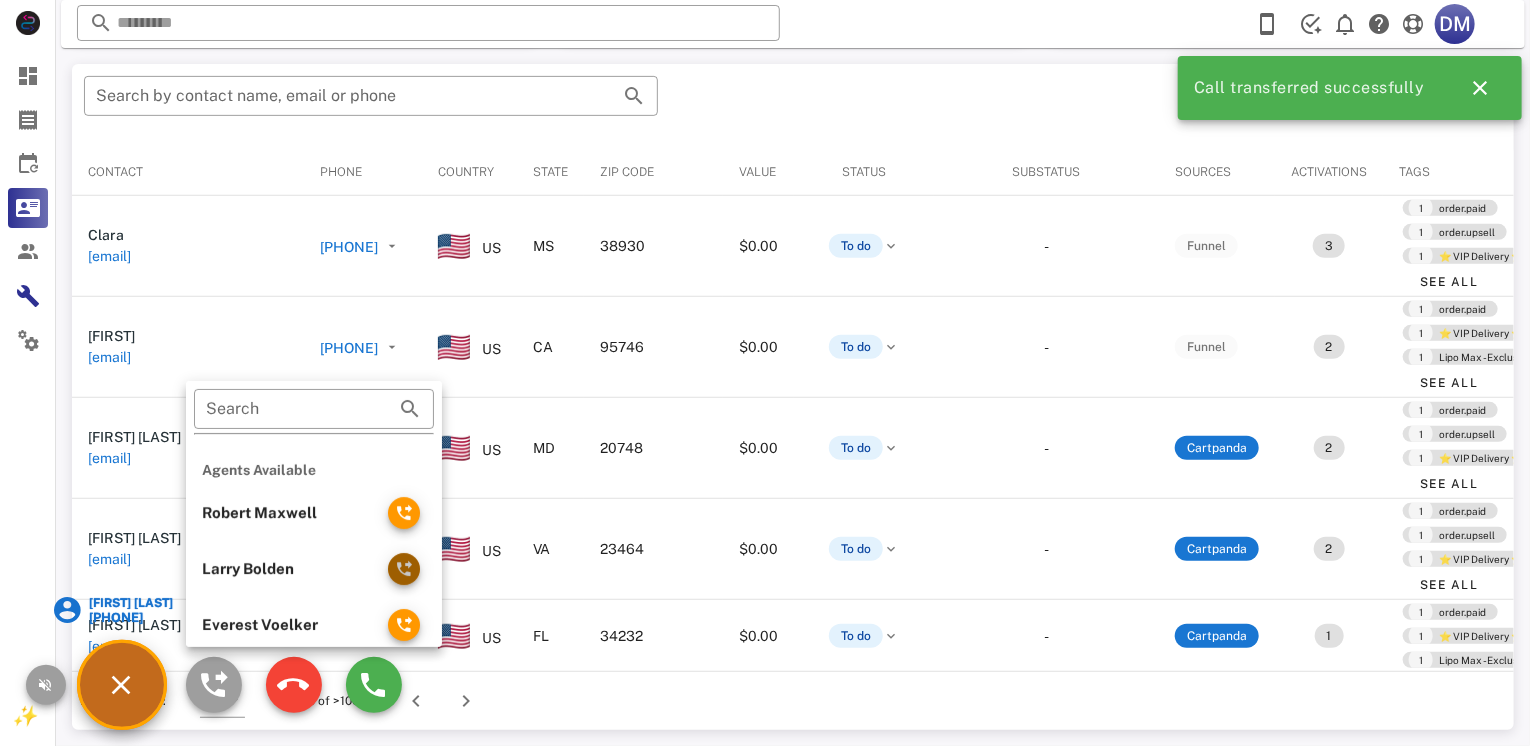 click at bounding box center (404, 569) 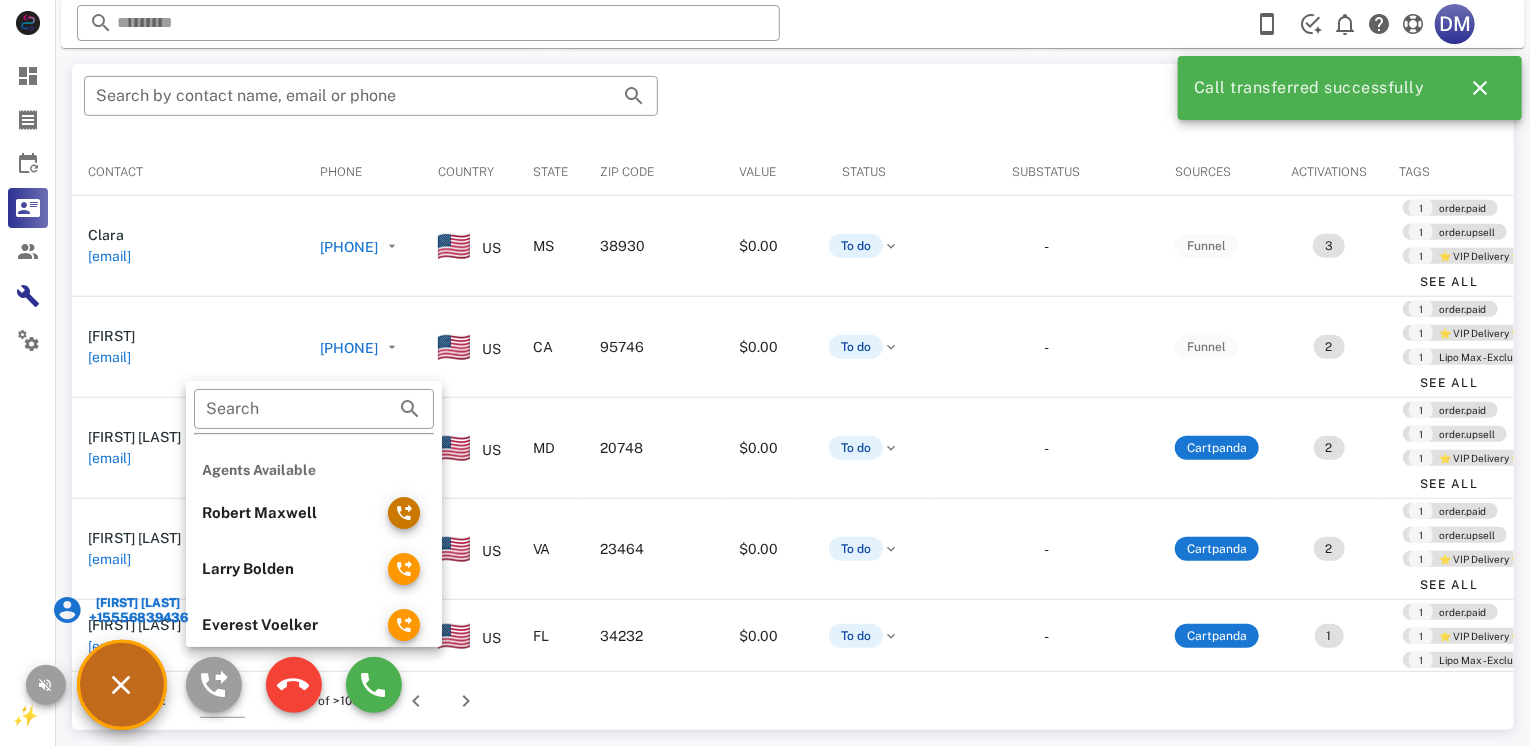 click at bounding box center [404, 513] 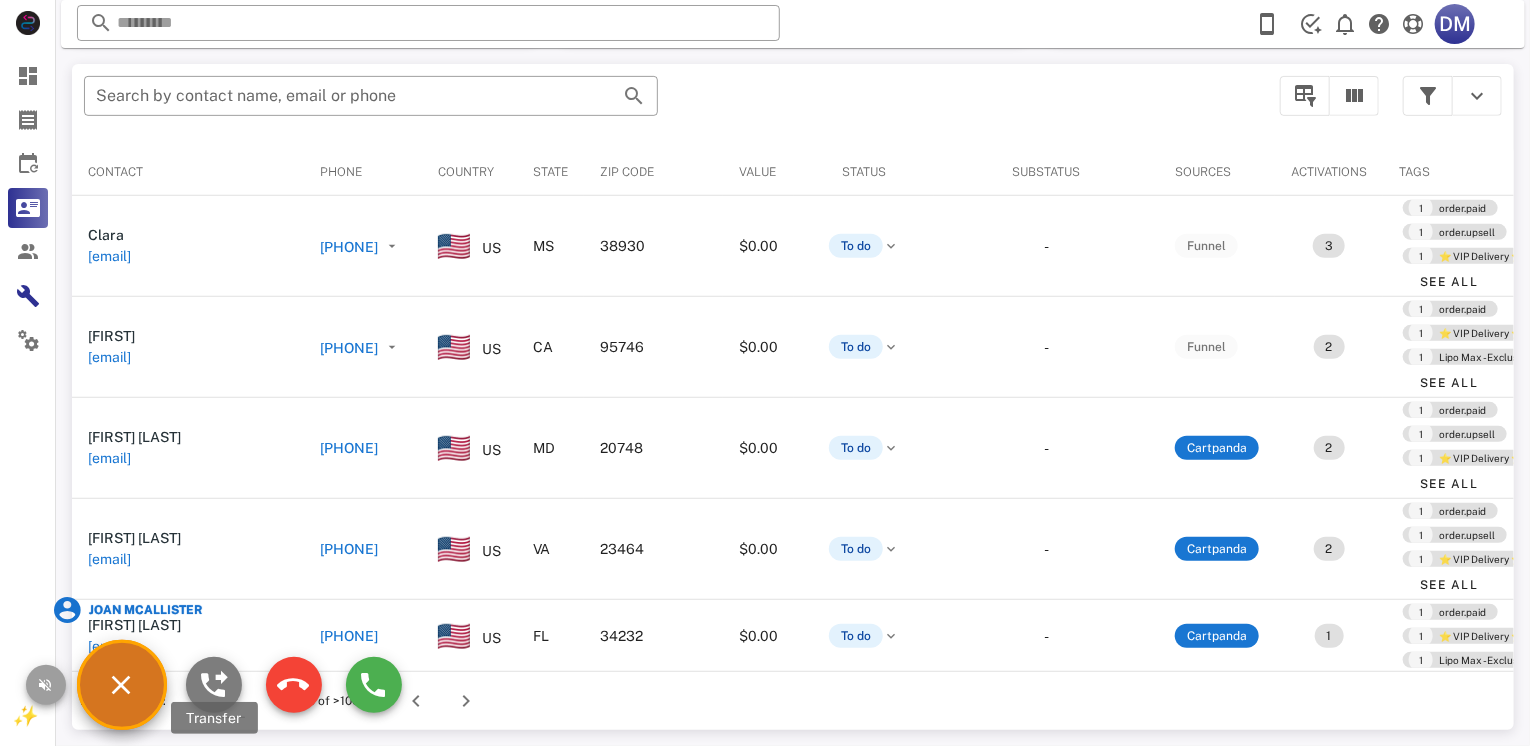 click at bounding box center (214, 685) 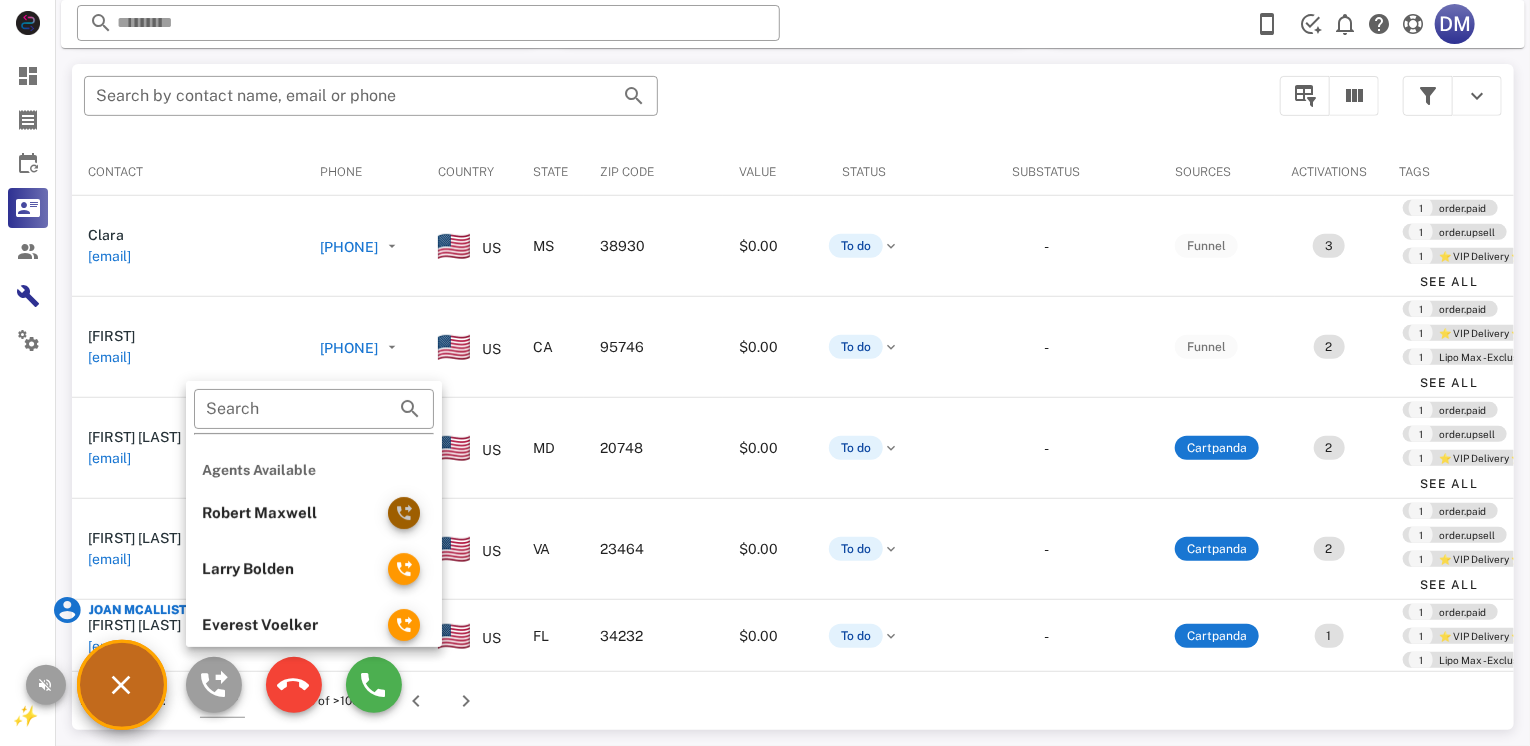 click at bounding box center [404, 513] 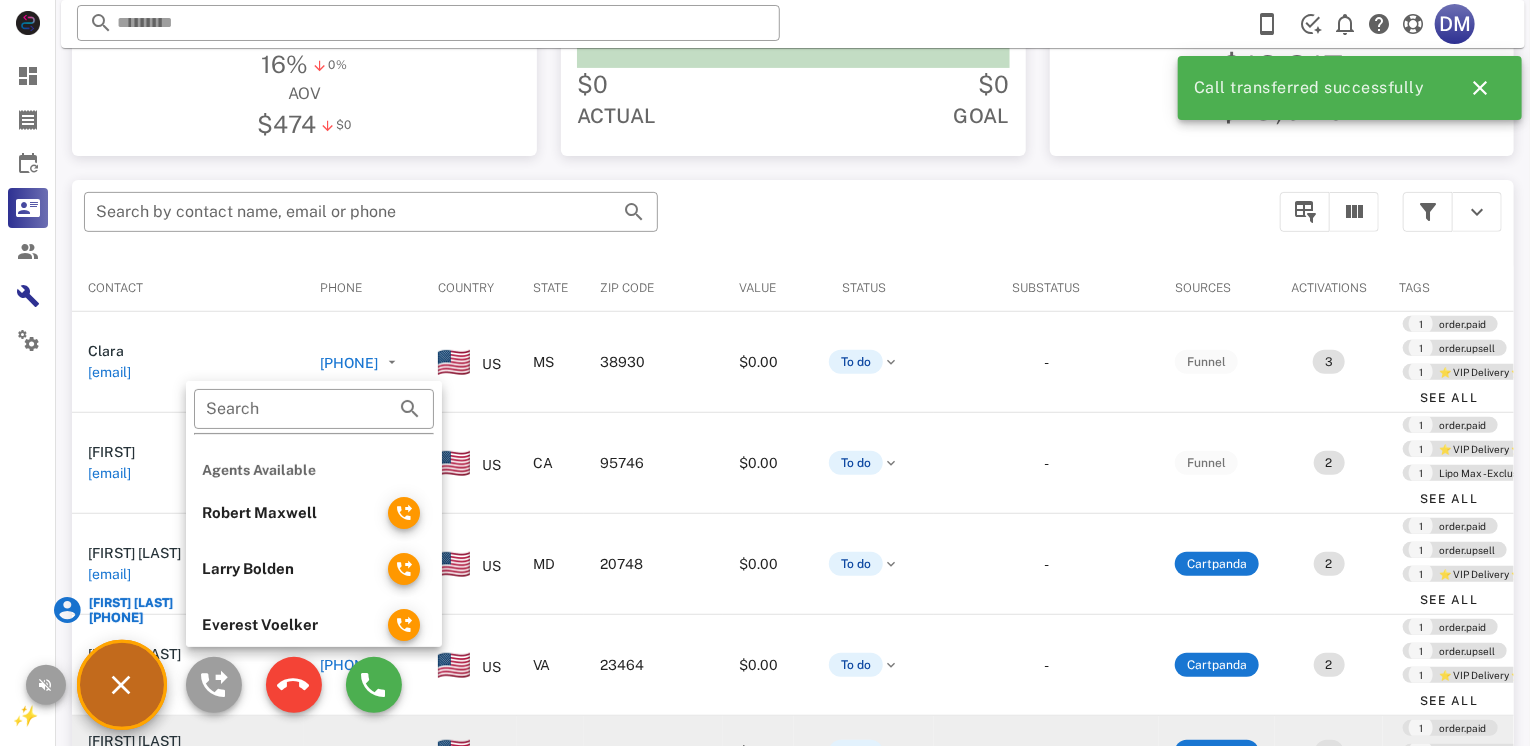 scroll, scrollTop: 380, scrollLeft: 0, axis: vertical 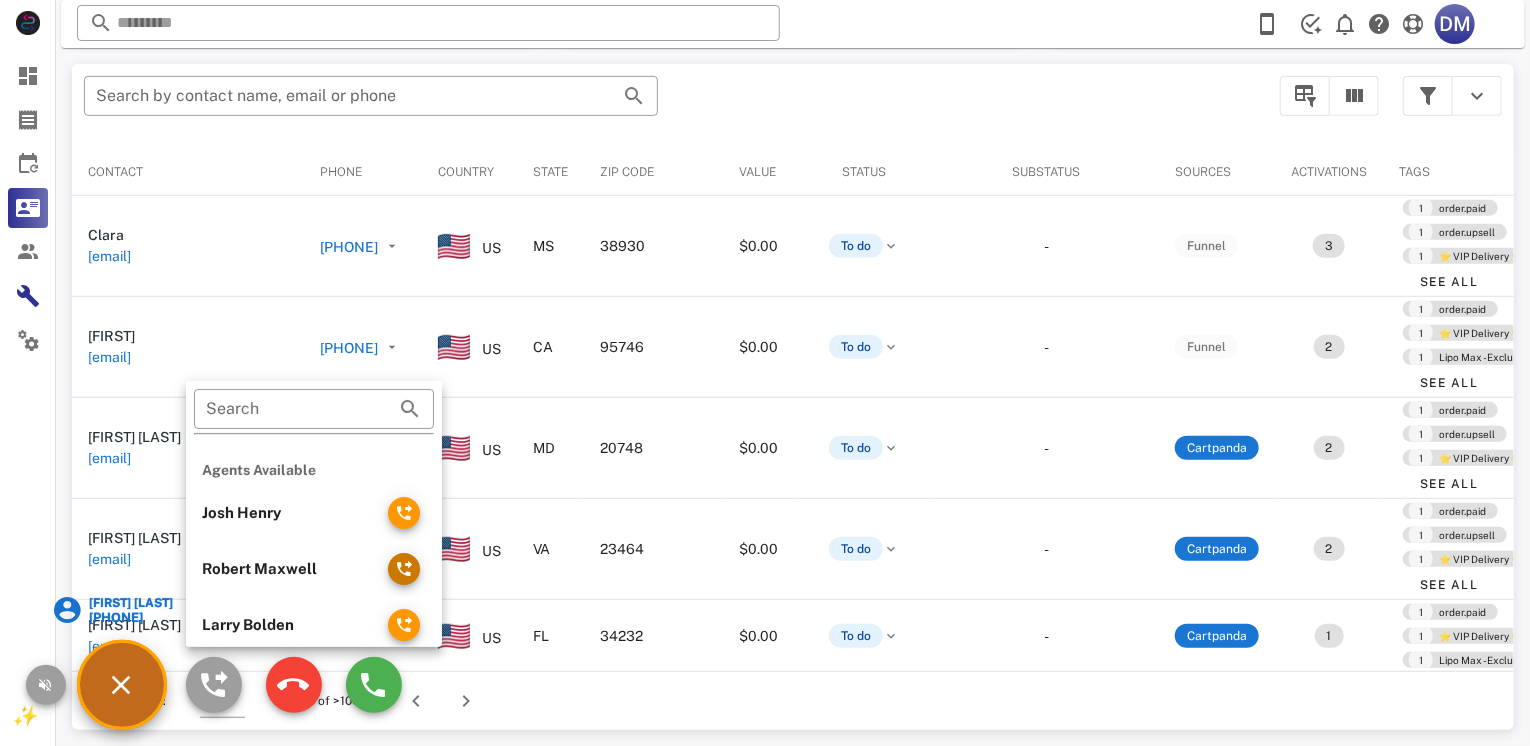 click at bounding box center (404, 569) 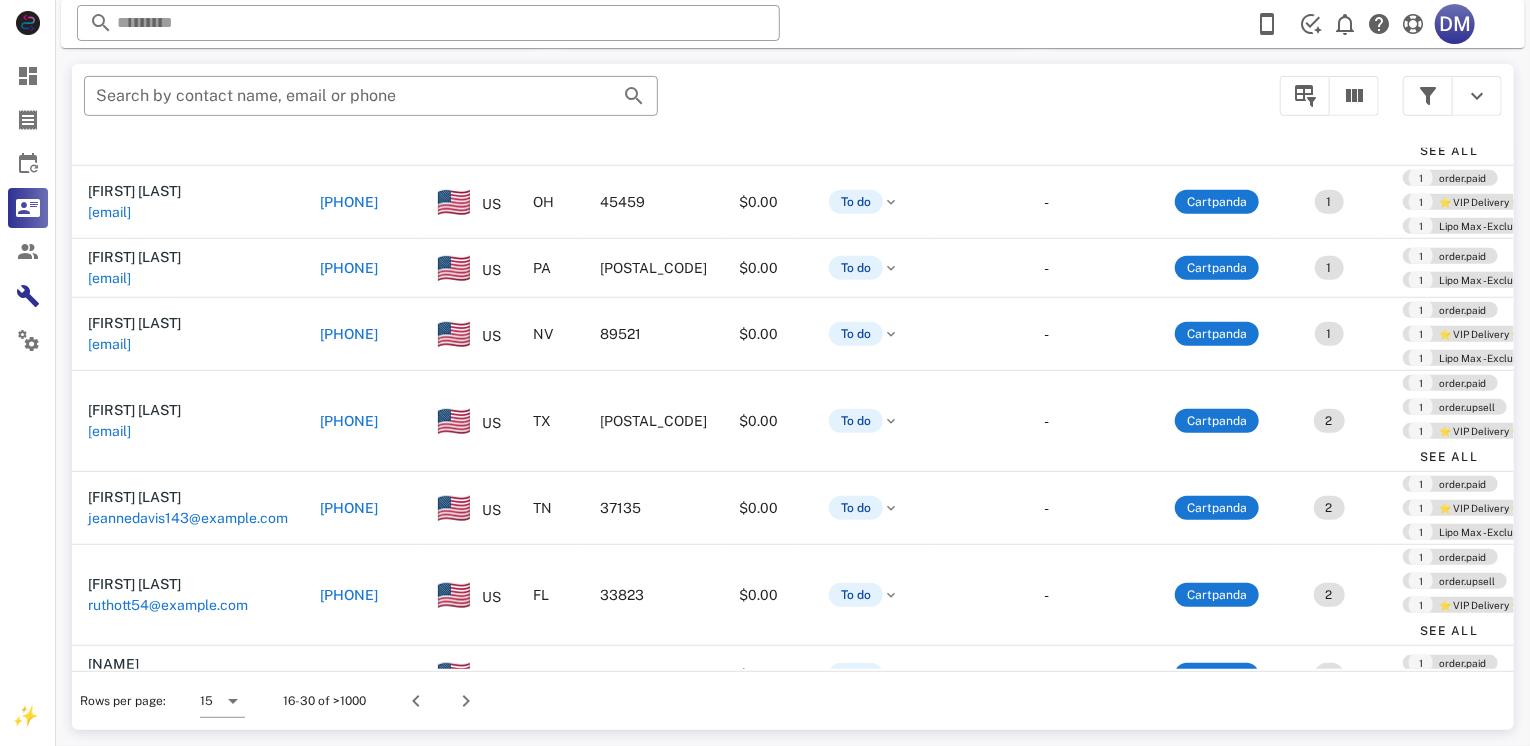 scroll, scrollTop: 820, scrollLeft: 0, axis: vertical 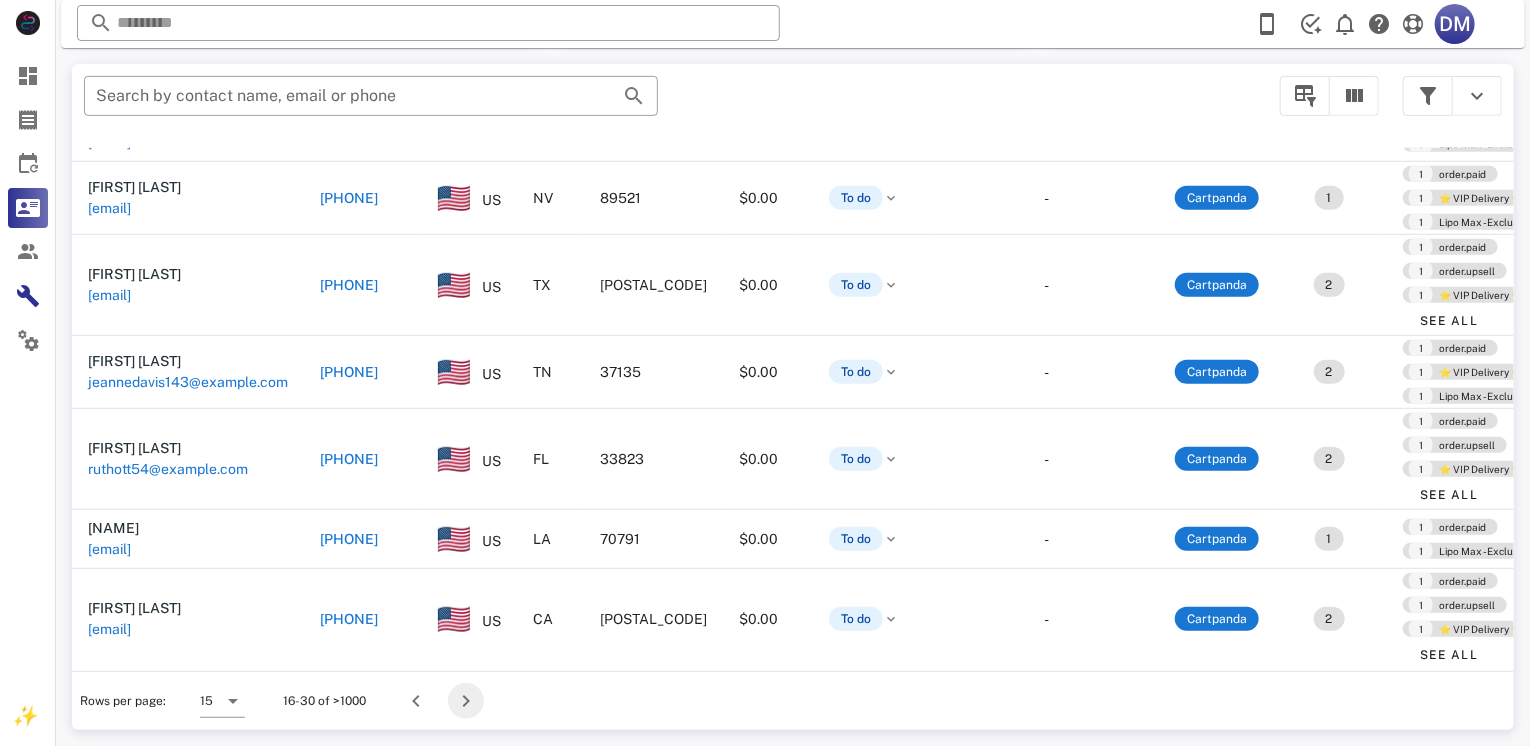 click at bounding box center (466, 701) 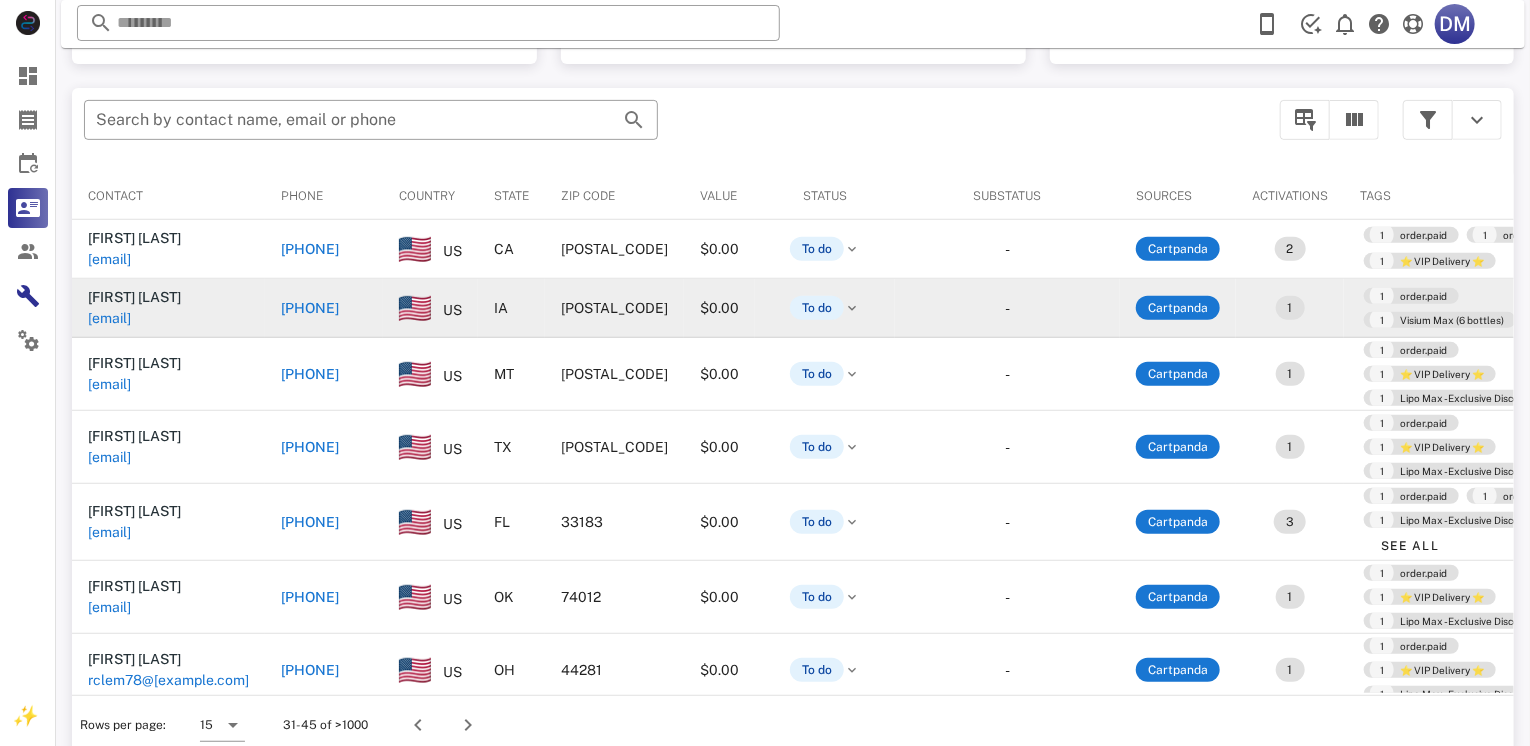scroll, scrollTop: 380, scrollLeft: 0, axis: vertical 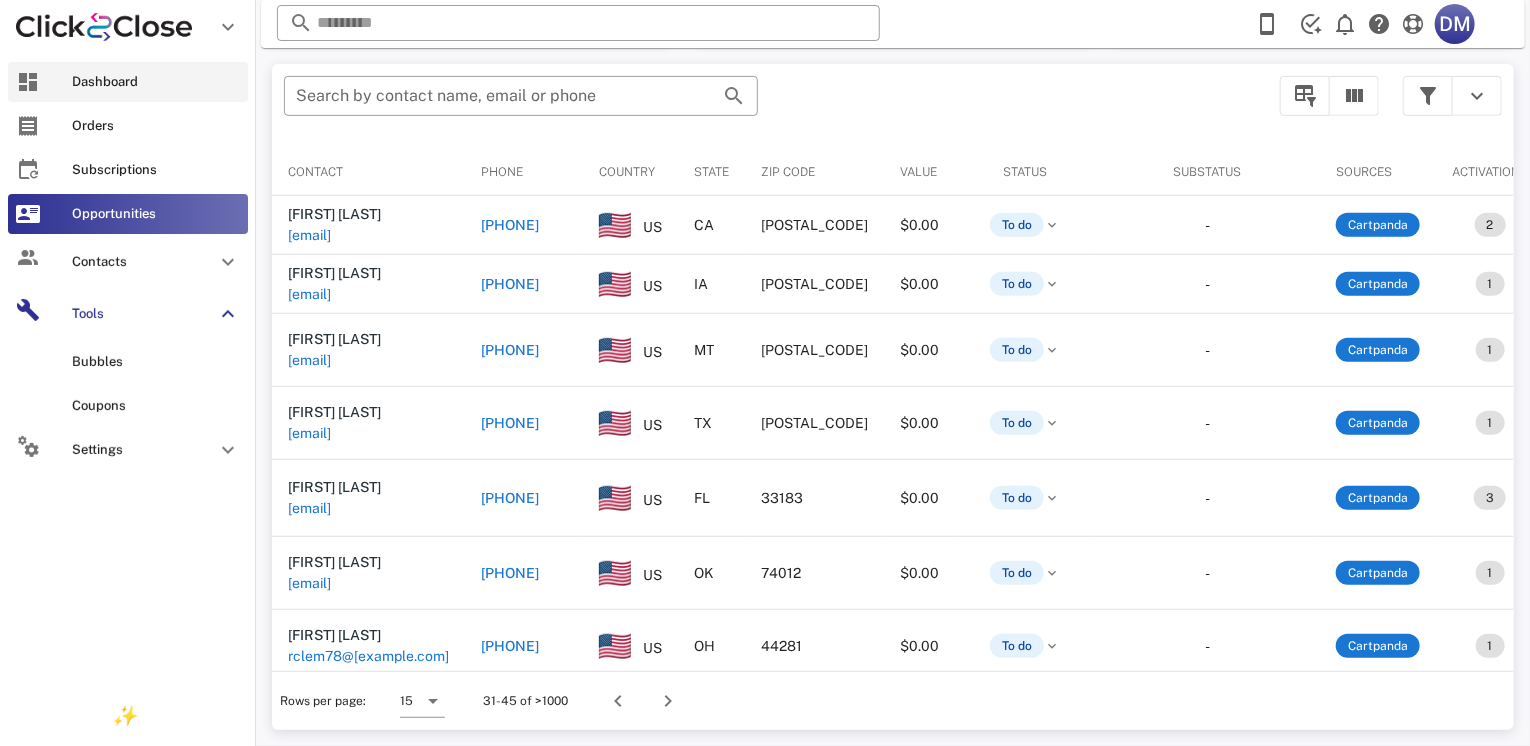 click on "Dashboard" at bounding box center [128, 82] 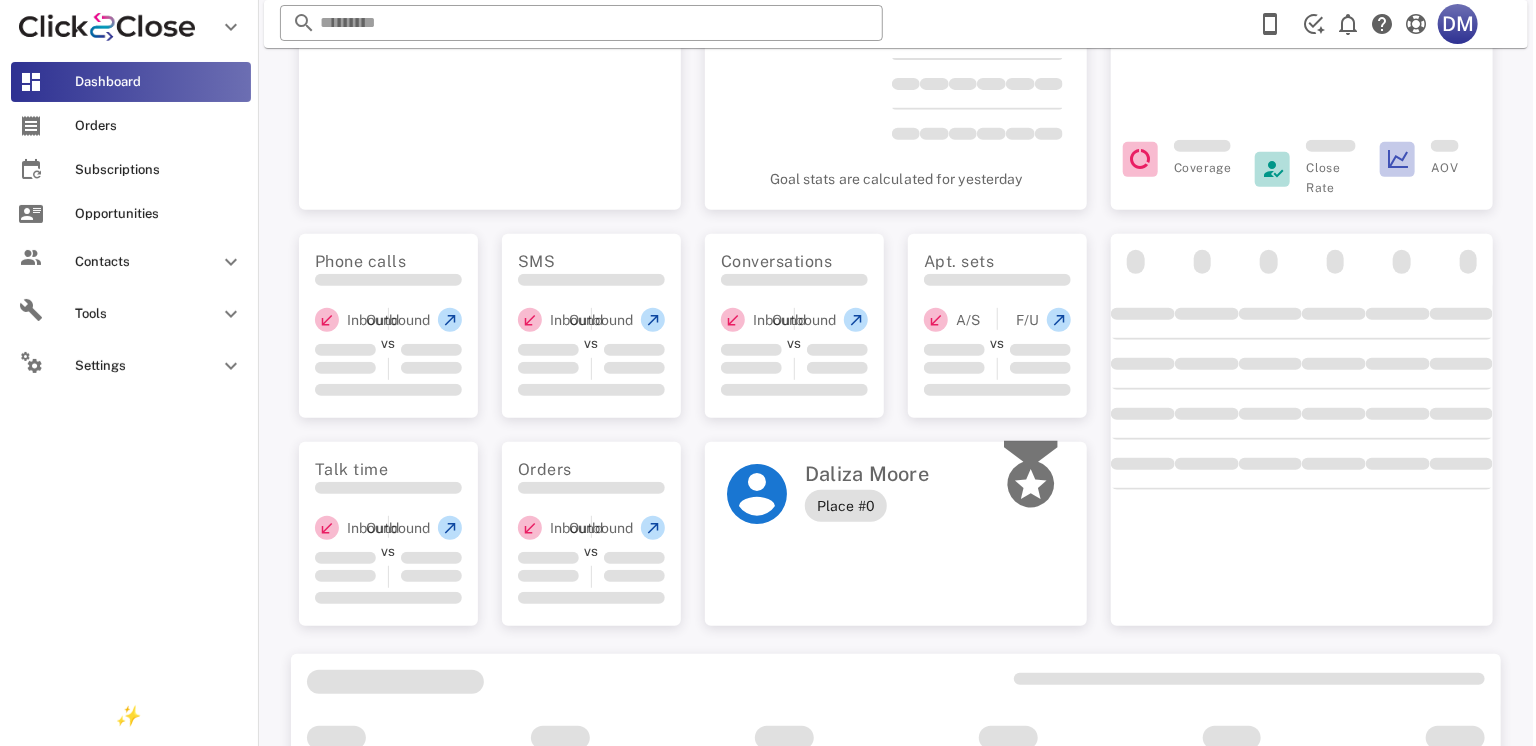 scroll, scrollTop: 0, scrollLeft: 0, axis: both 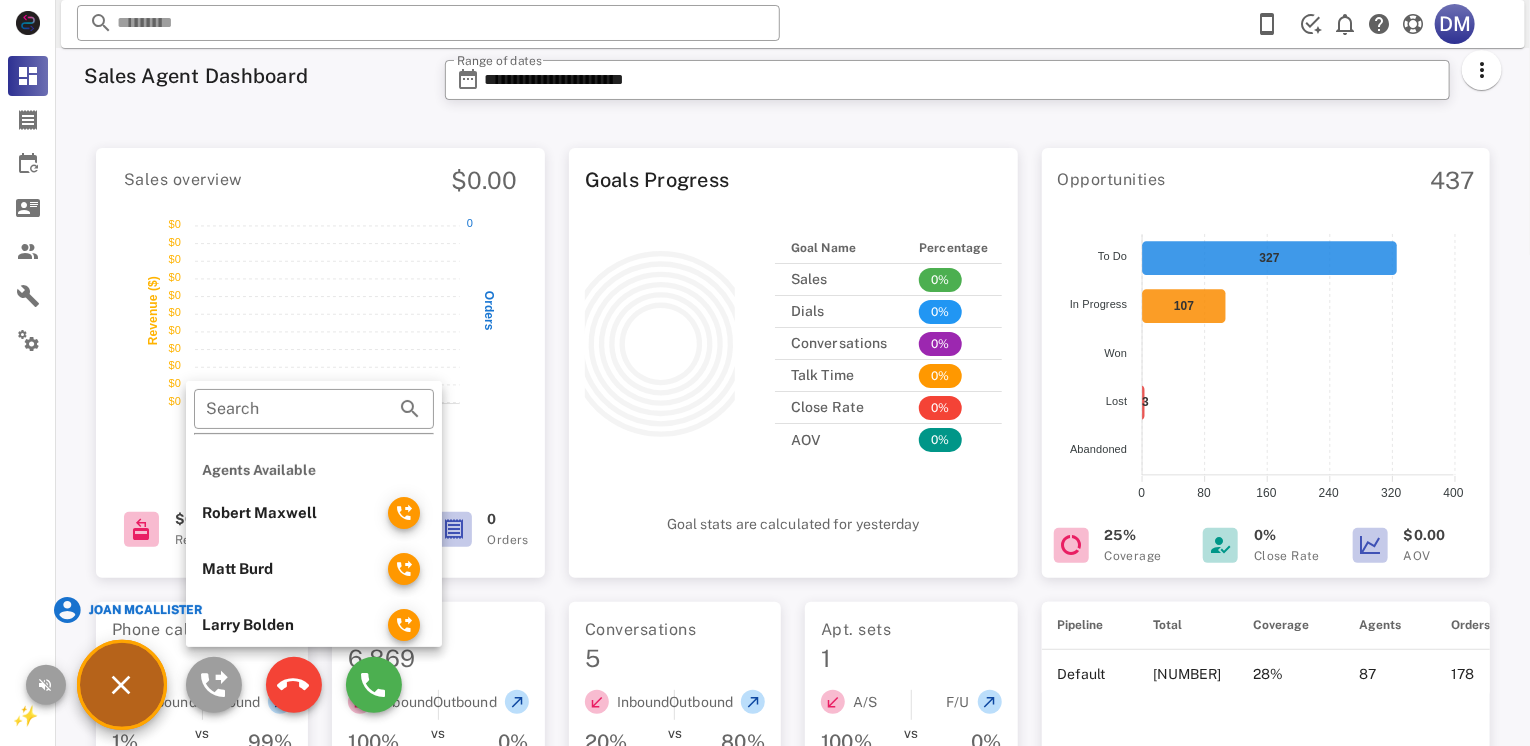 click on "Joan McAllister" at bounding box center [122, 685] 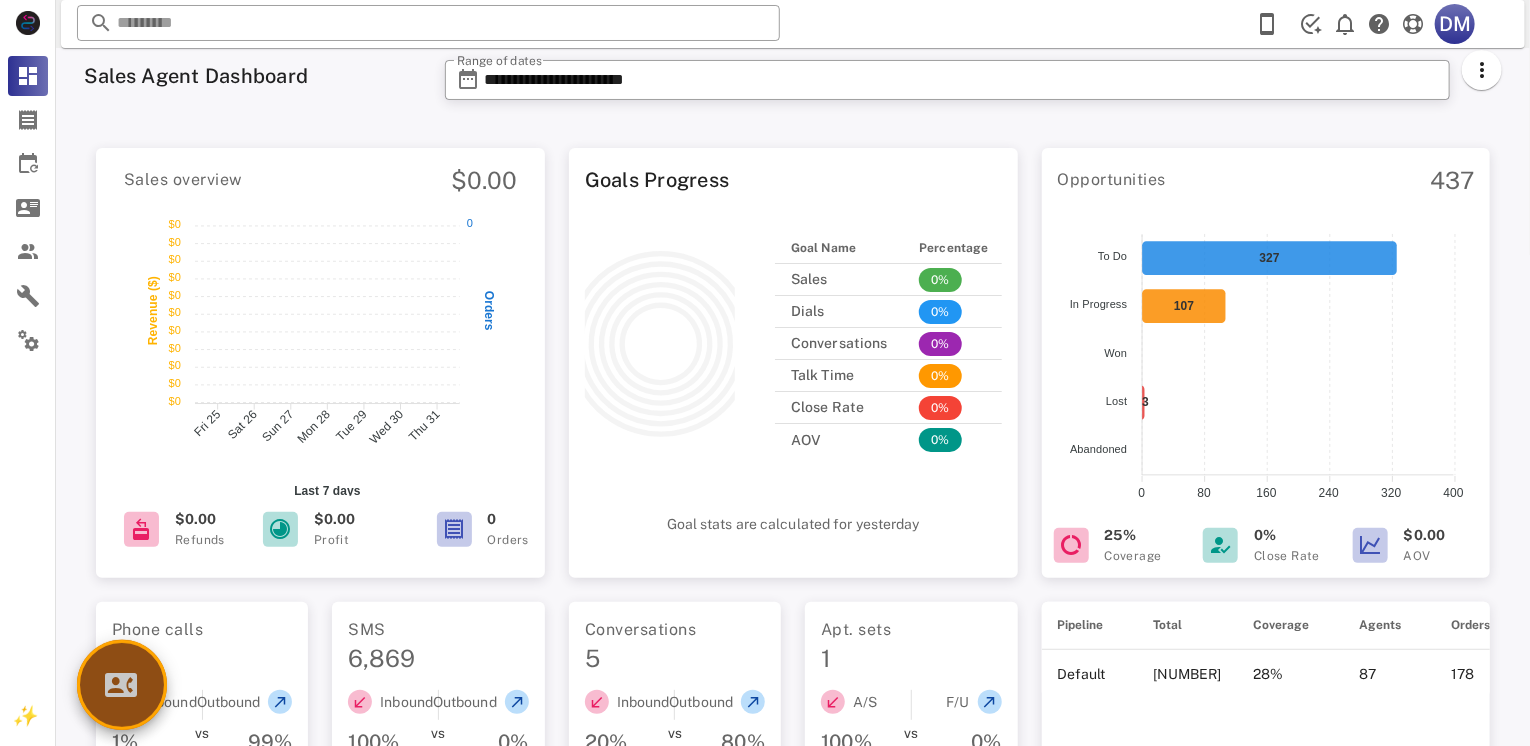 click at bounding box center [122, 685] 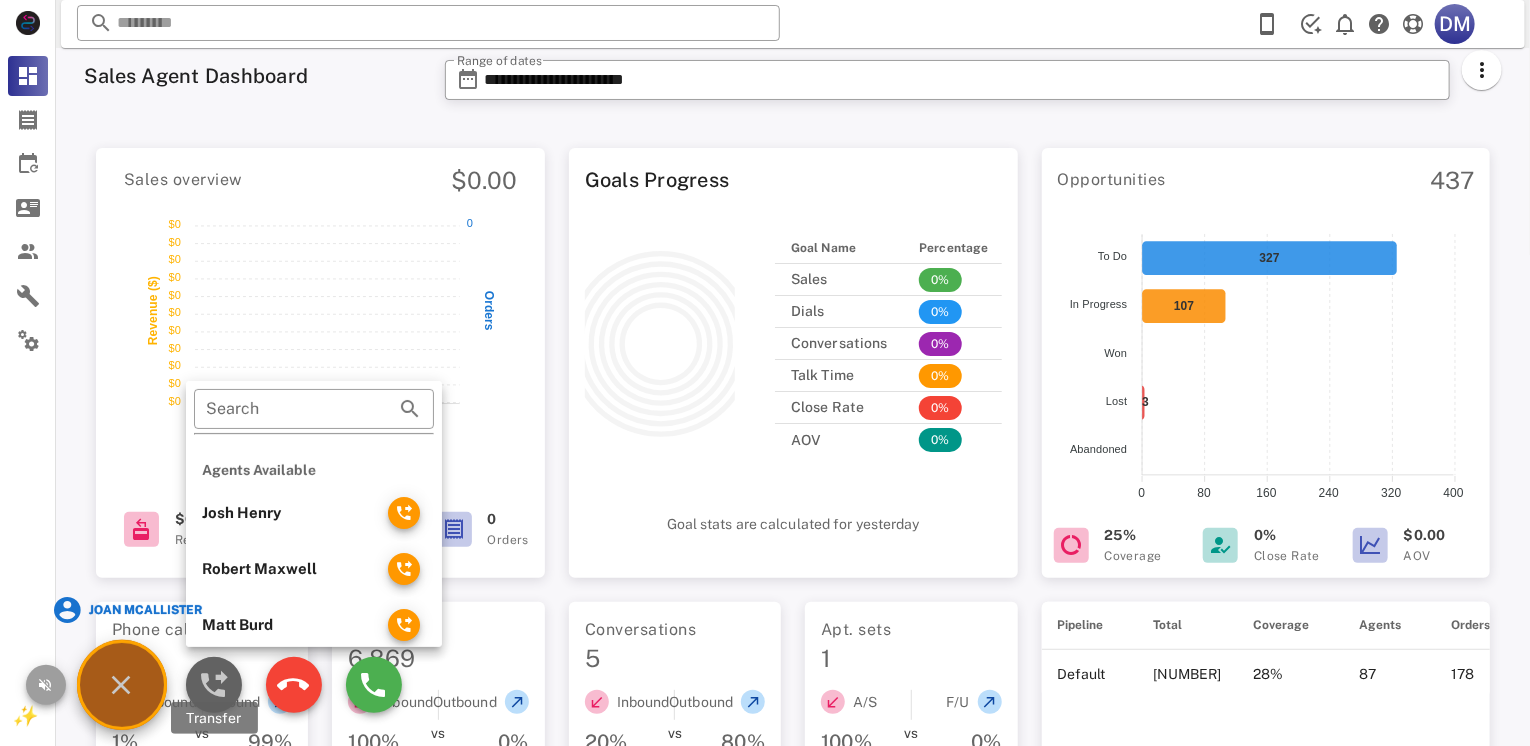 click at bounding box center (214, 685) 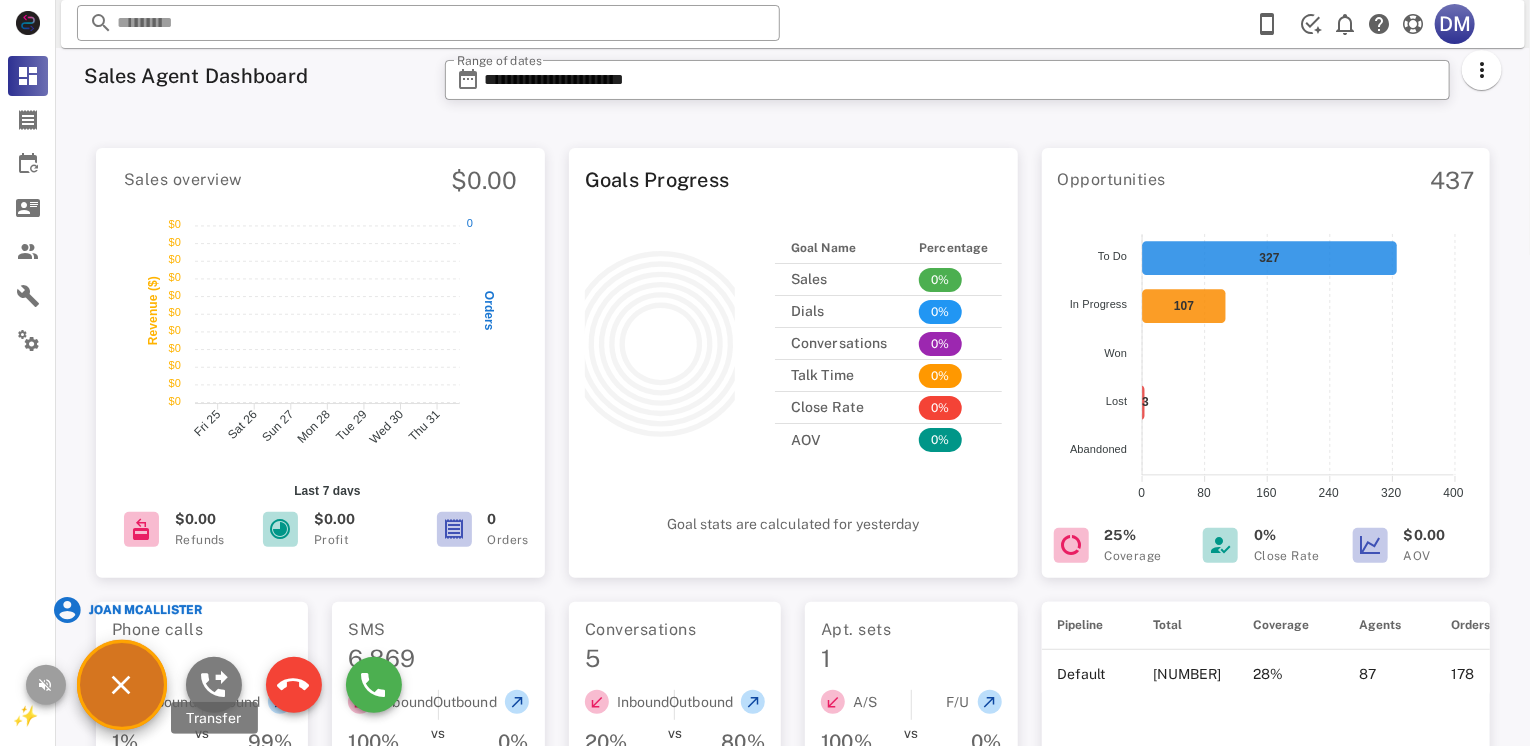 click at bounding box center (214, 685) 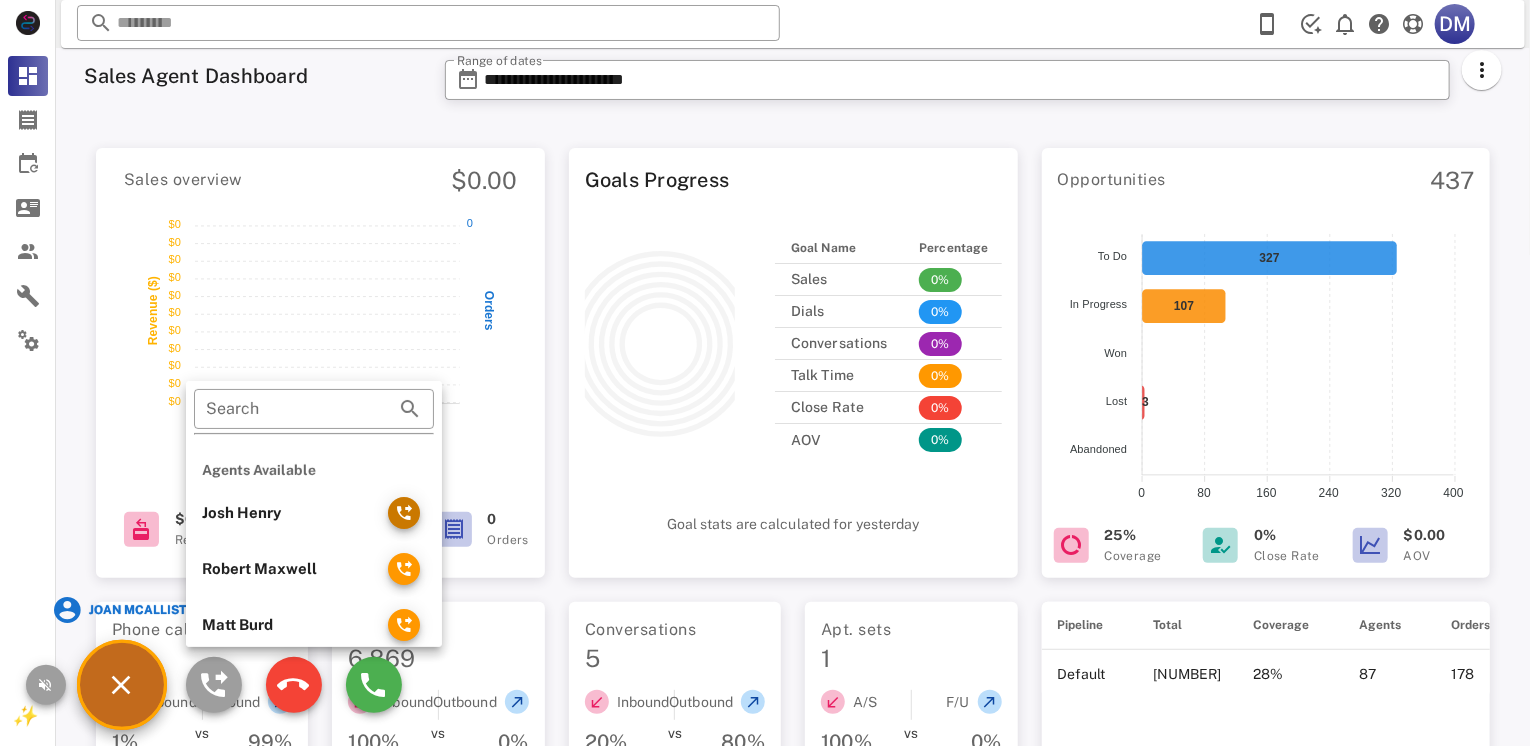 click at bounding box center (404, 513) 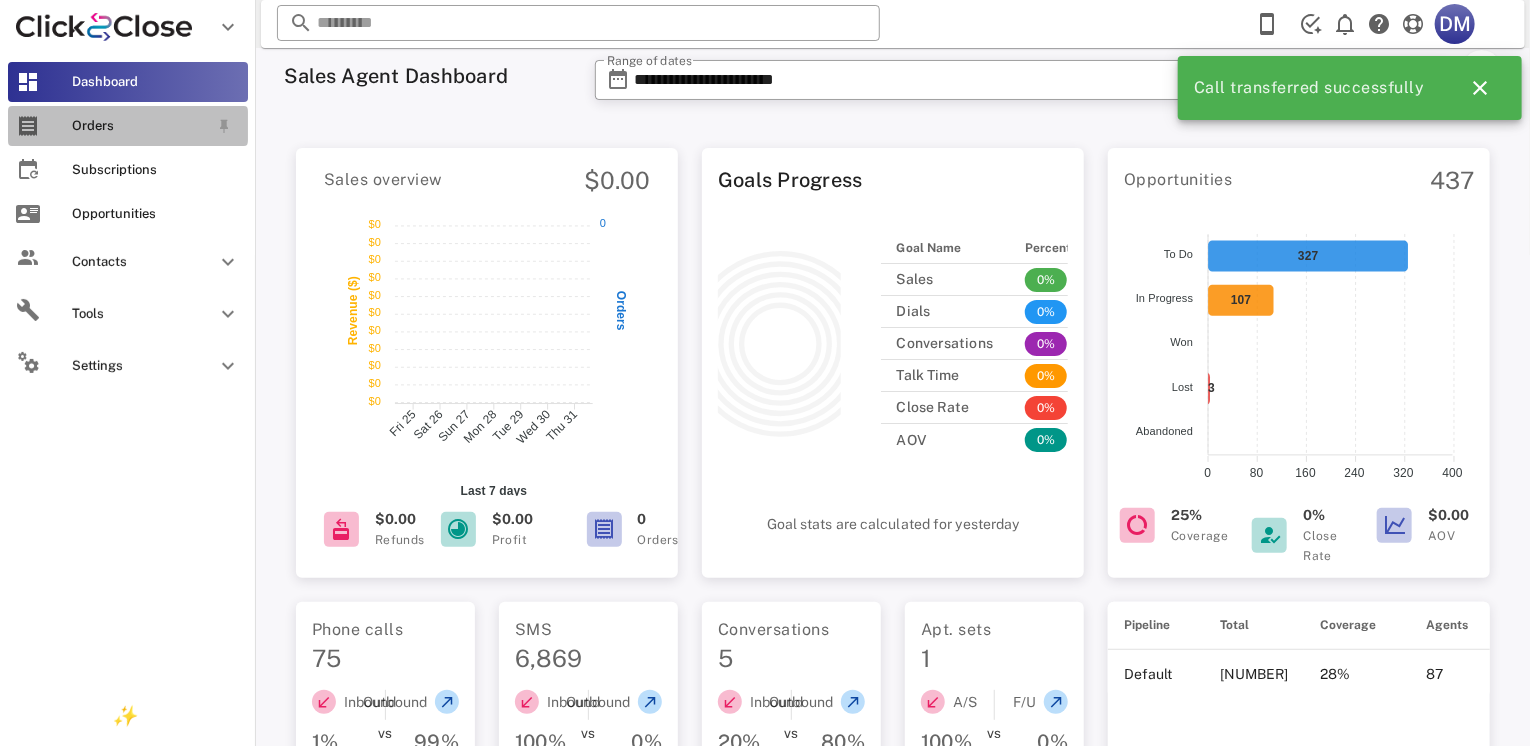 click on "Orders" at bounding box center (140, 126) 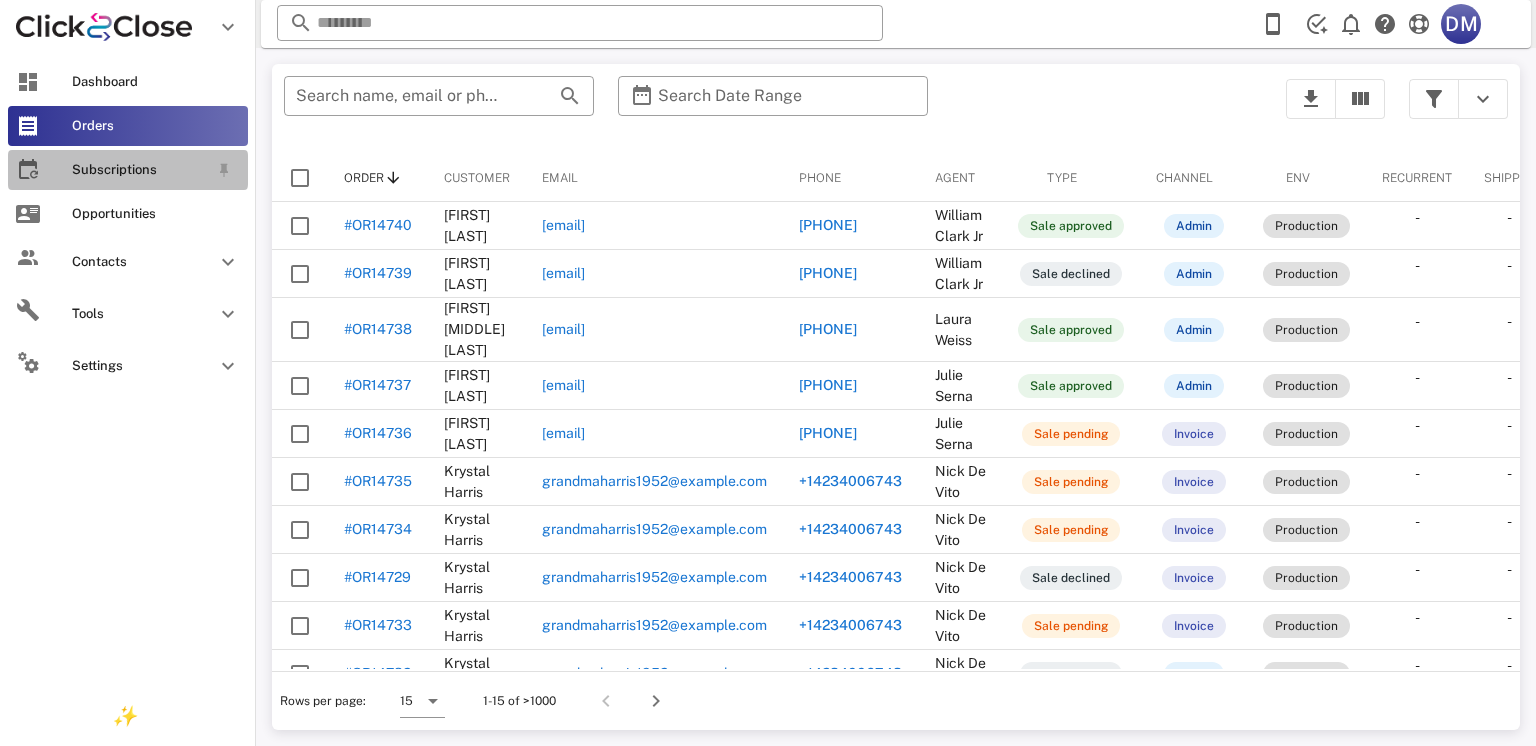click on "Subscriptions" at bounding box center [140, 170] 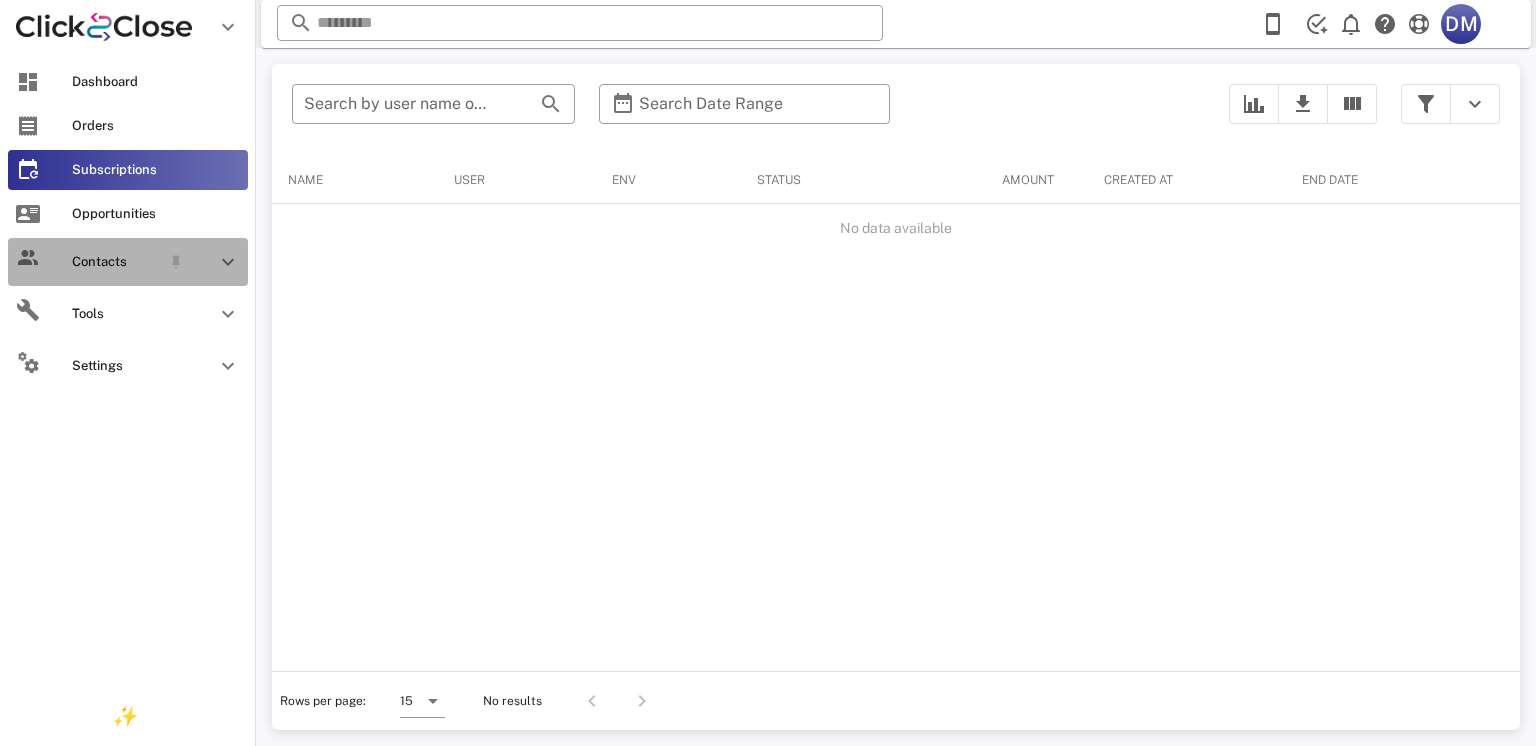 click on "Contacts" at bounding box center [116, 262] 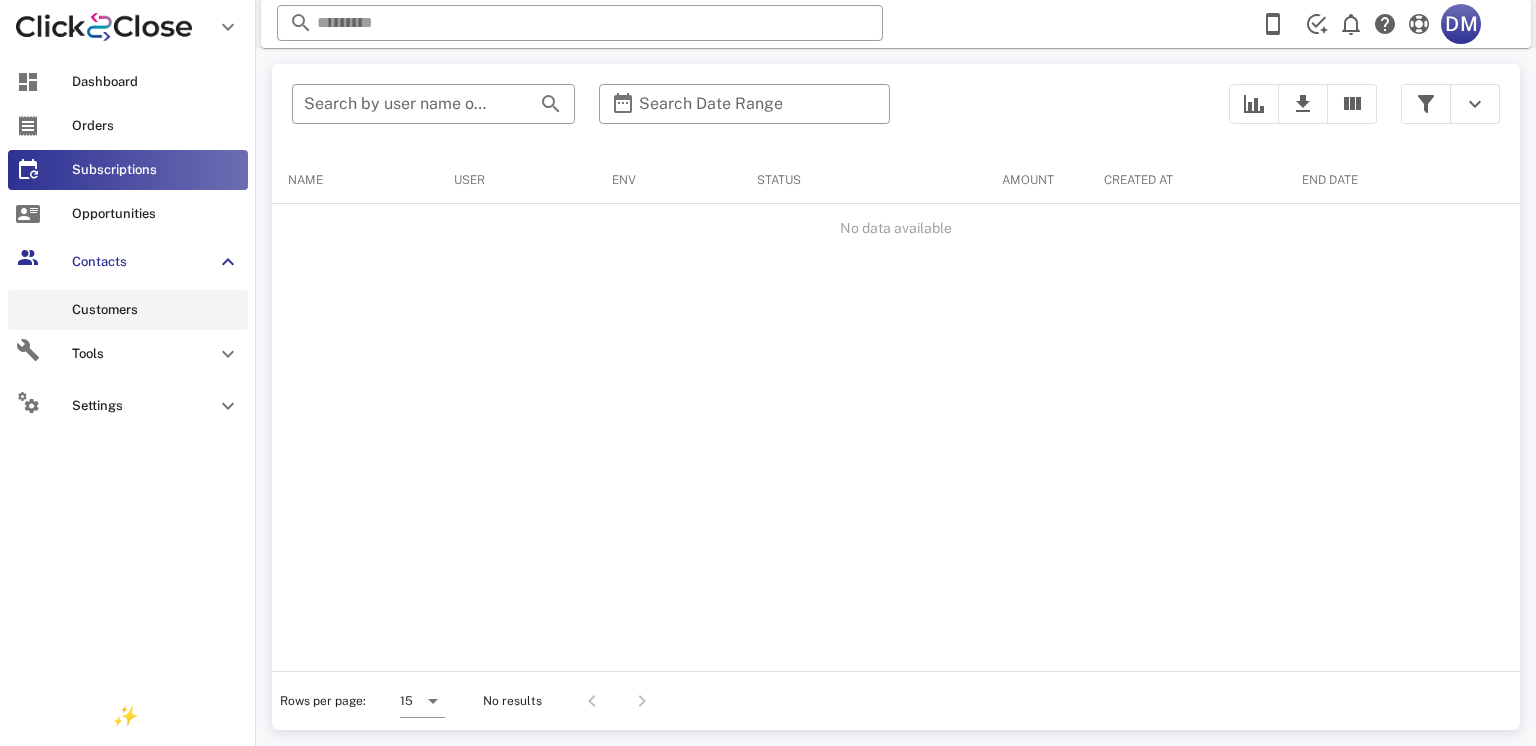 click on "Customers" at bounding box center (128, 310) 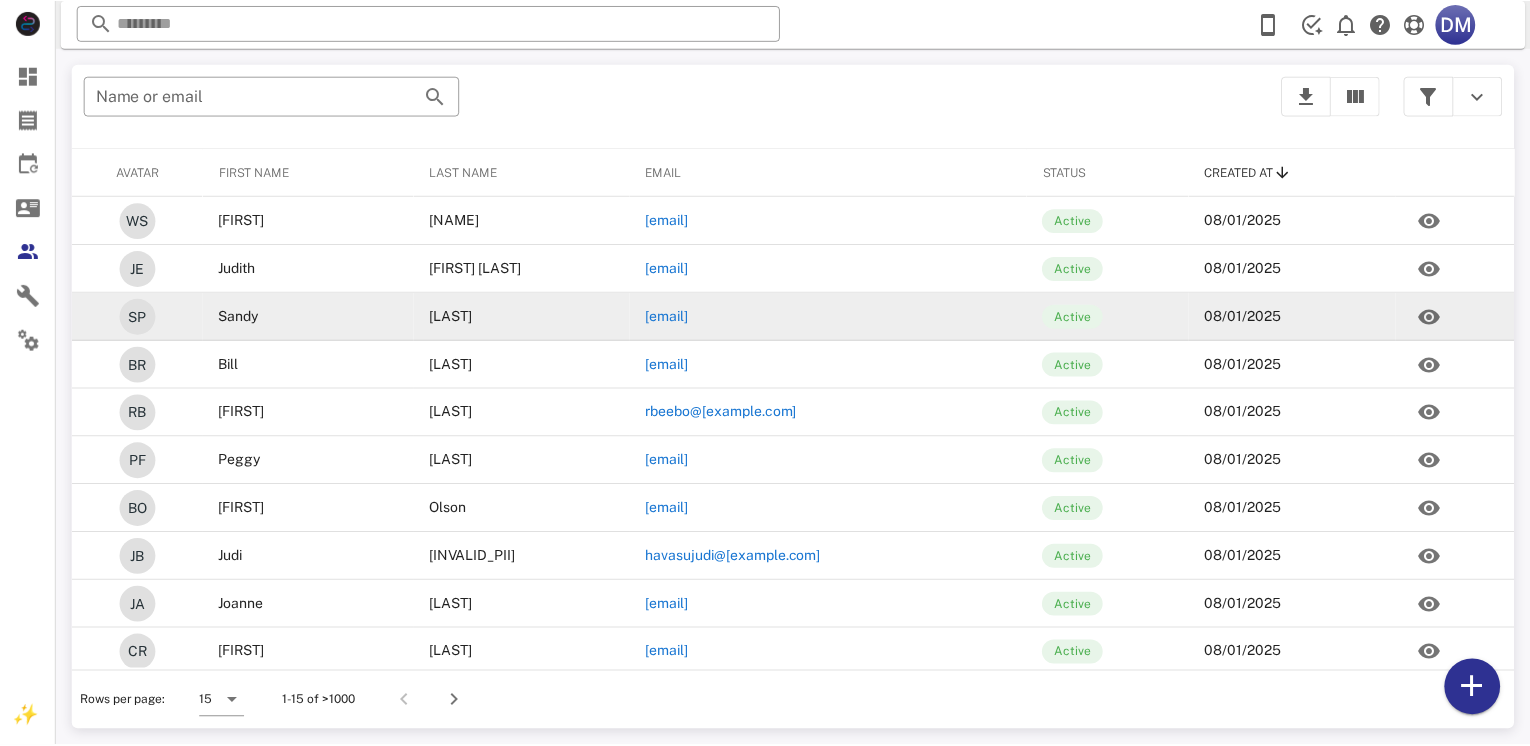 scroll, scrollTop: 248, scrollLeft: 0, axis: vertical 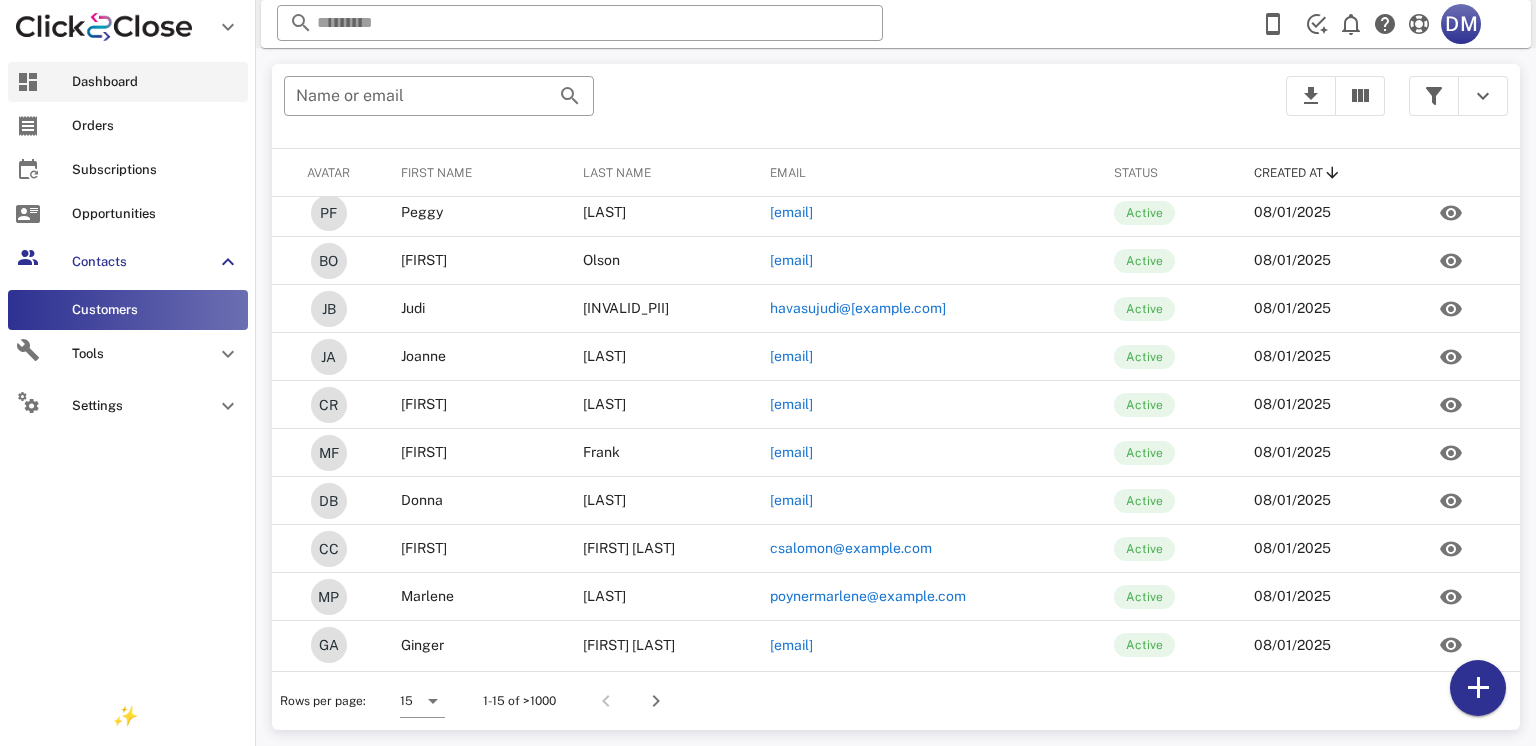 click at bounding box center [28, 82] 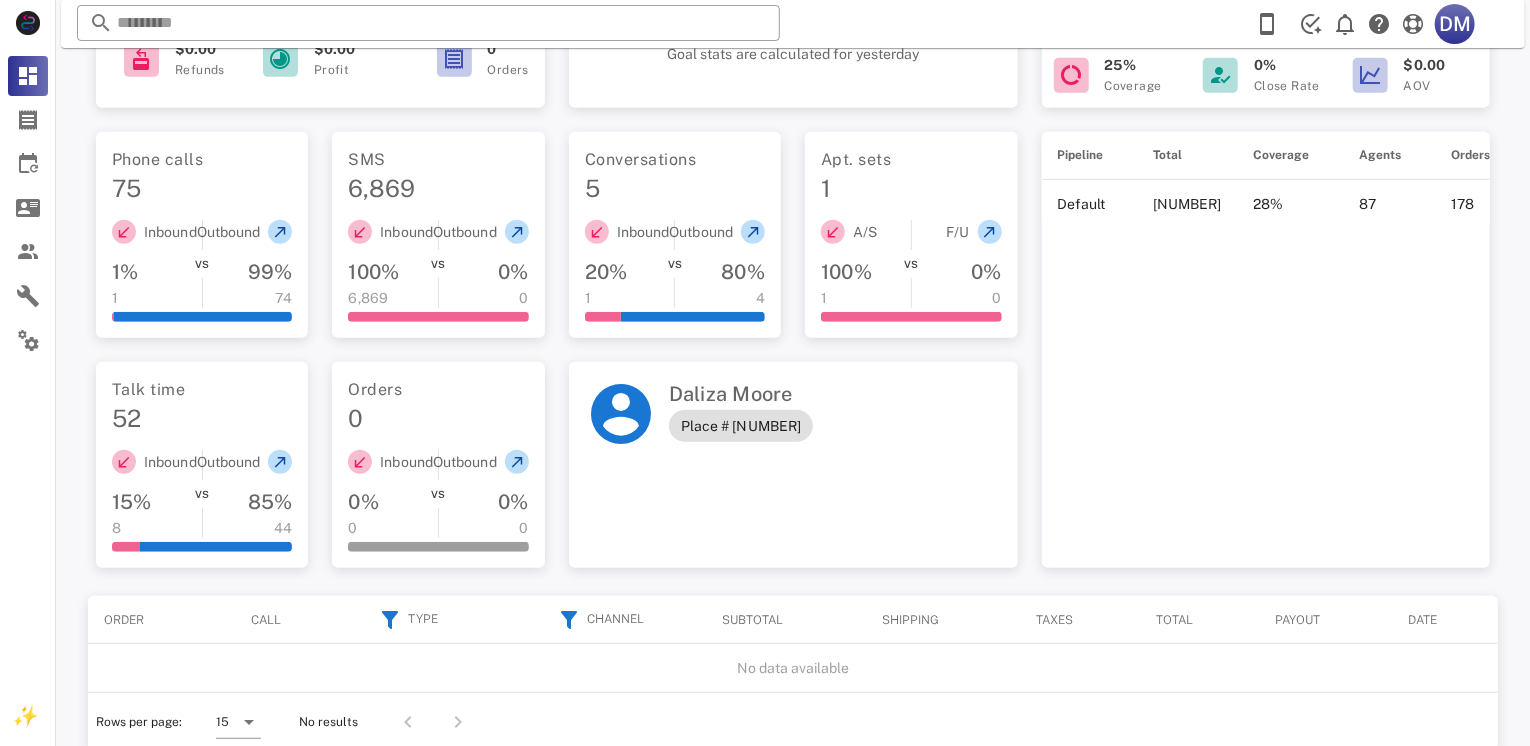 scroll, scrollTop: 507, scrollLeft: 0, axis: vertical 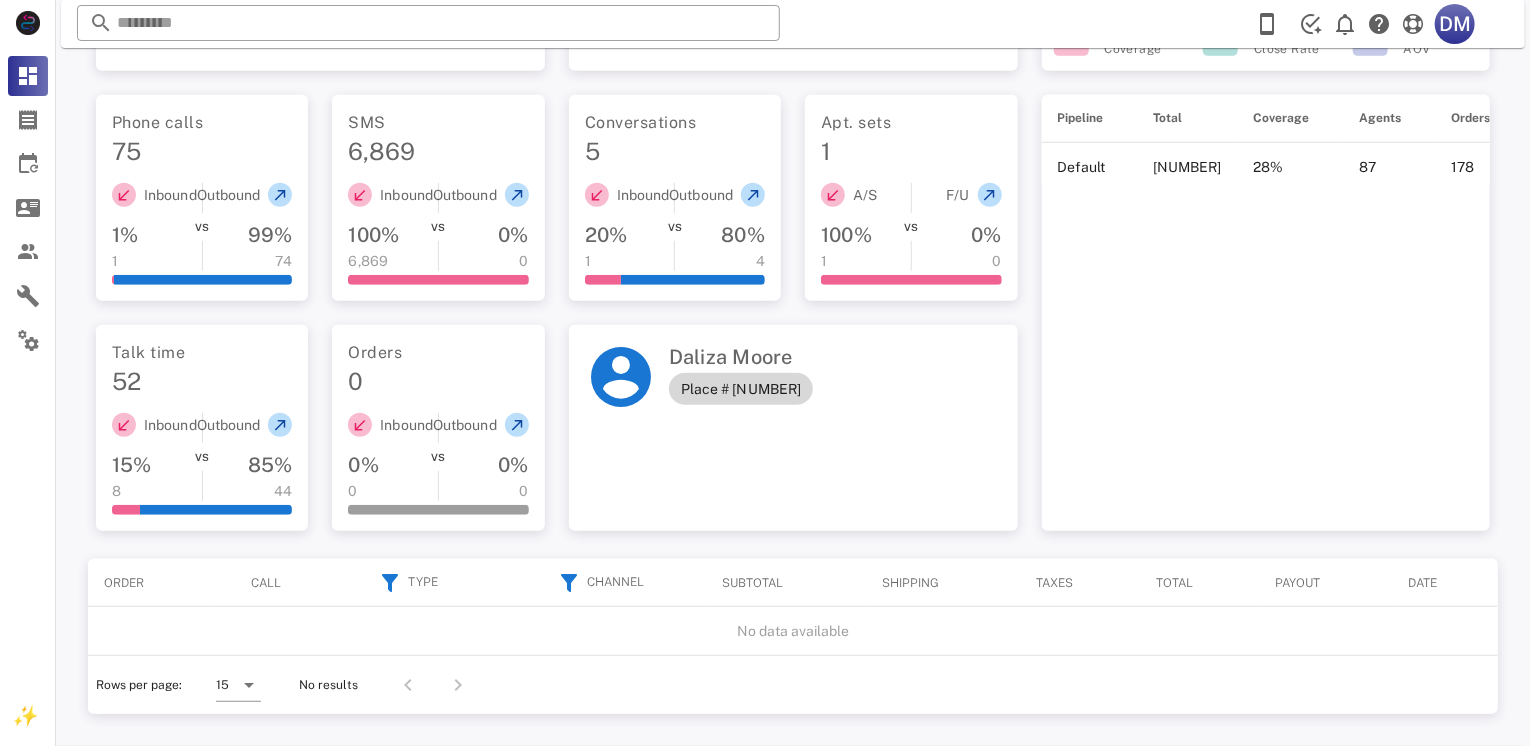 click on "Place # [NUMBER]" at bounding box center (741, 389) 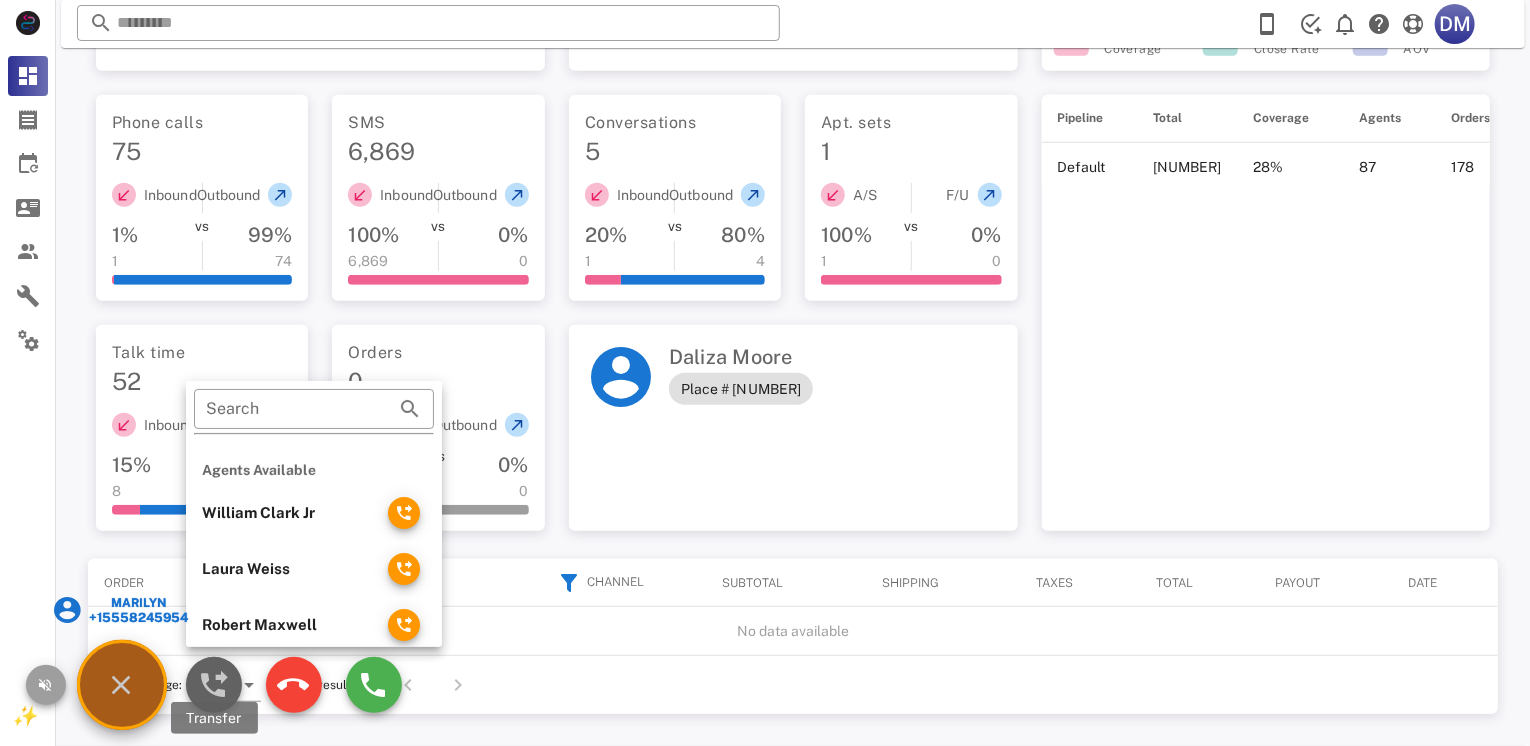 click at bounding box center (214, 685) 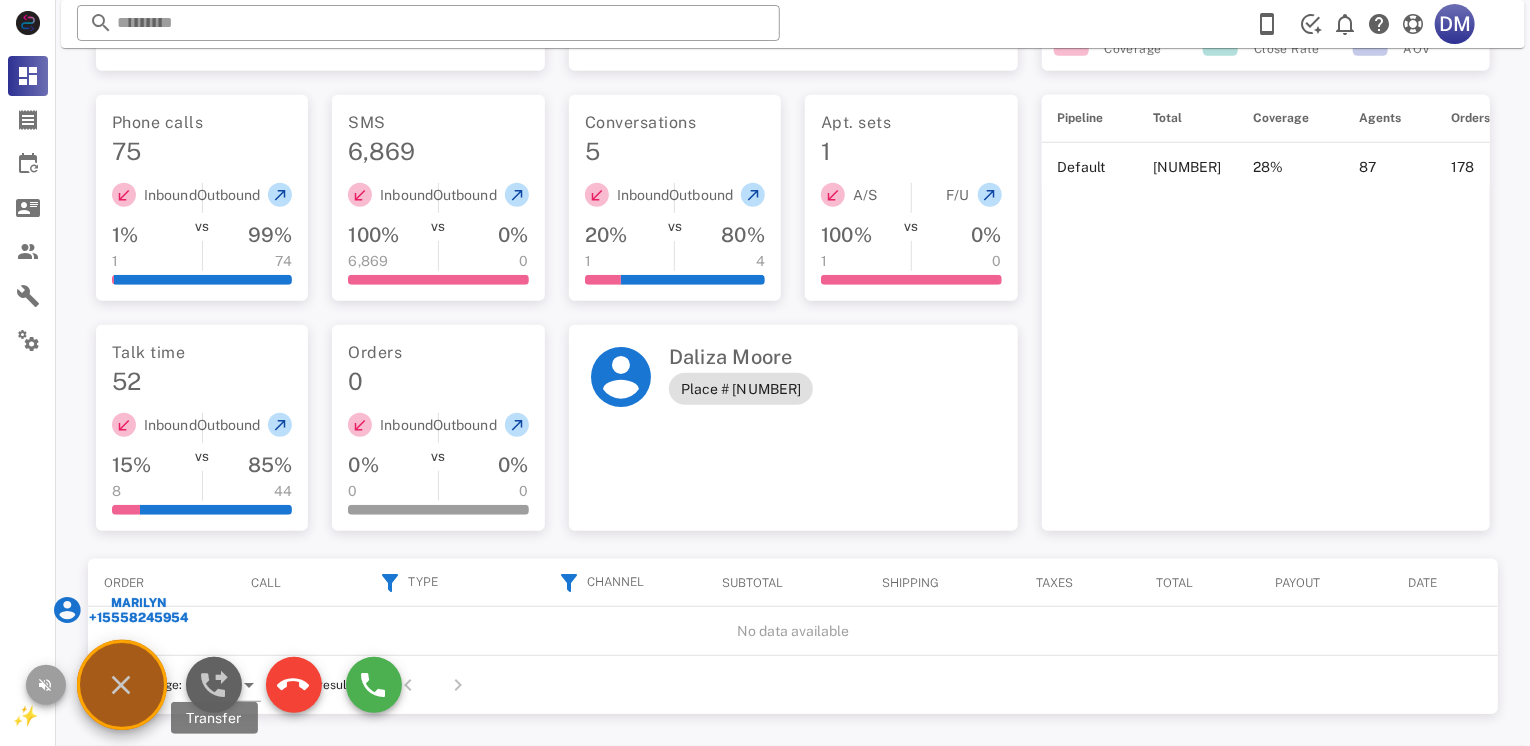 click at bounding box center [214, 685] 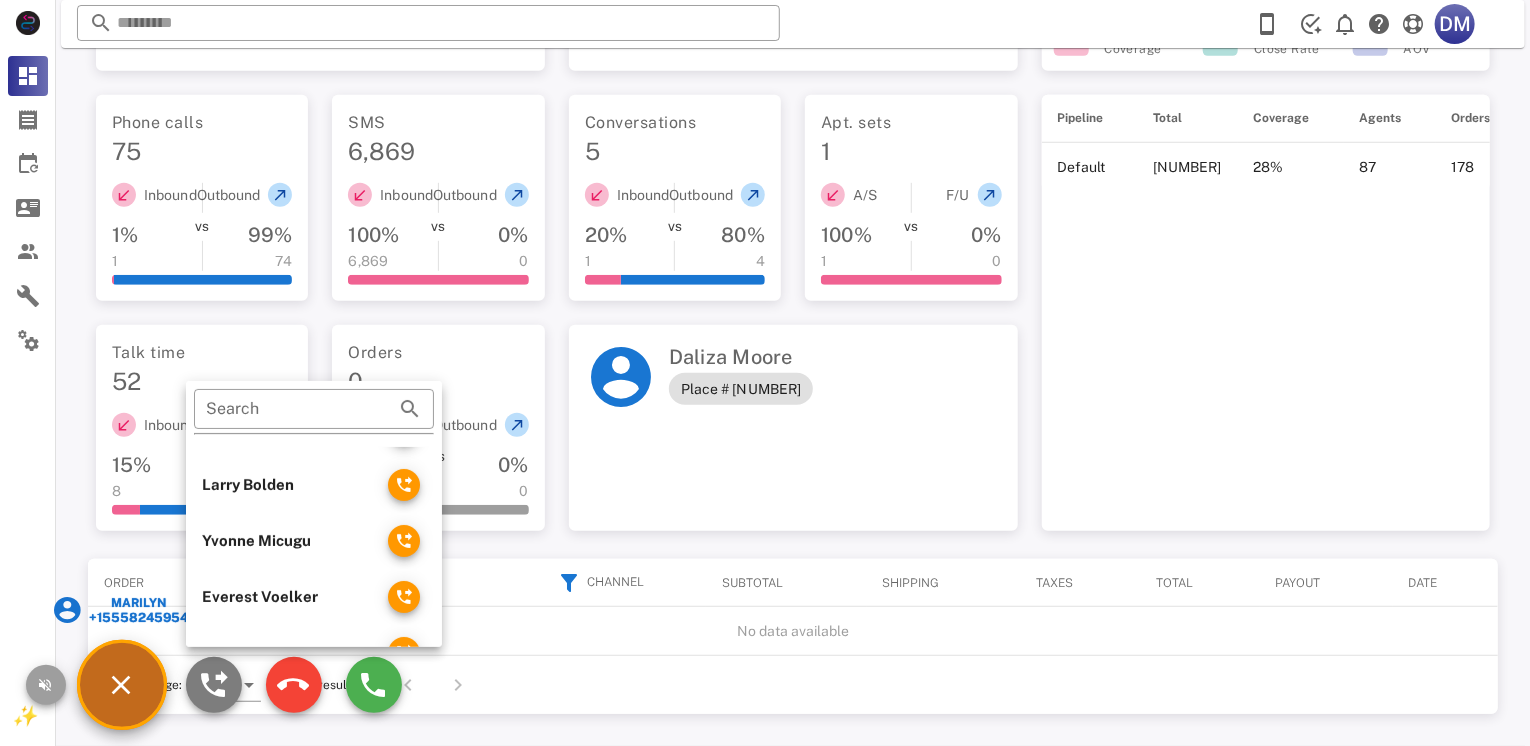 scroll, scrollTop: 260, scrollLeft: 0, axis: vertical 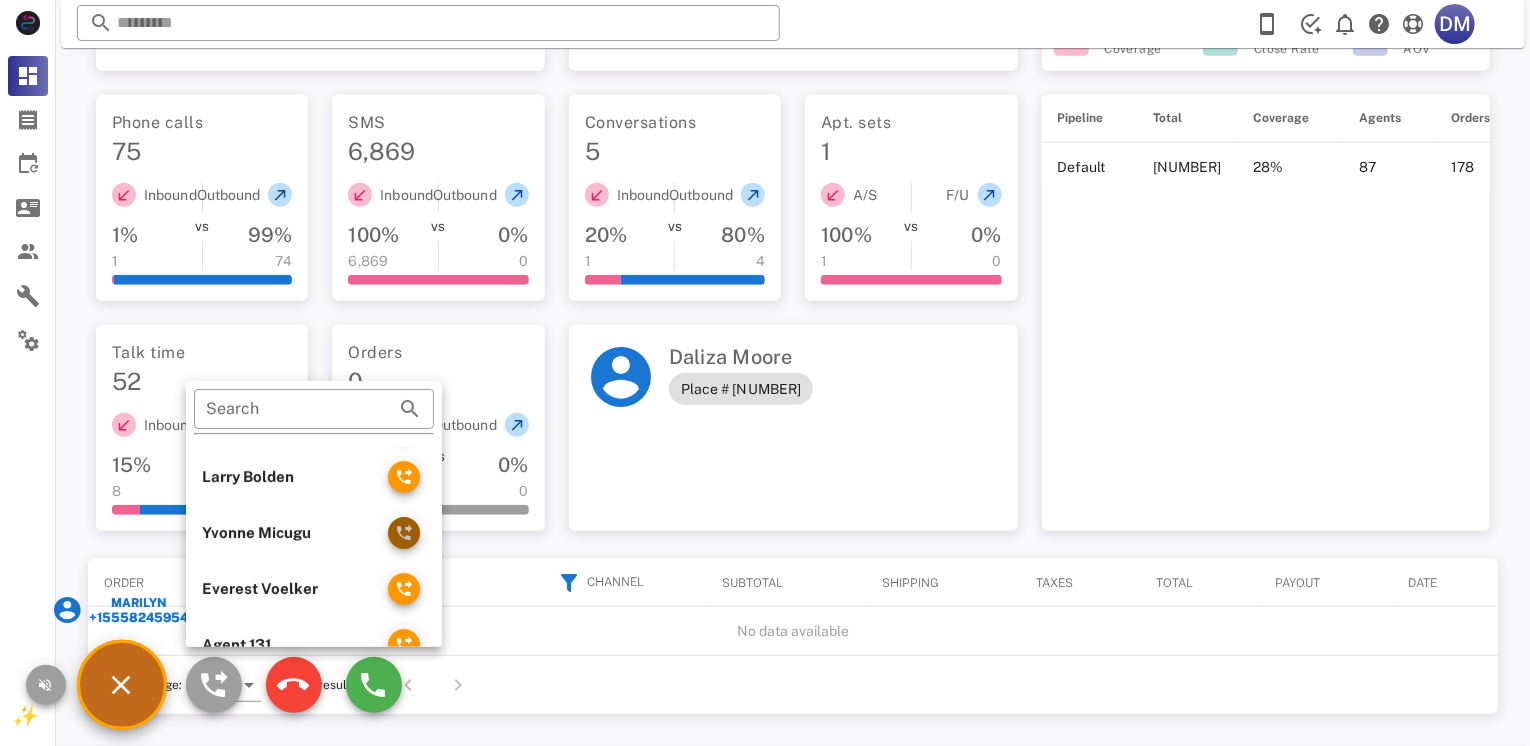 click at bounding box center [404, 533] 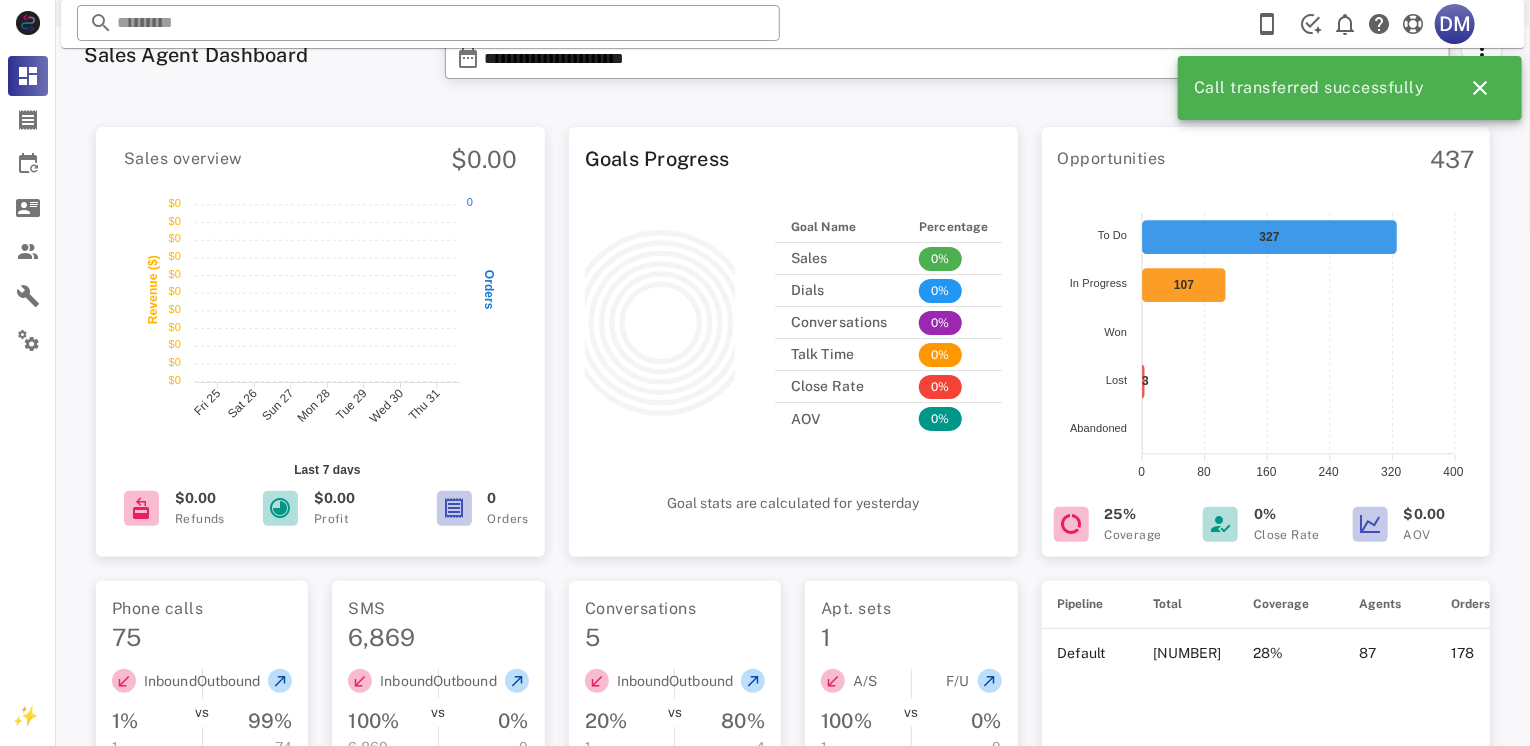 scroll, scrollTop: 0, scrollLeft: 0, axis: both 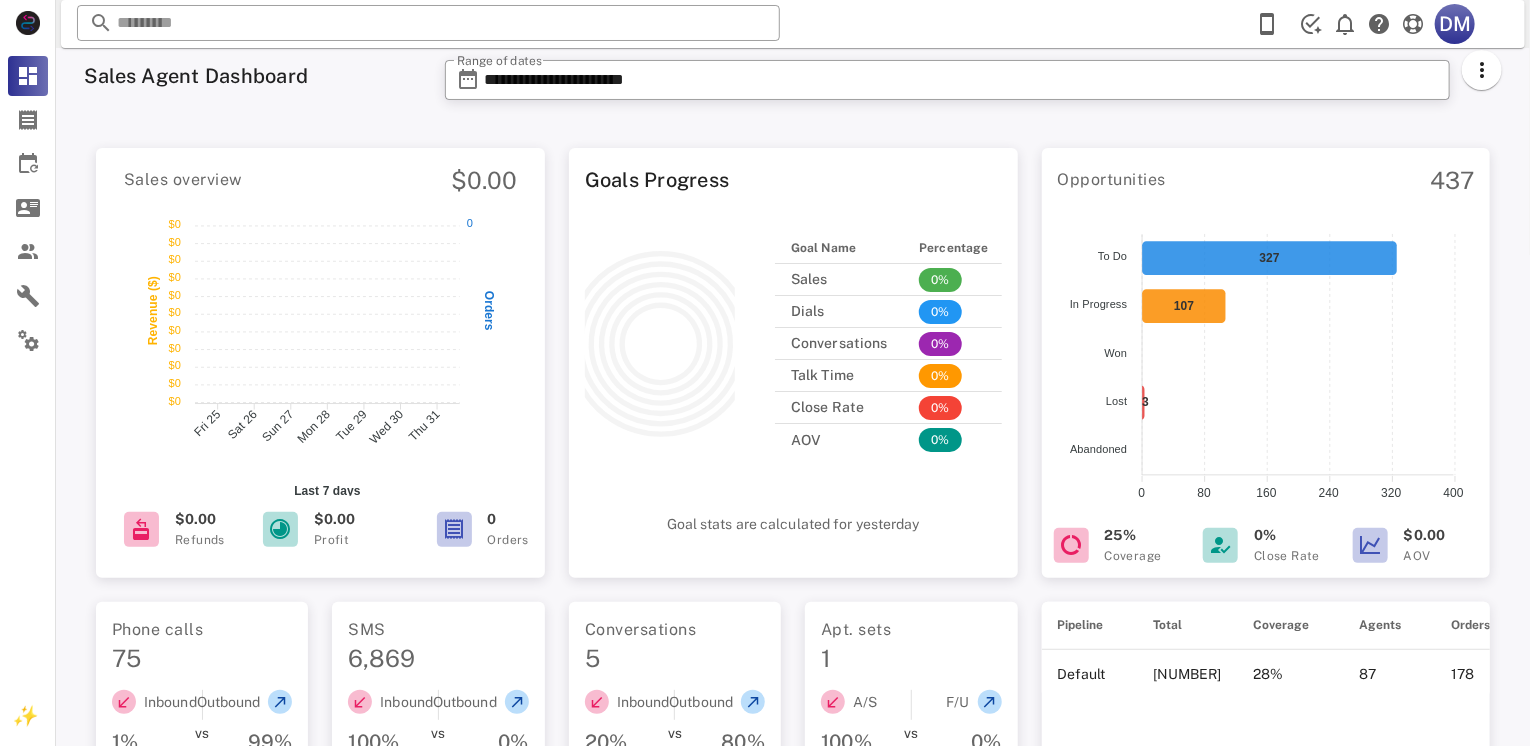 click on "Goals Progress Goal Name Percentage  Sales   0%   Dials   0%   Conversations   0%   Talk Time   0%   Close Rate   0%   AOV   0%  Goal stats are calculated for yesterday" at bounding box center (793, 357) 